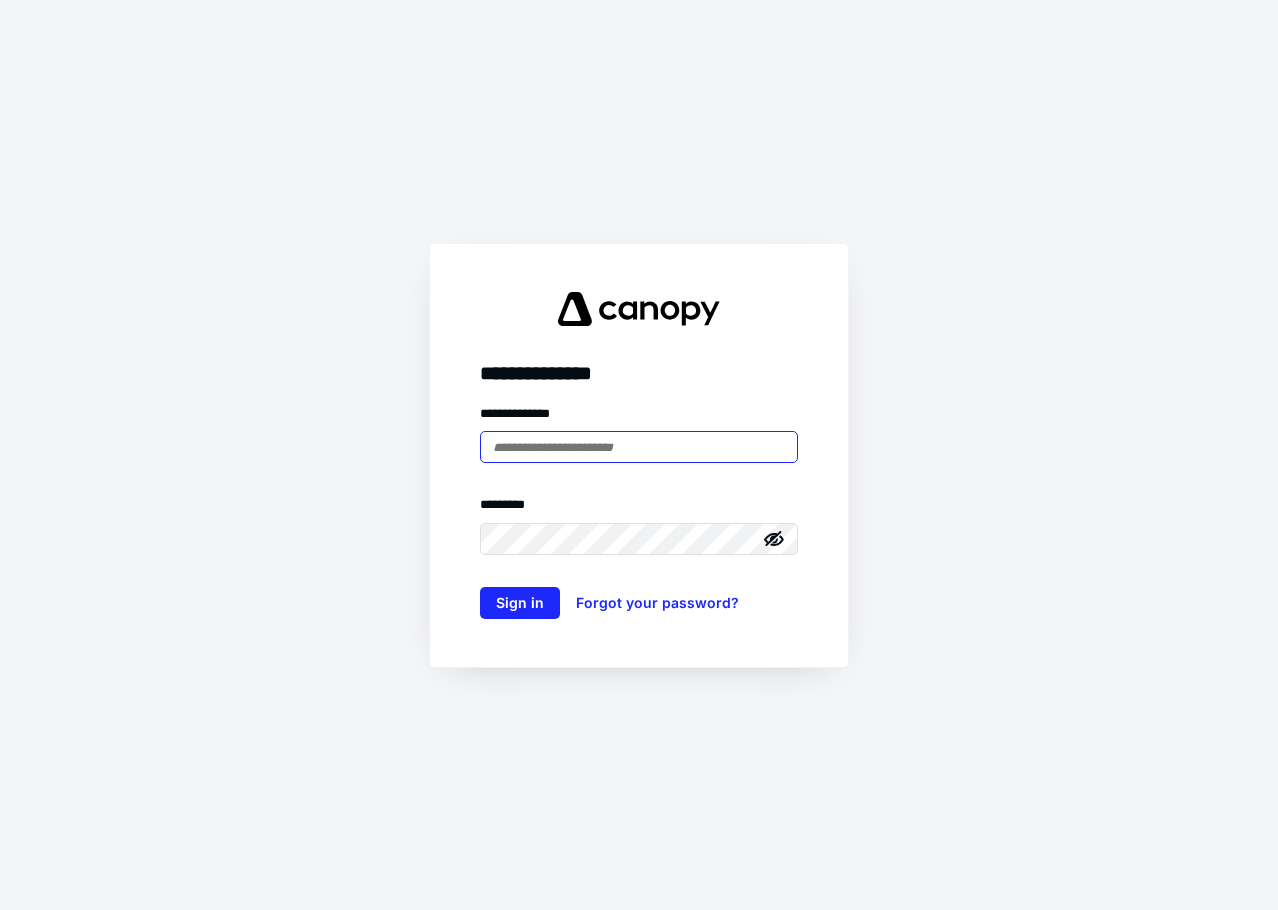 scroll, scrollTop: 0, scrollLeft: 0, axis: both 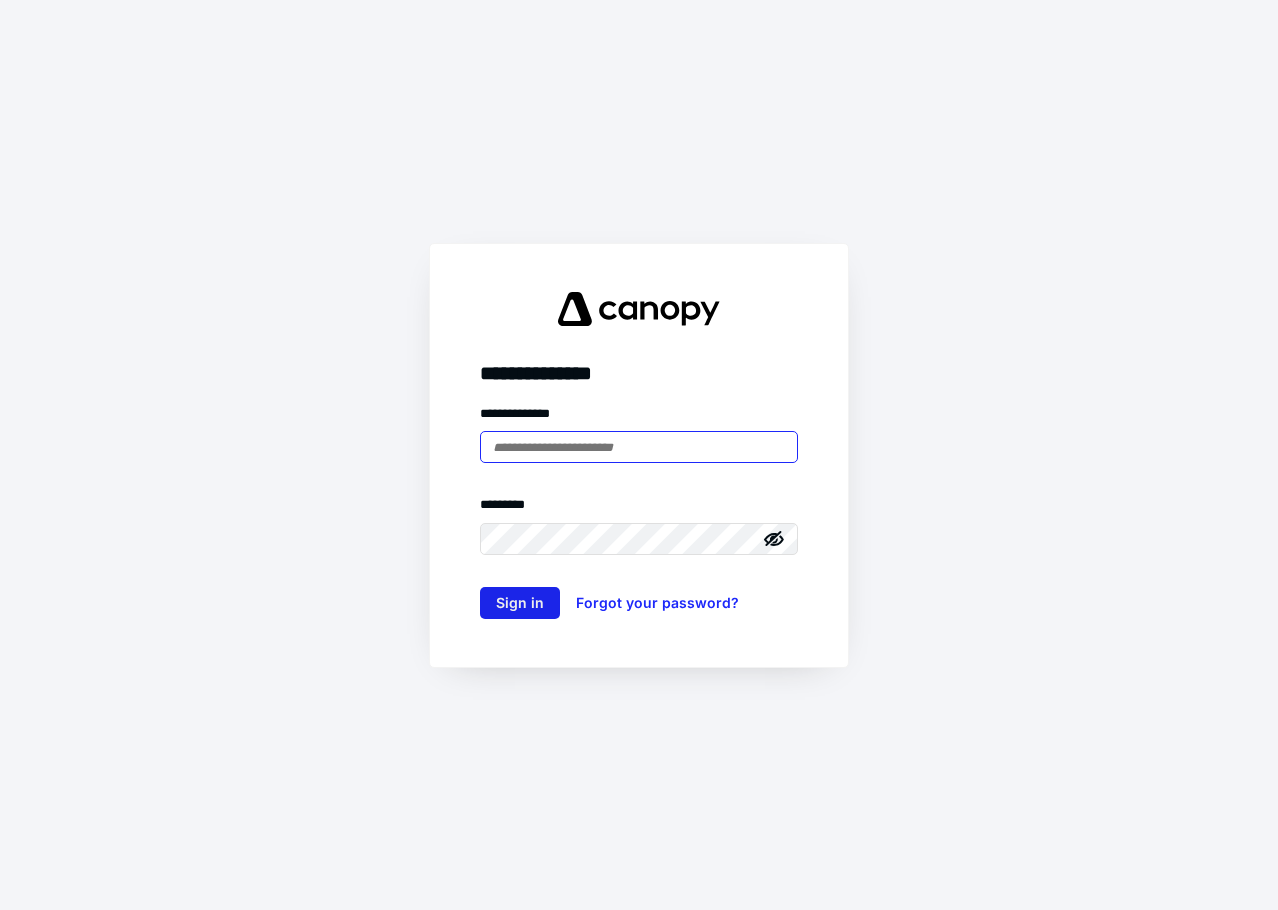type on "**********" 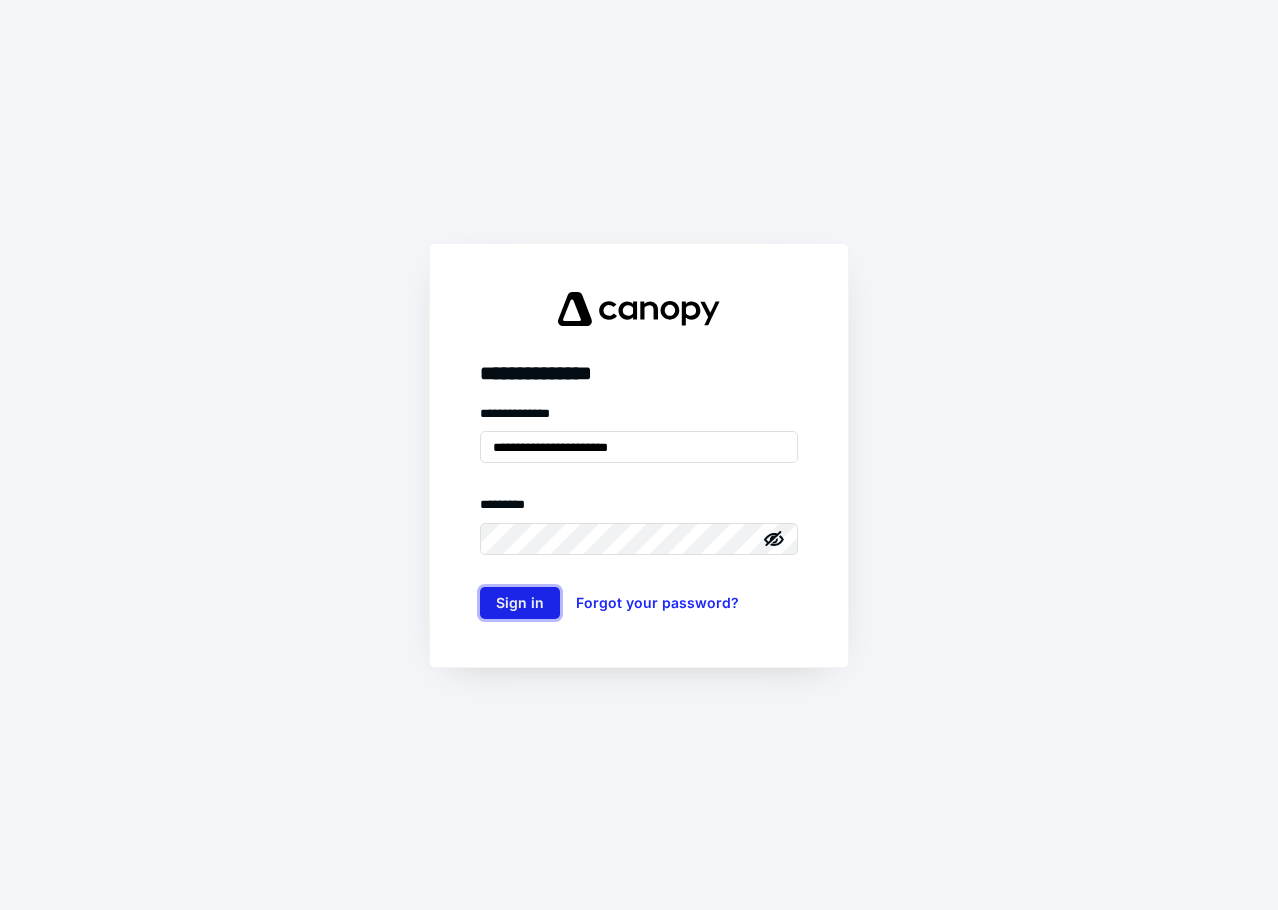 click on "Sign in" at bounding box center [520, 603] 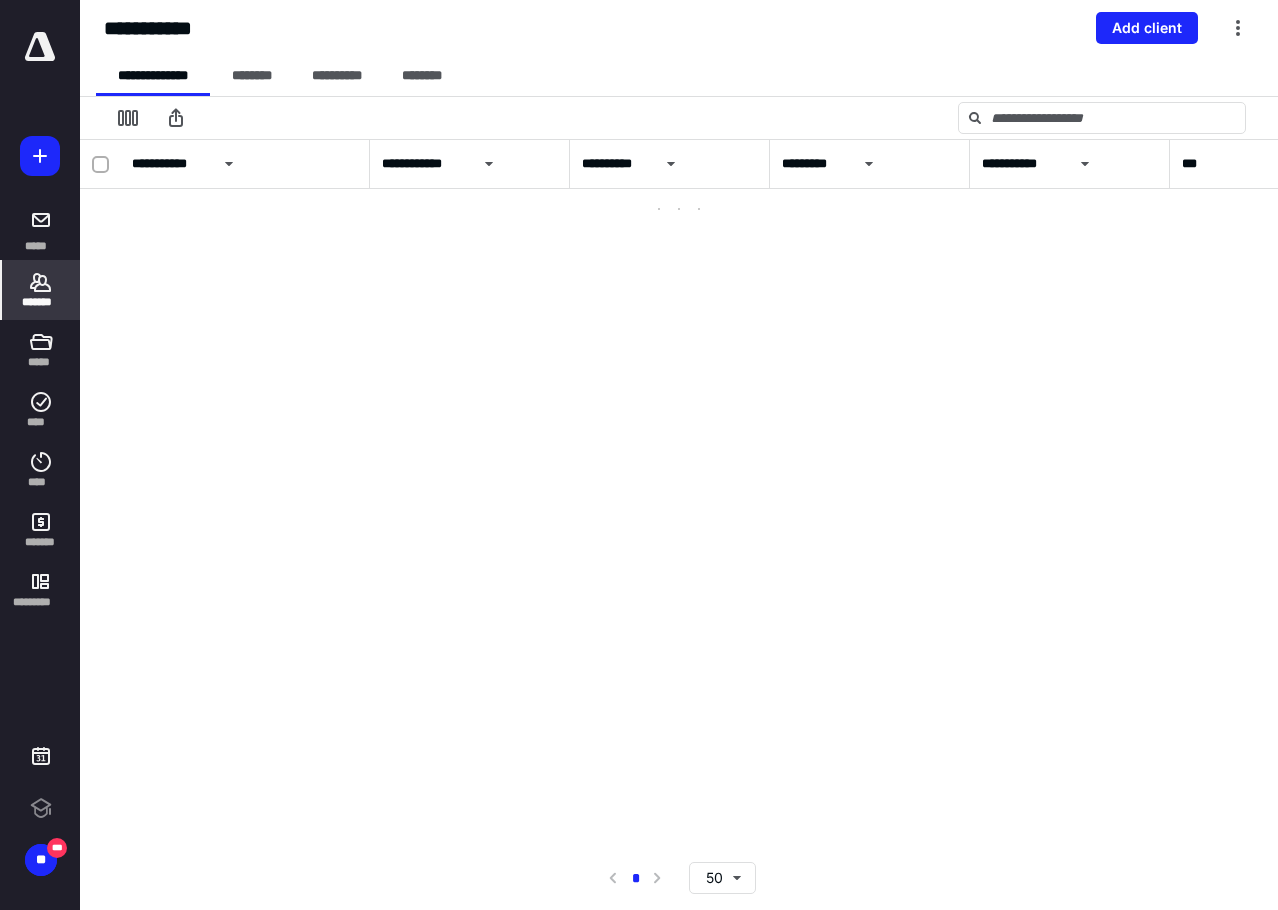 scroll, scrollTop: 0, scrollLeft: 0, axis: both 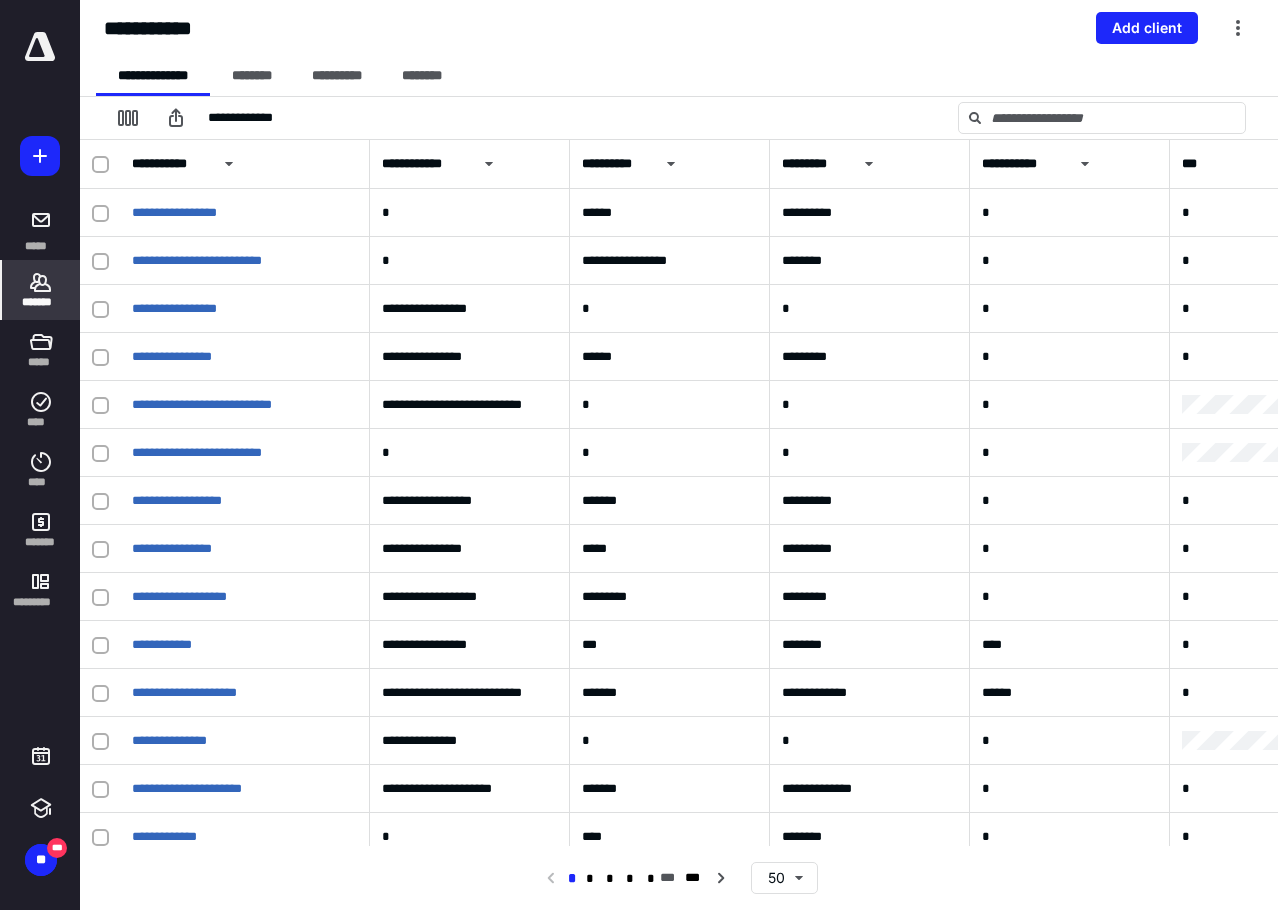 drag, startPoint x: 40, startPoint y: 271, endPoint x: 53, endPoint y: 270, distance: 13.038404 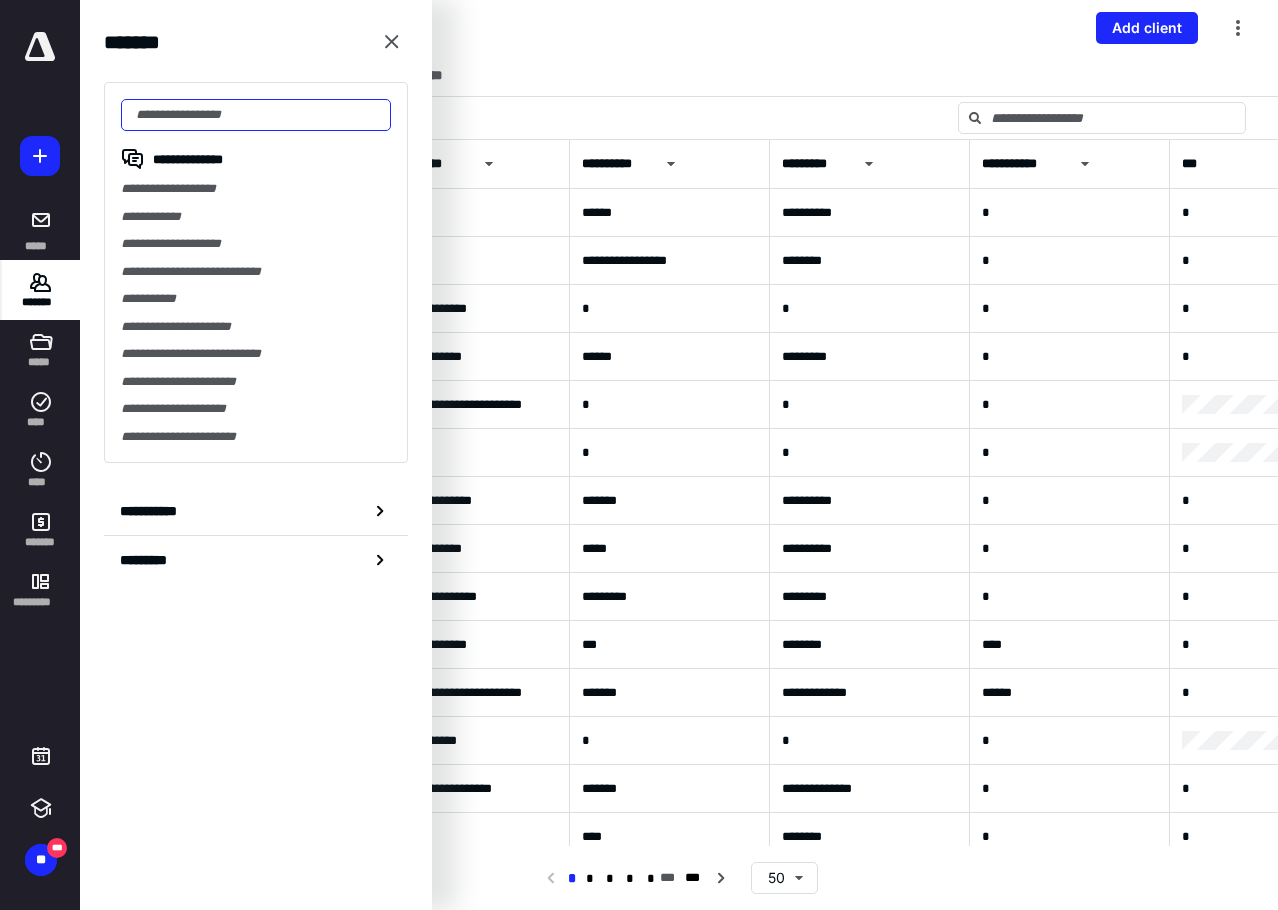 click at bounding box center [256, 115] 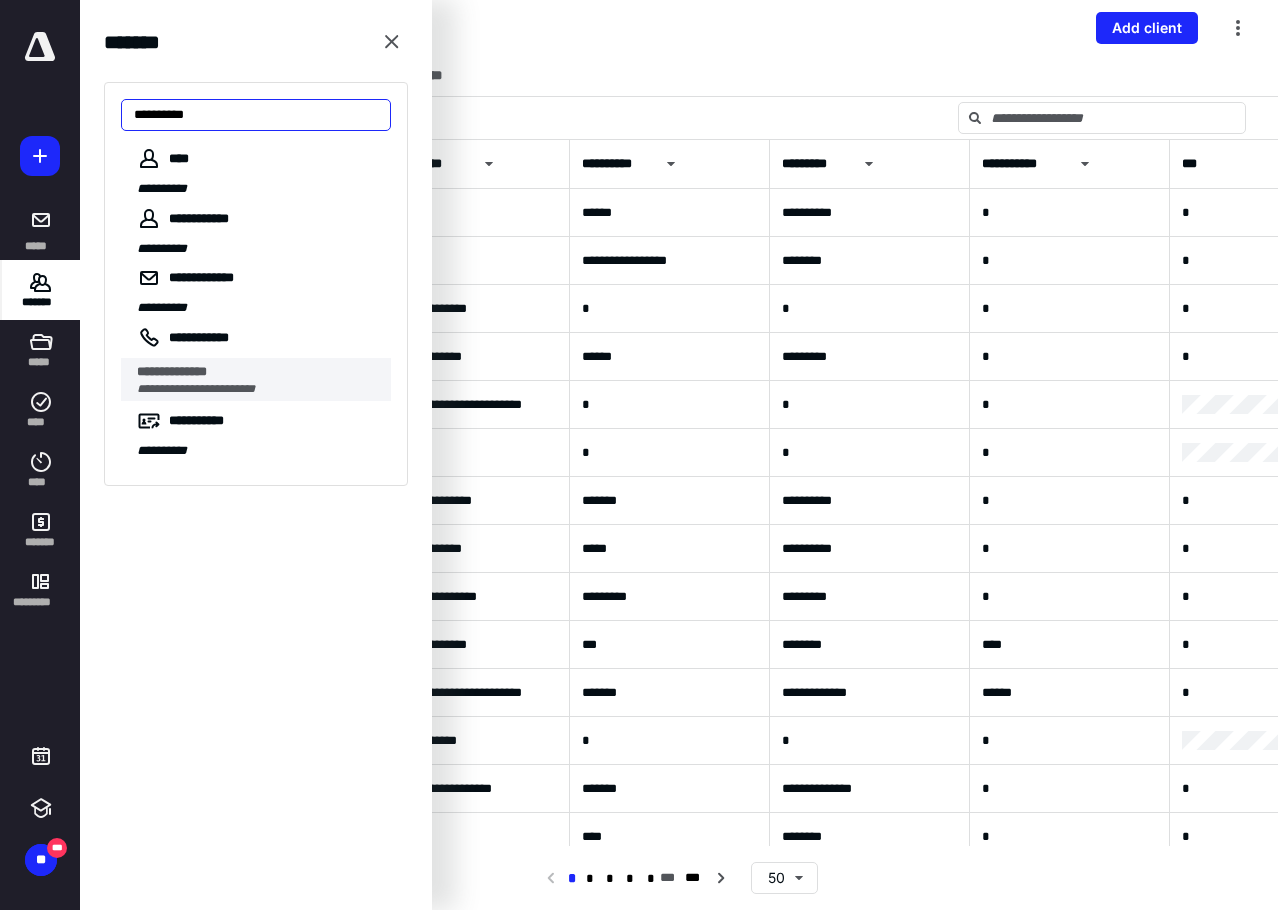 type on "**********" 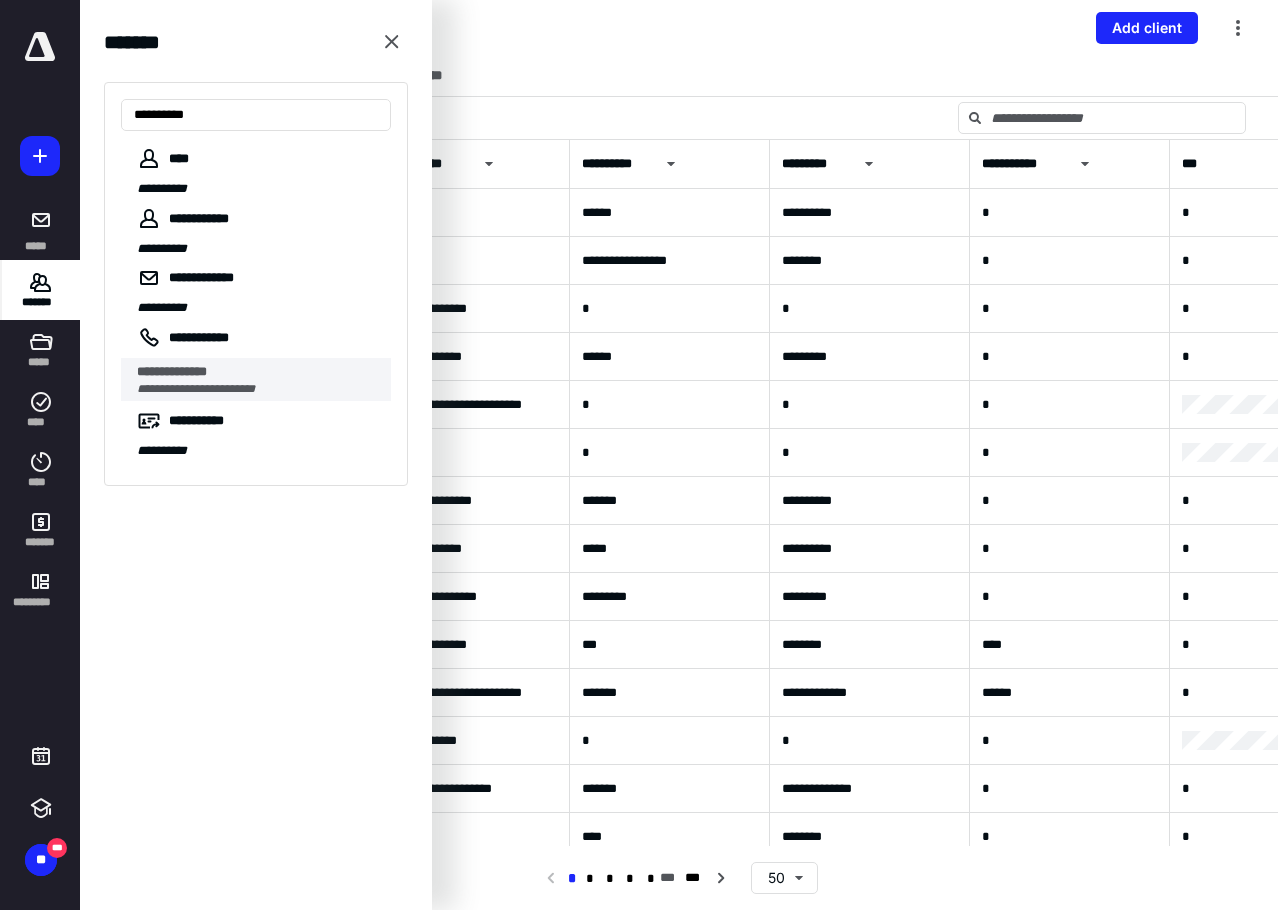click on "**********" at bounding box center (196, 389) 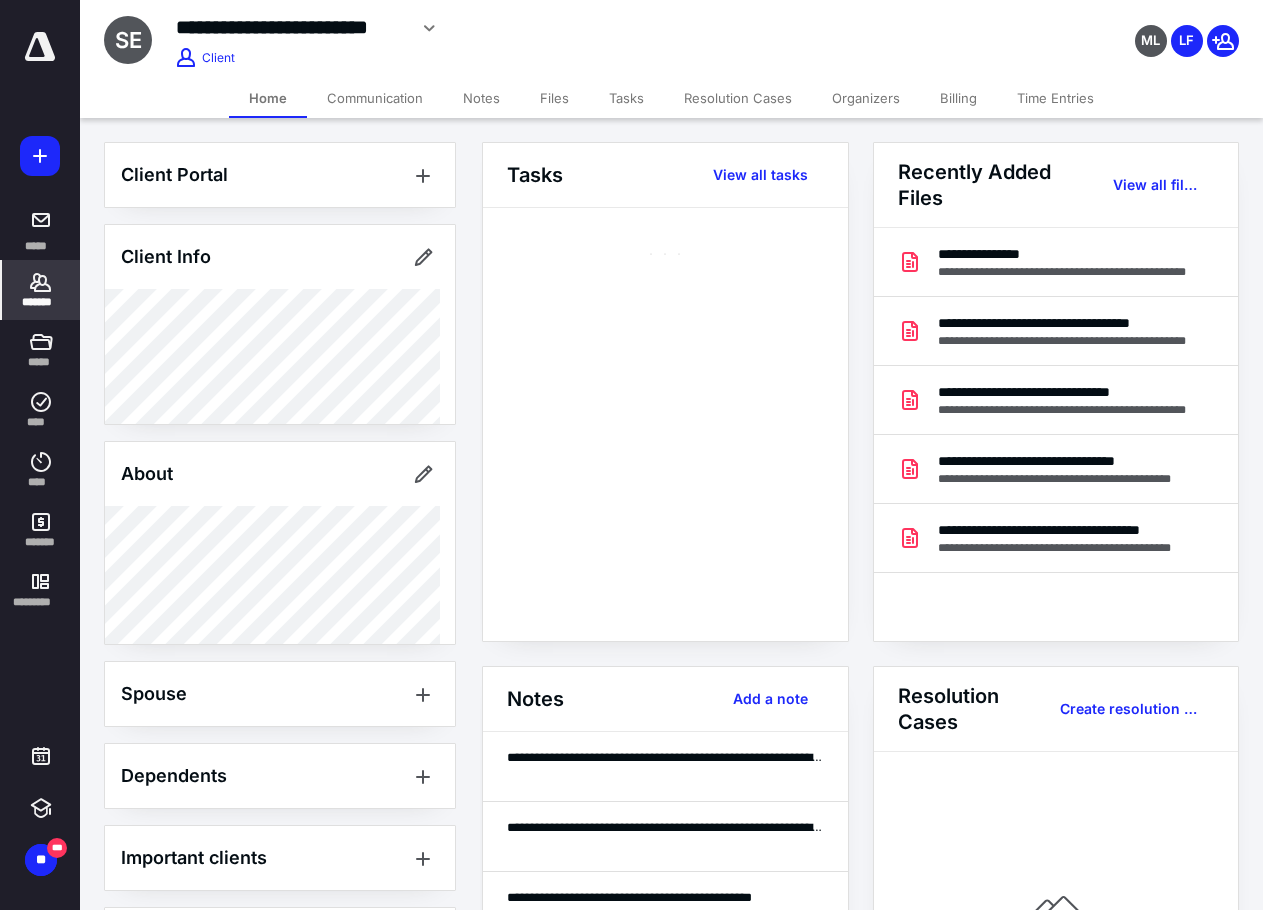 click on "Billing" at bounding box center (958, 98) 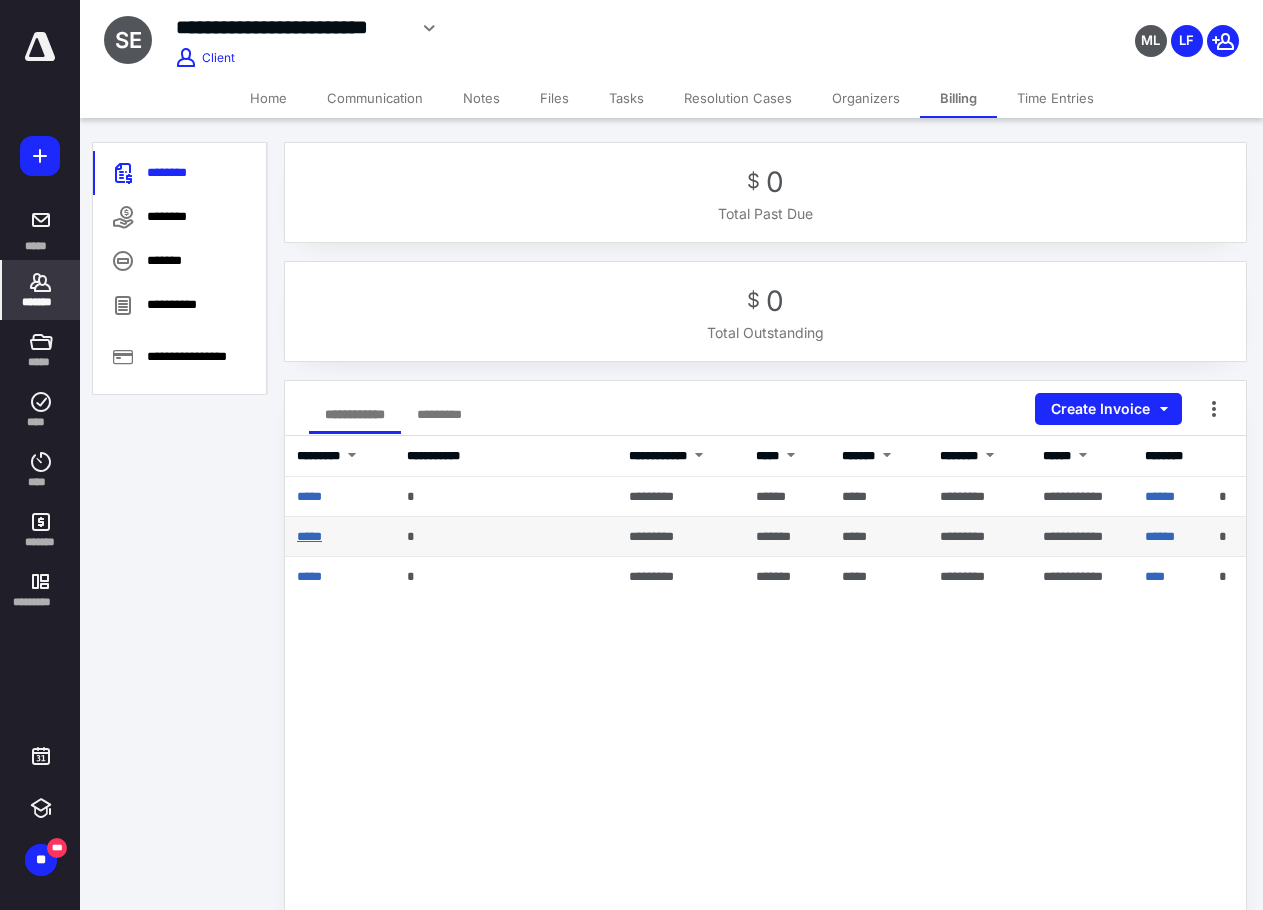 click on "*****" at bounding box center (309, 536) 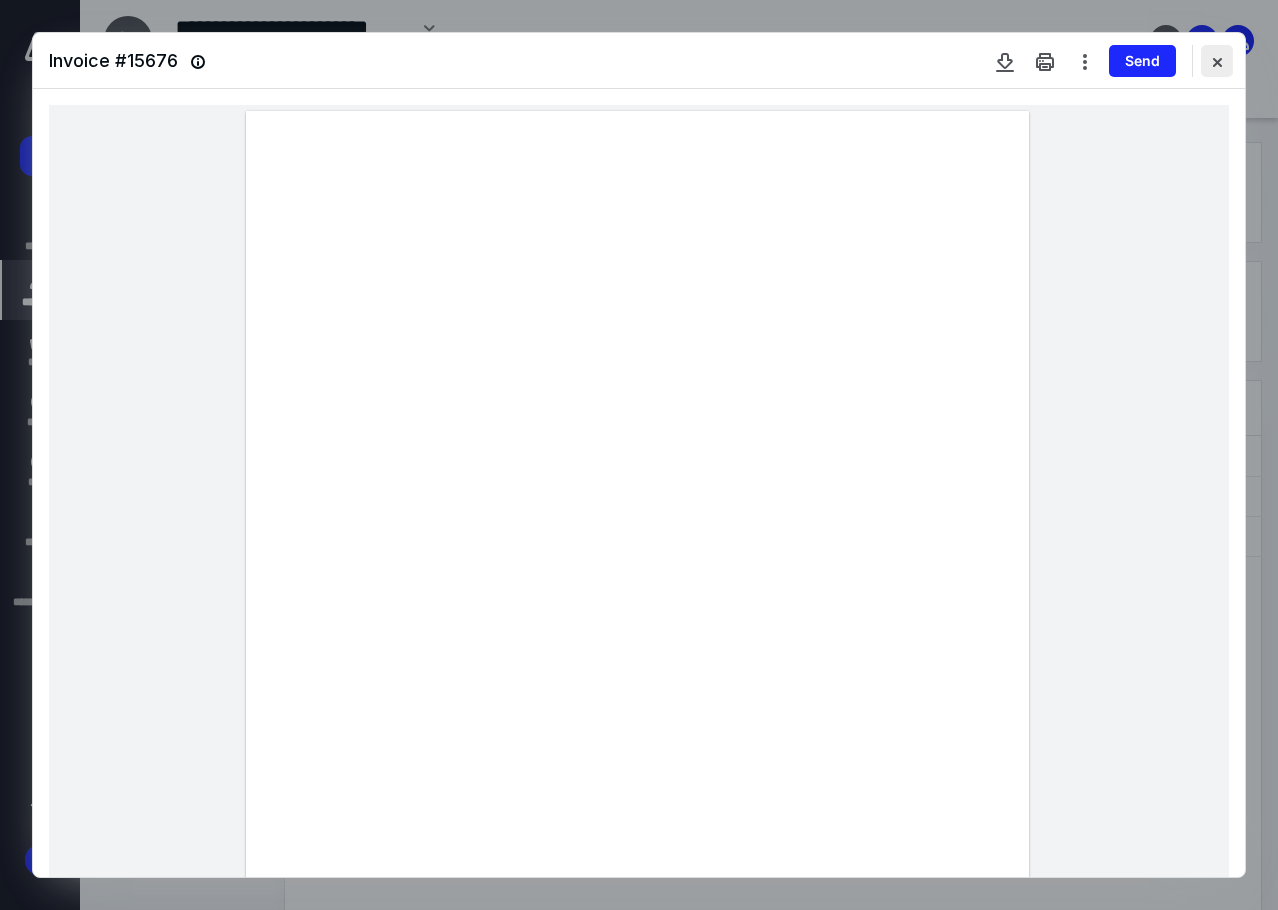 click at bounding box center (1217, 61) 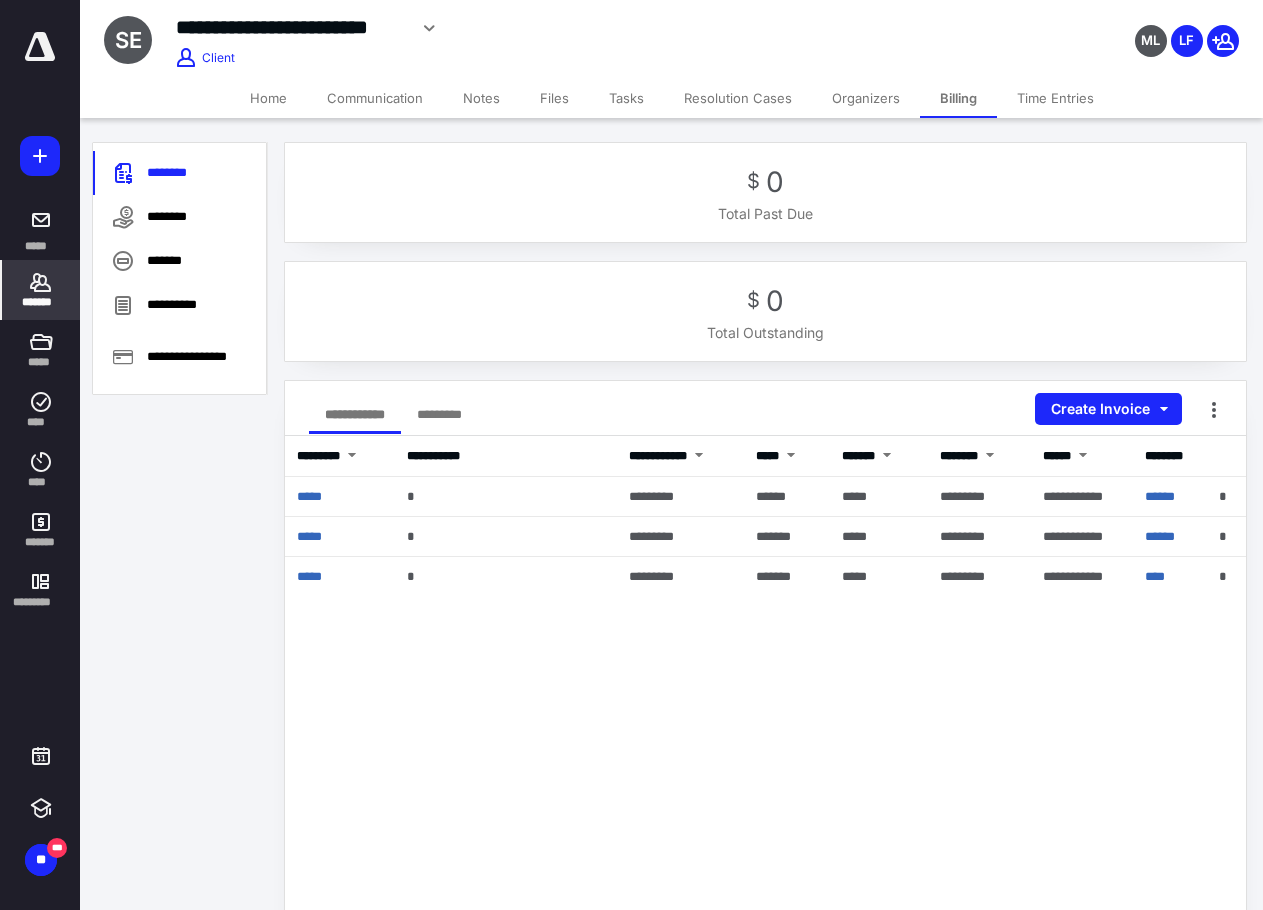 click 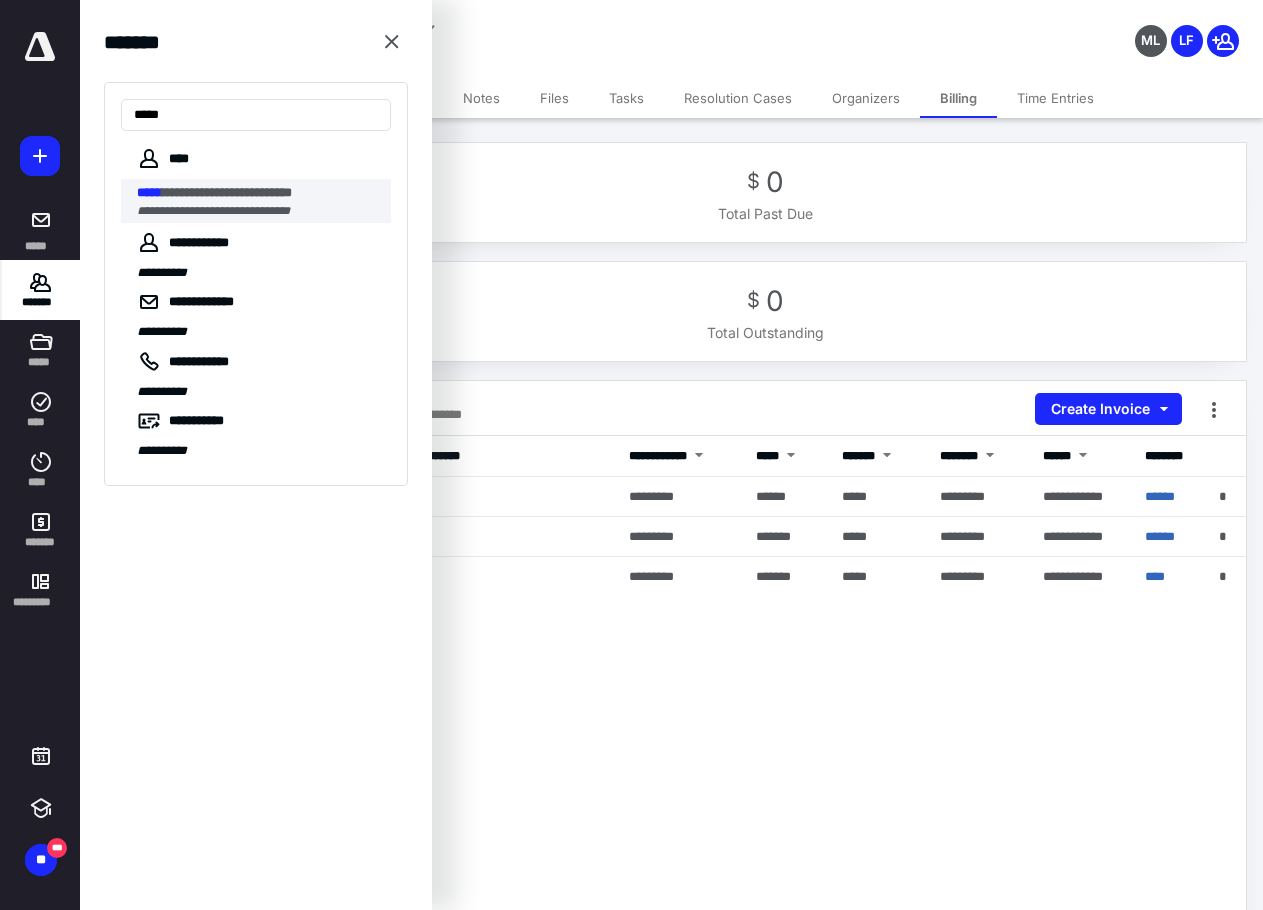 type on "*****" 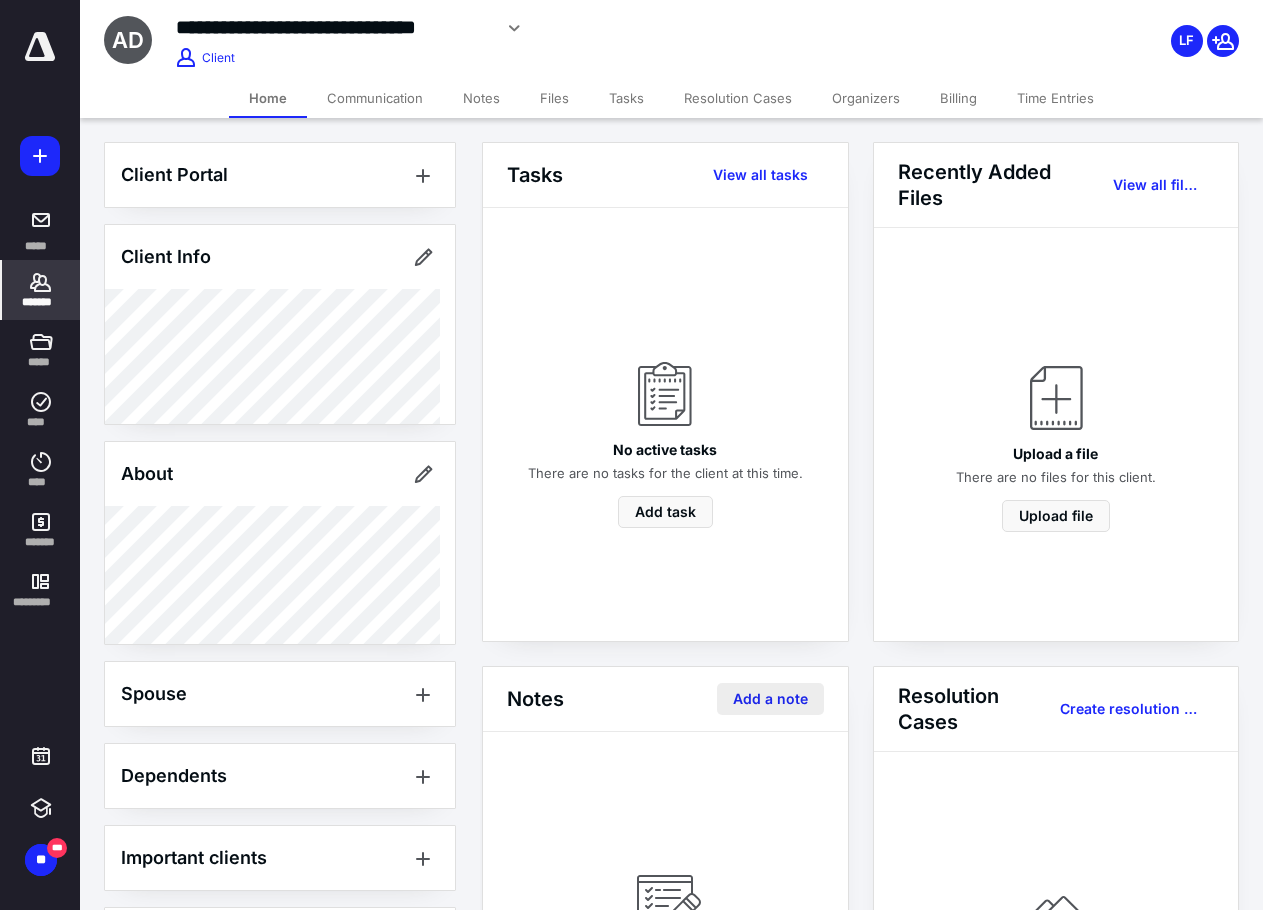 click on "Add a note" at bounding box center [770, 699] 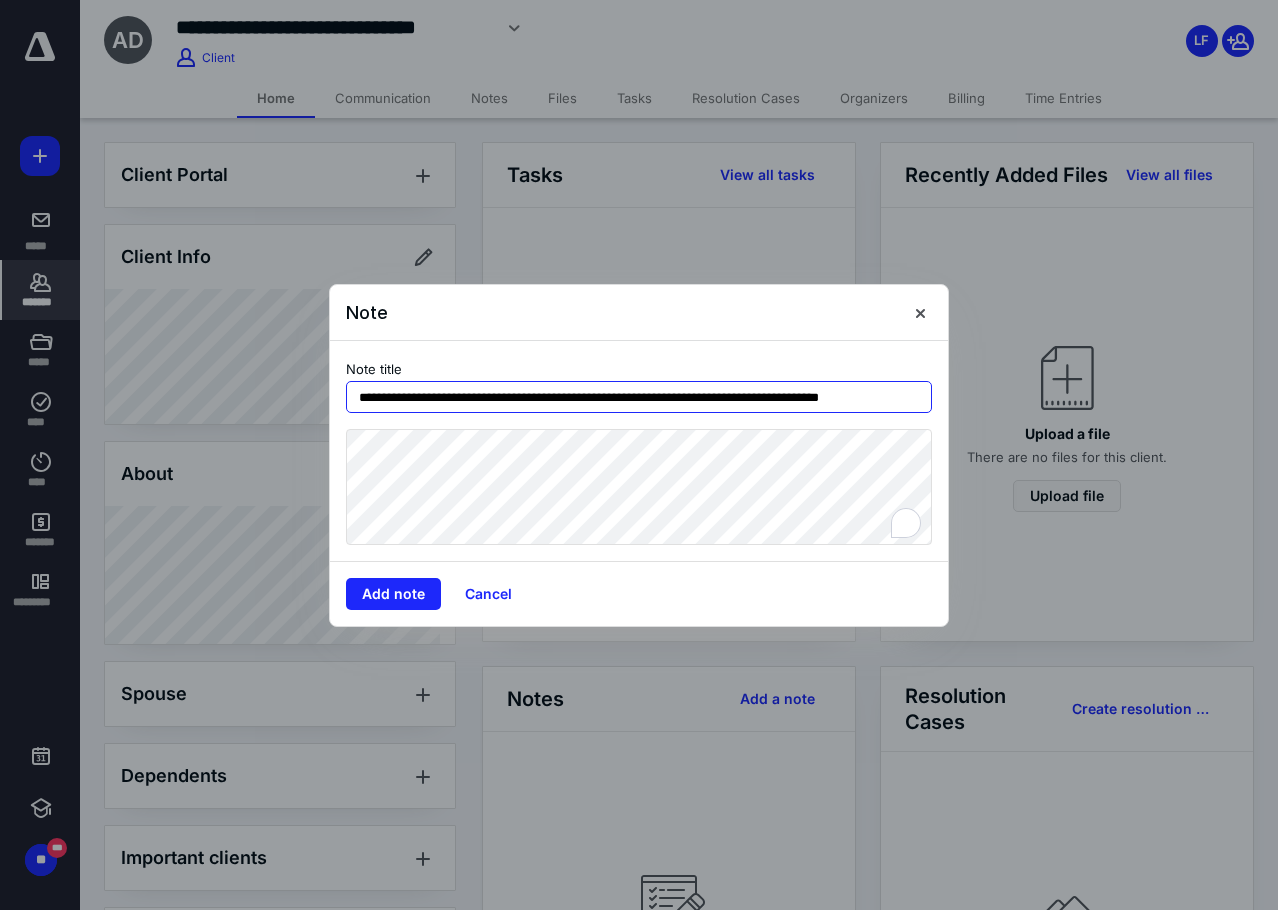 click on "**********" at bounding box center [639, 397] 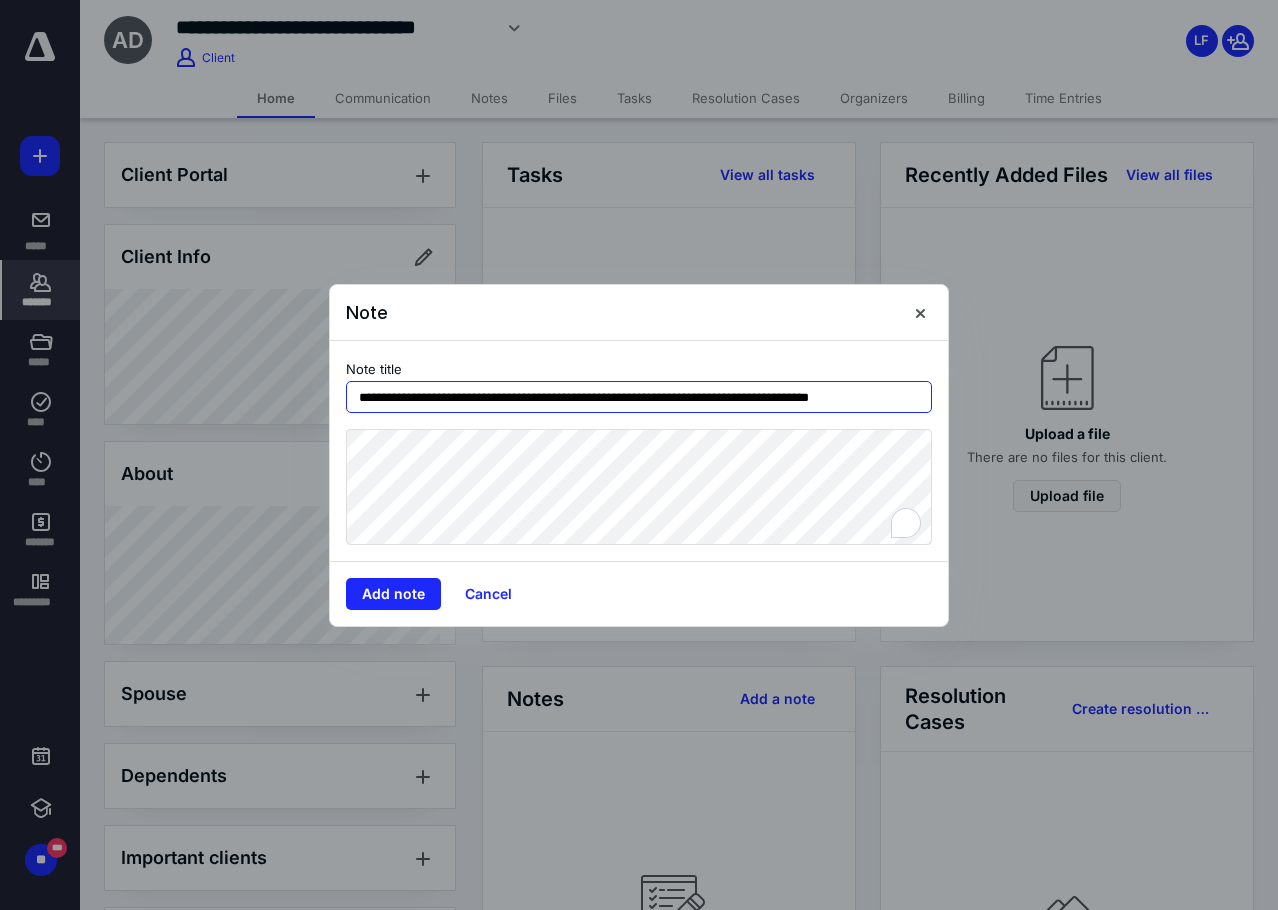 type on "**********" 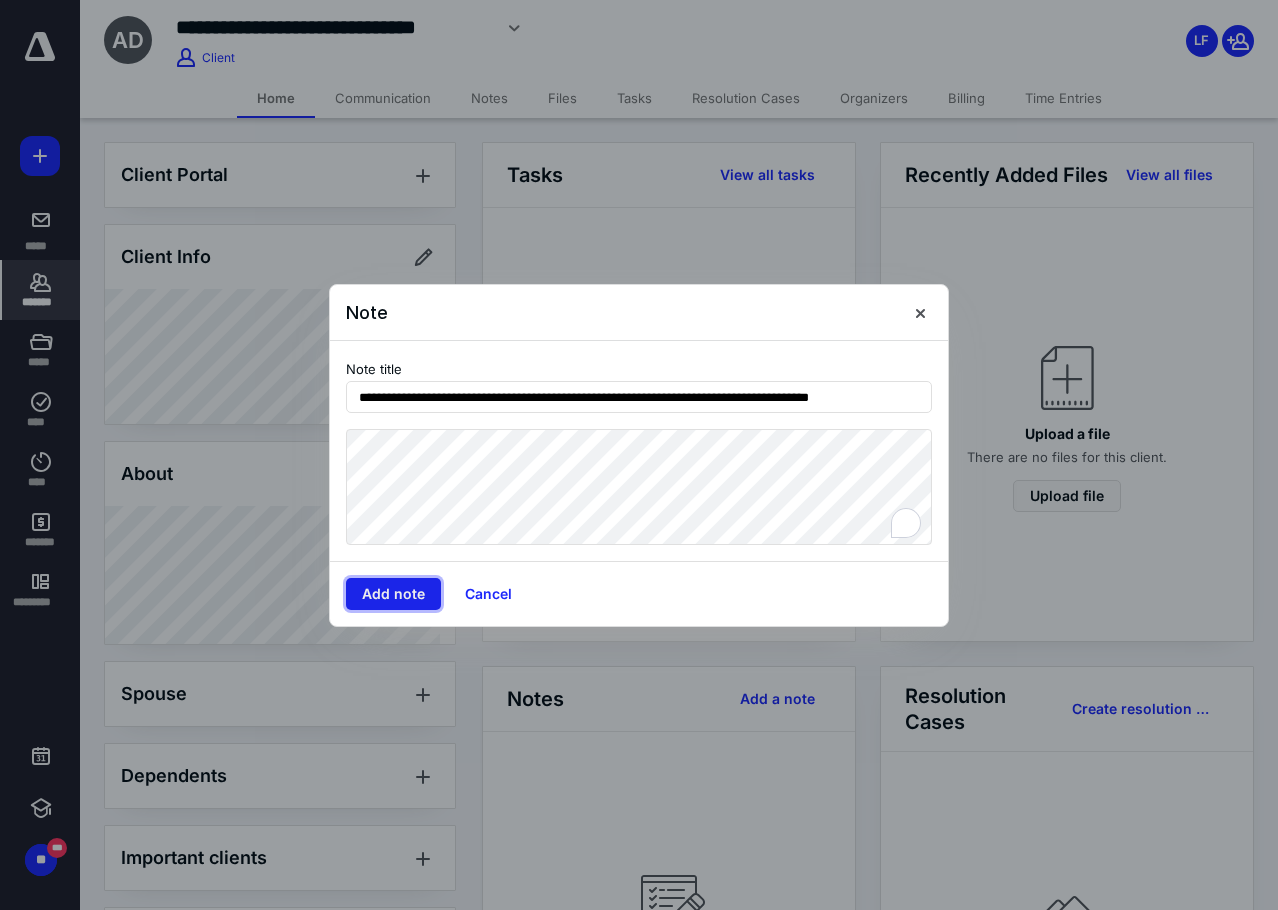 click on "Add note" at bounding box center [393, 594] 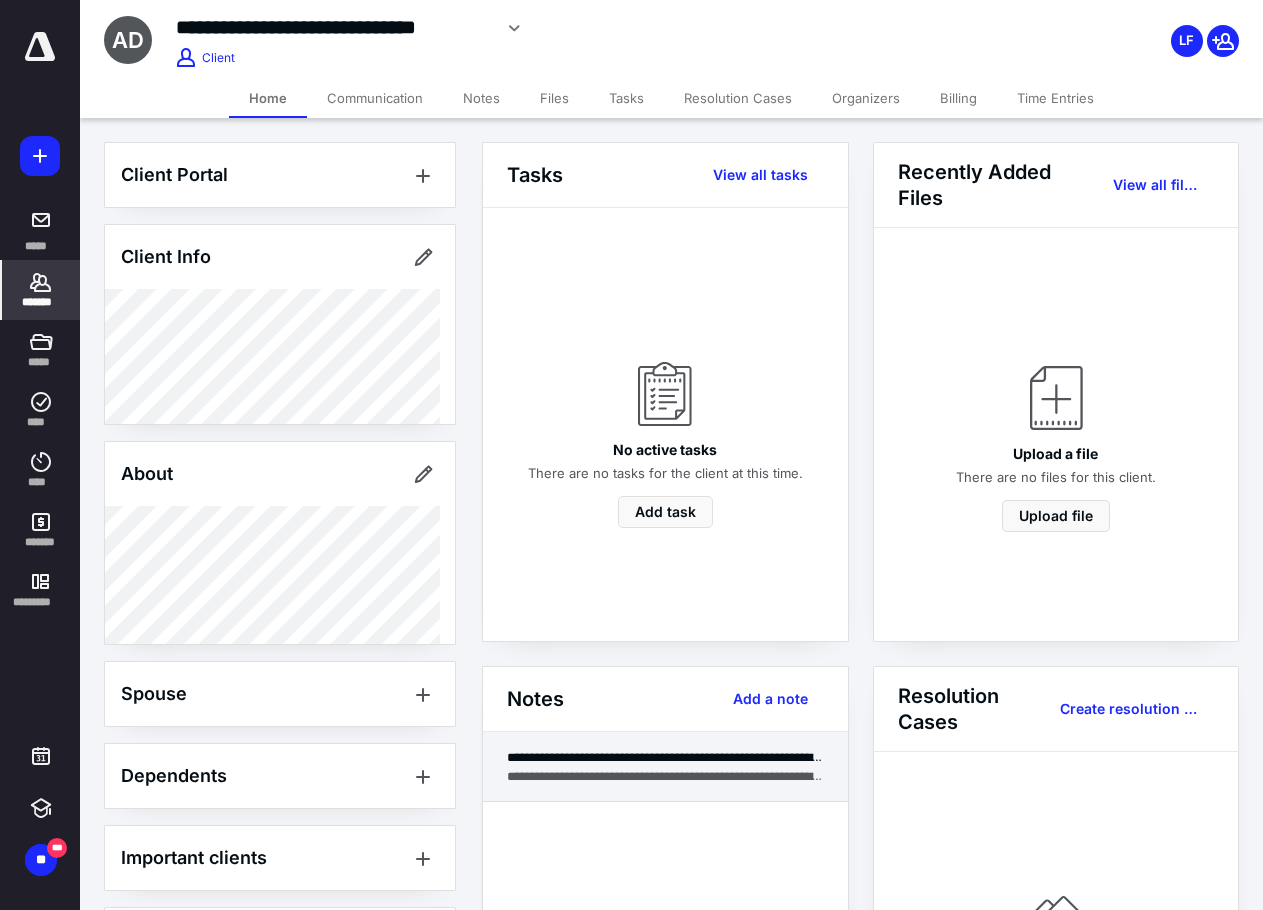 click on "**********" at bounding box center [665, 757] 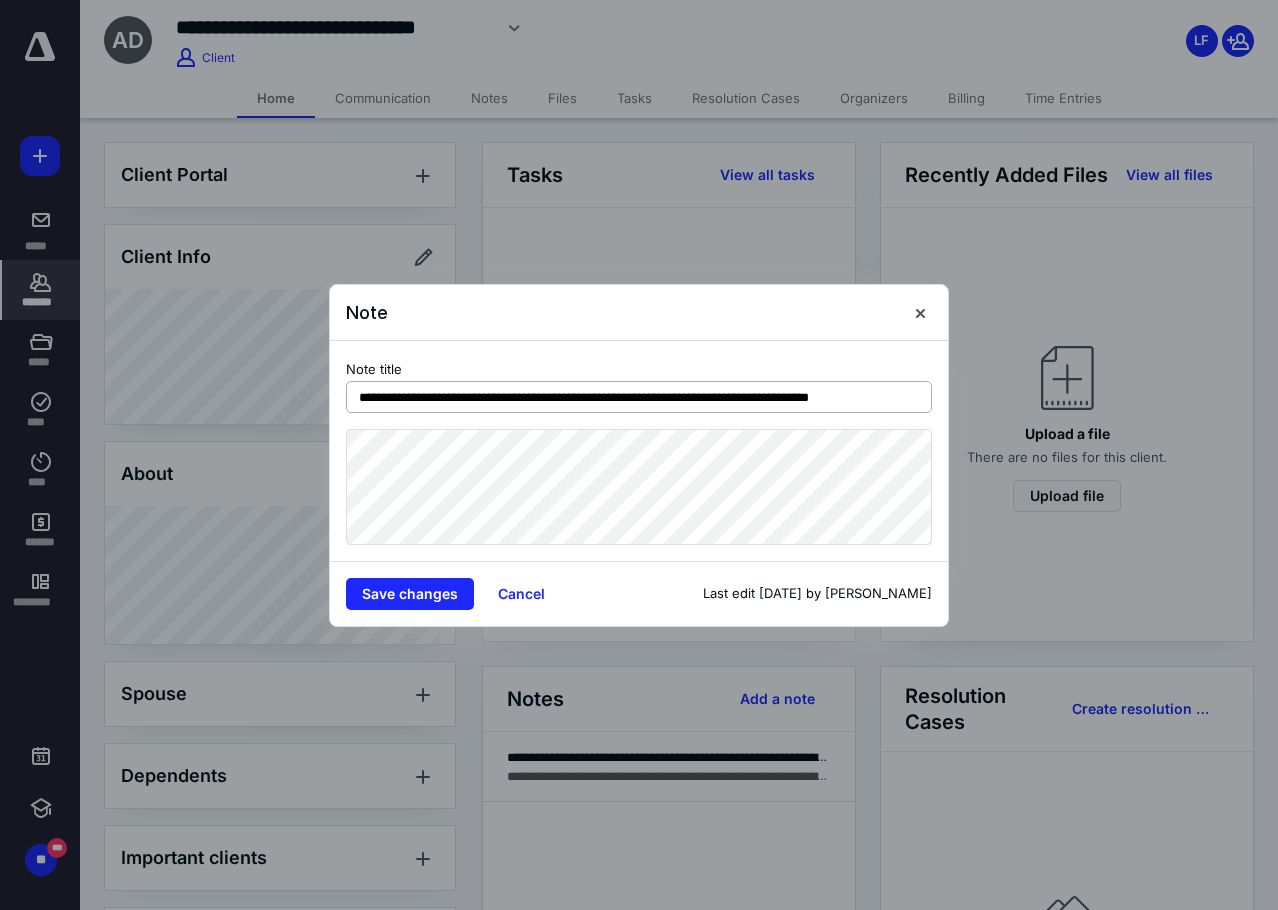 click on "**********" at bounding box center [639, 397] 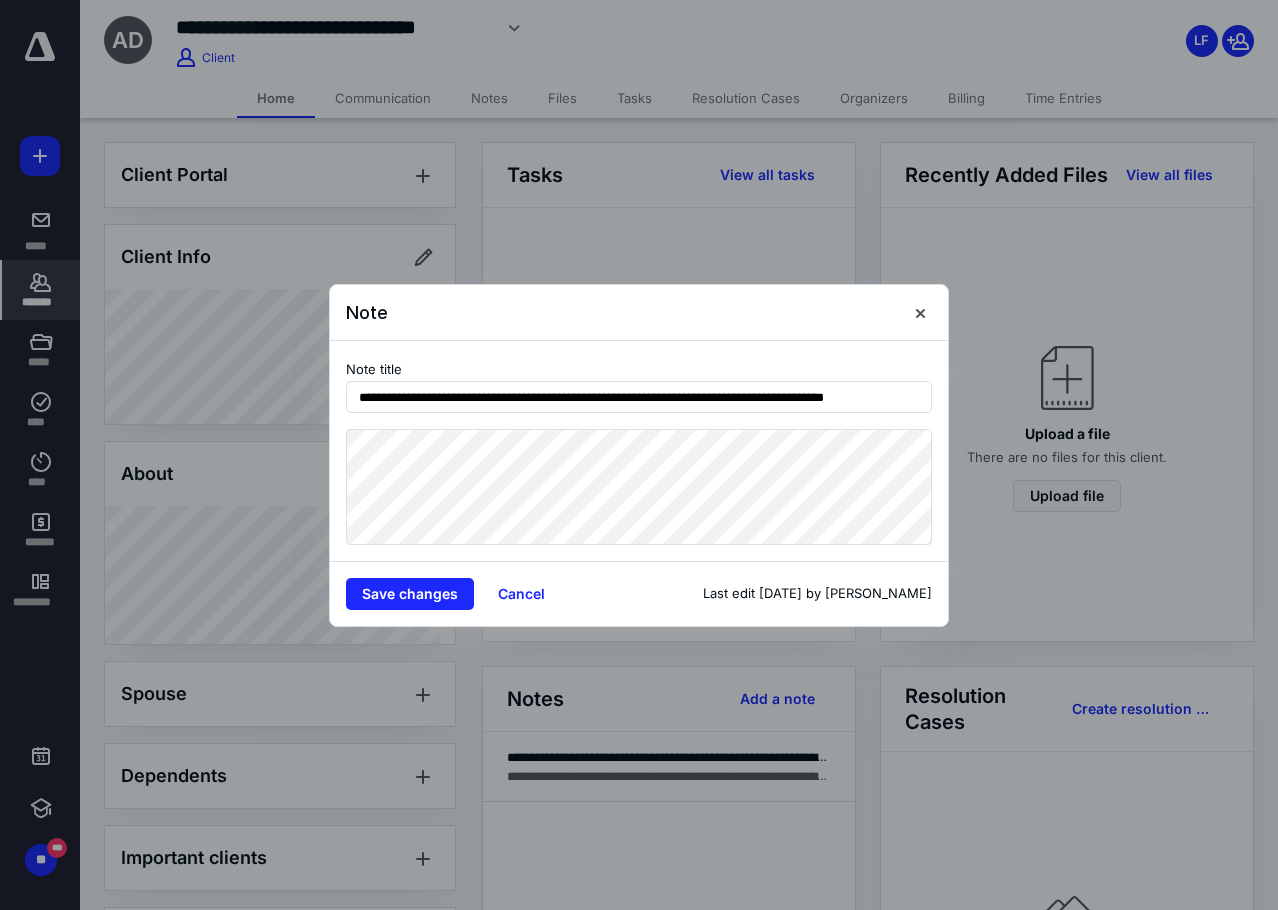 type on "**********" 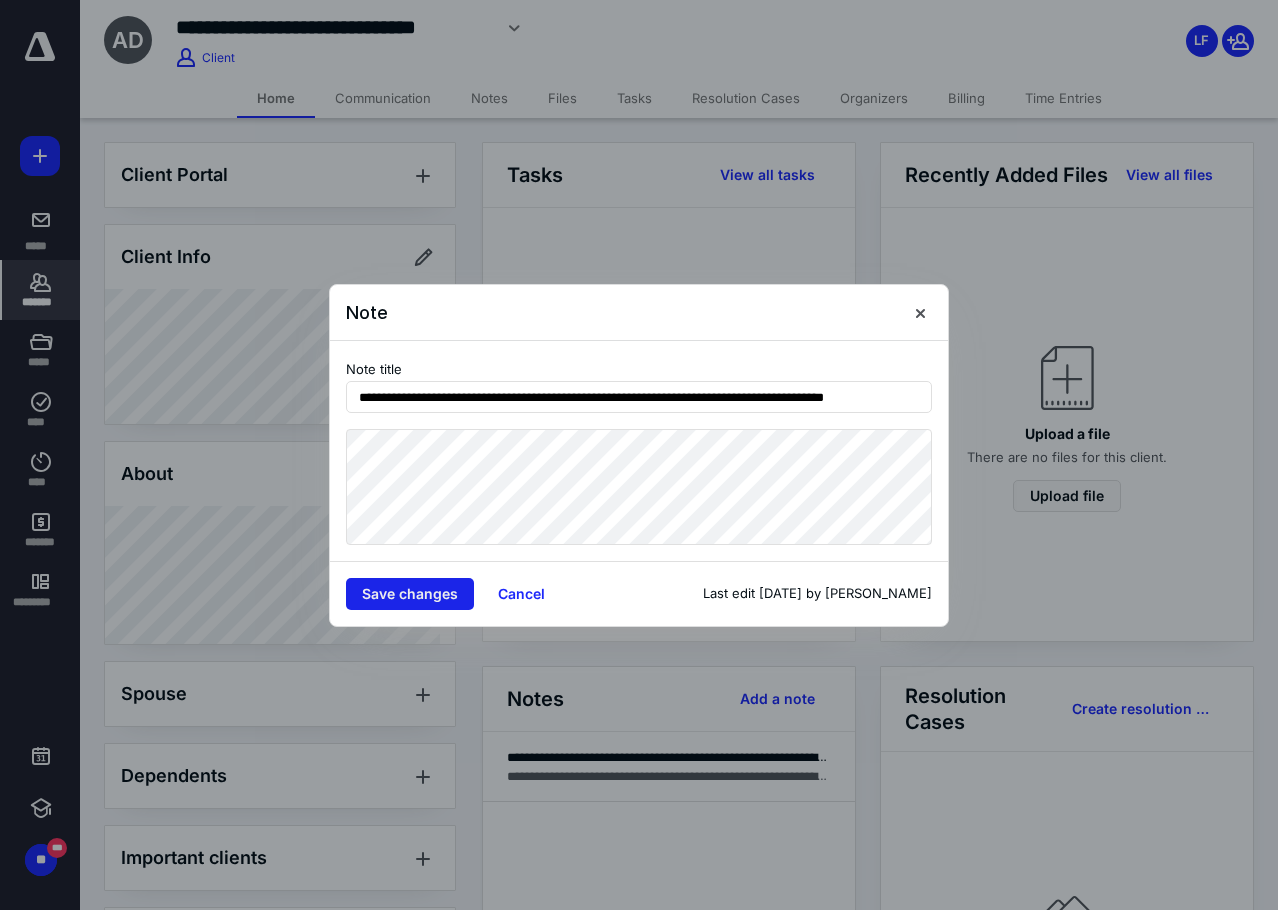 click on "Save changes" at bounding box center [410, 594] 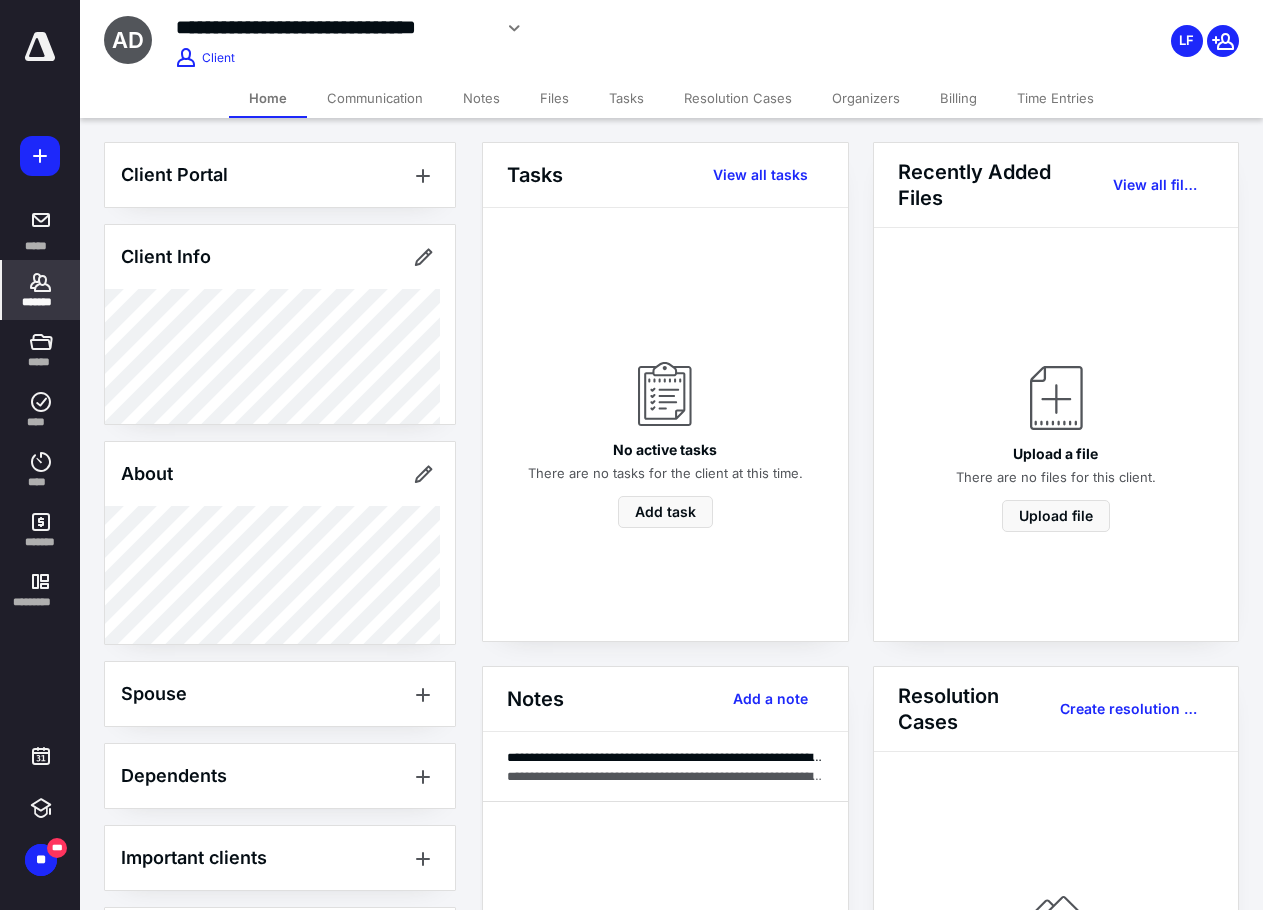 click on "Notes" at bounding box center (481, 98) 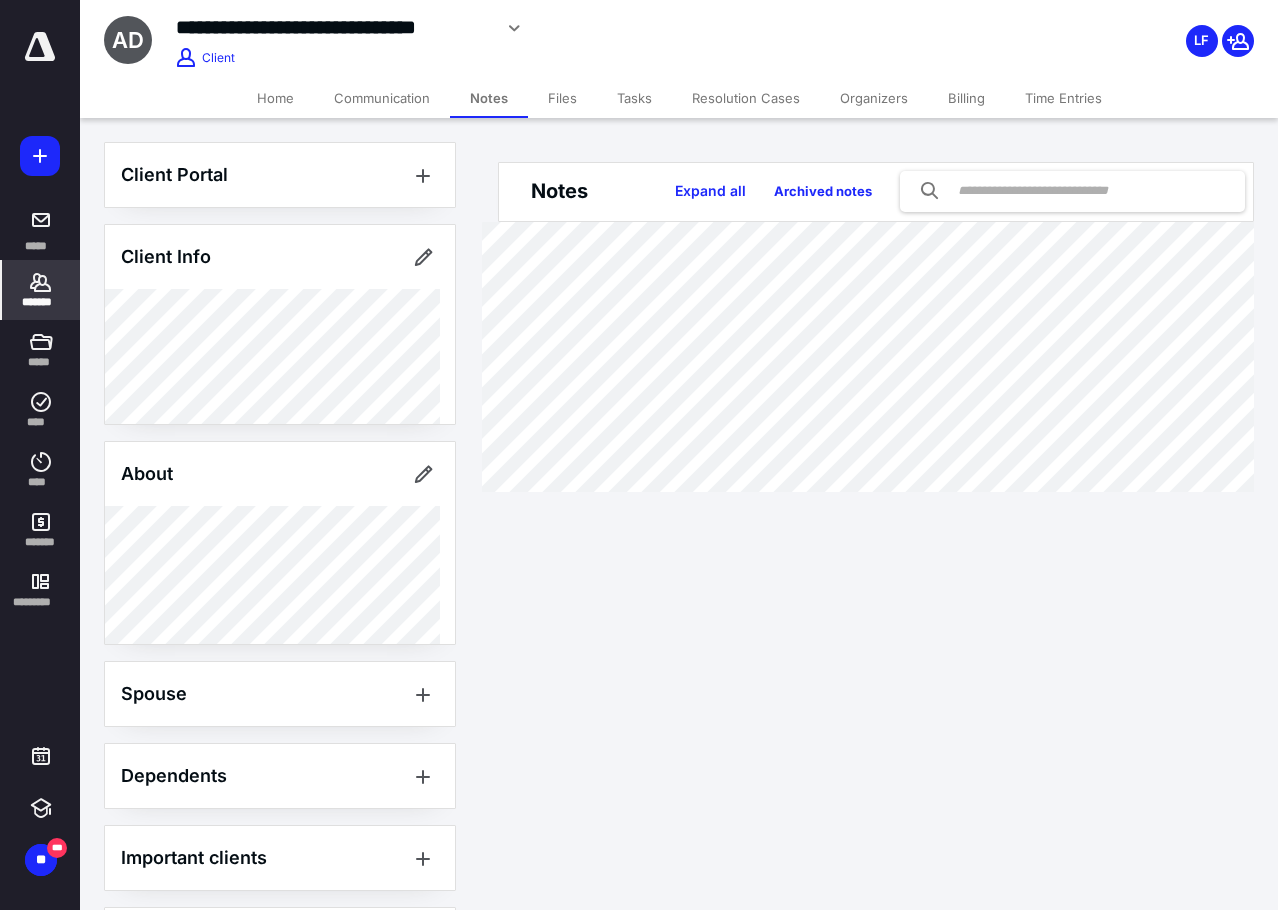 click on "Files" at bounding box center [562, 98] 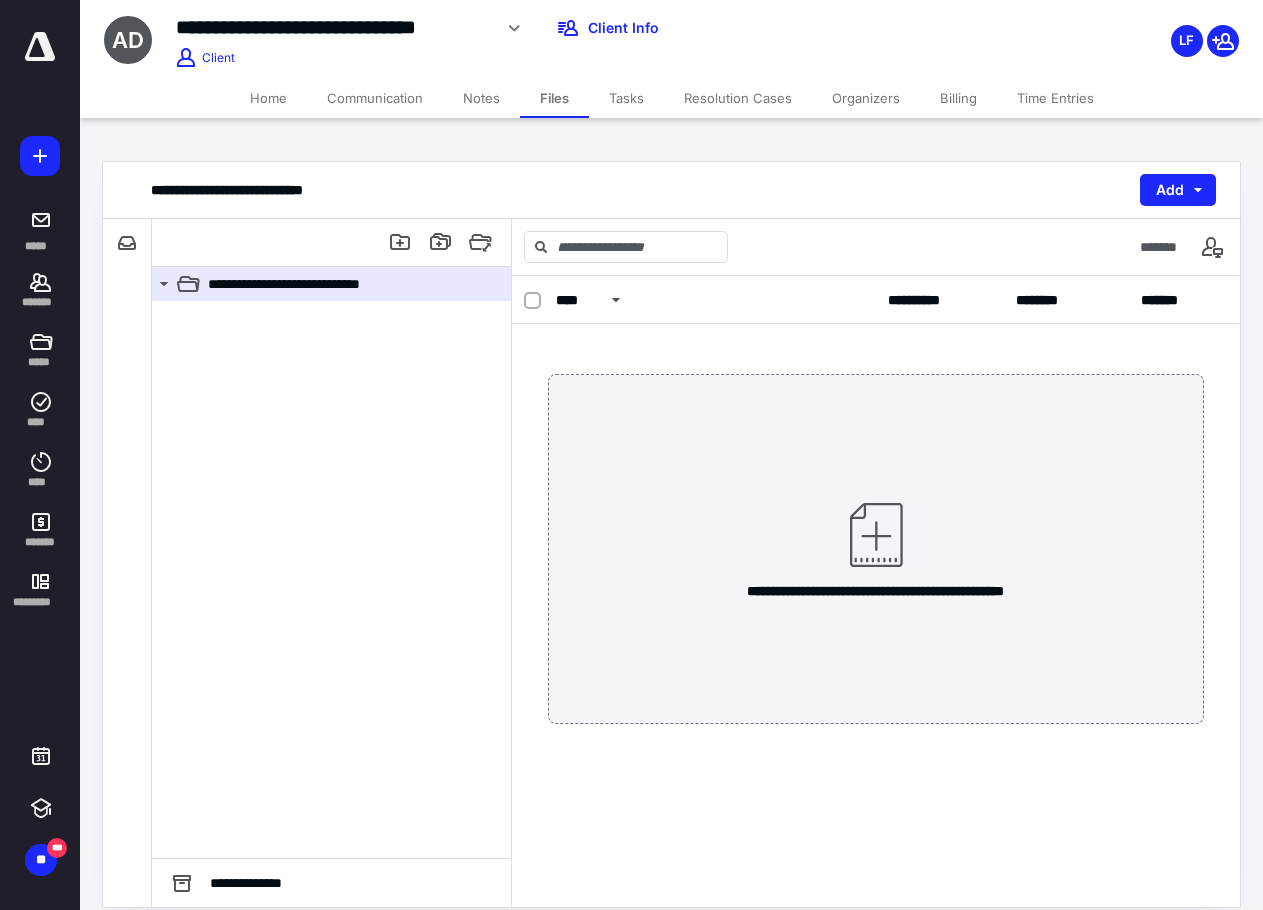 click on "Home" at bounding box center (268, 98) 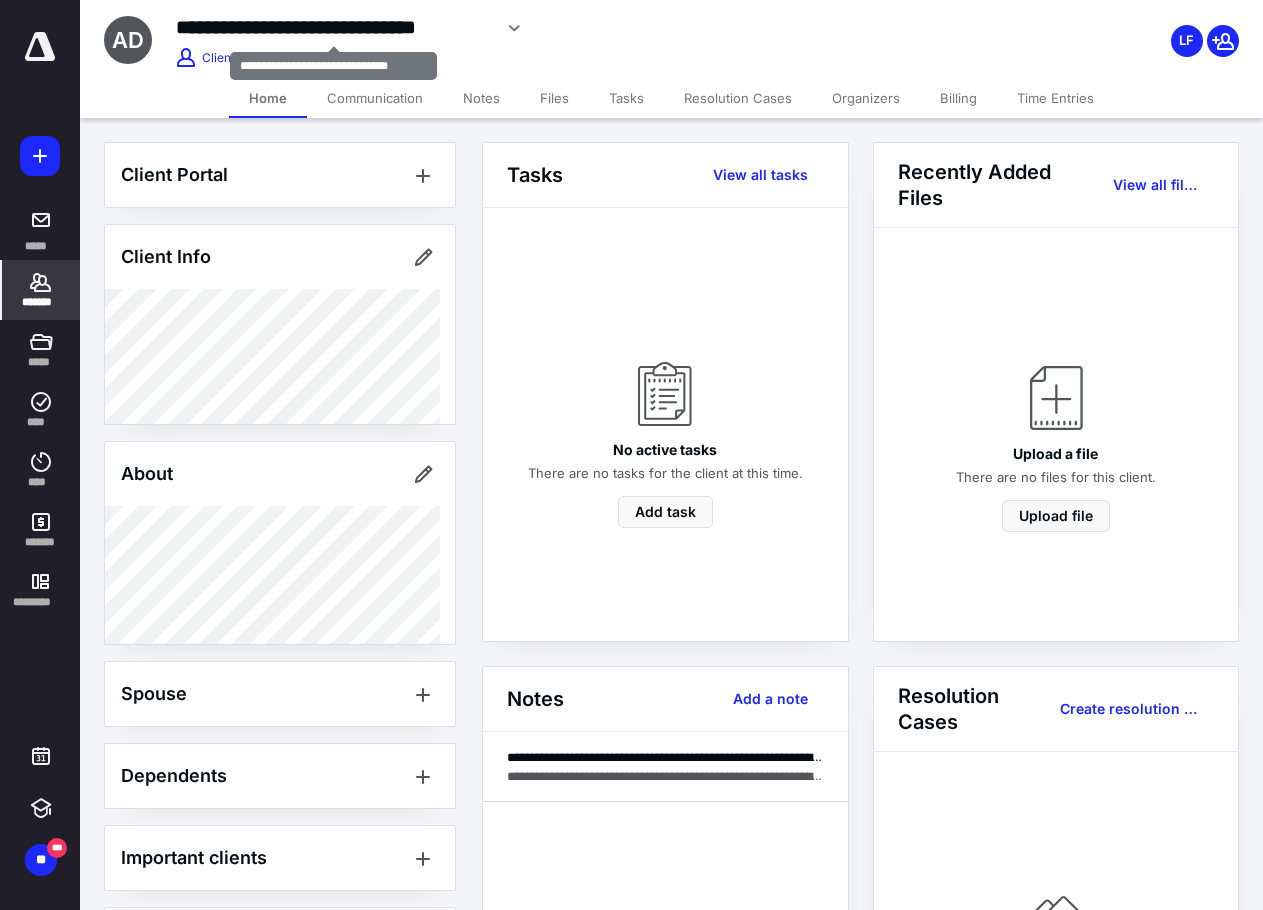 click on "**********" at bounding box center (333, 27) 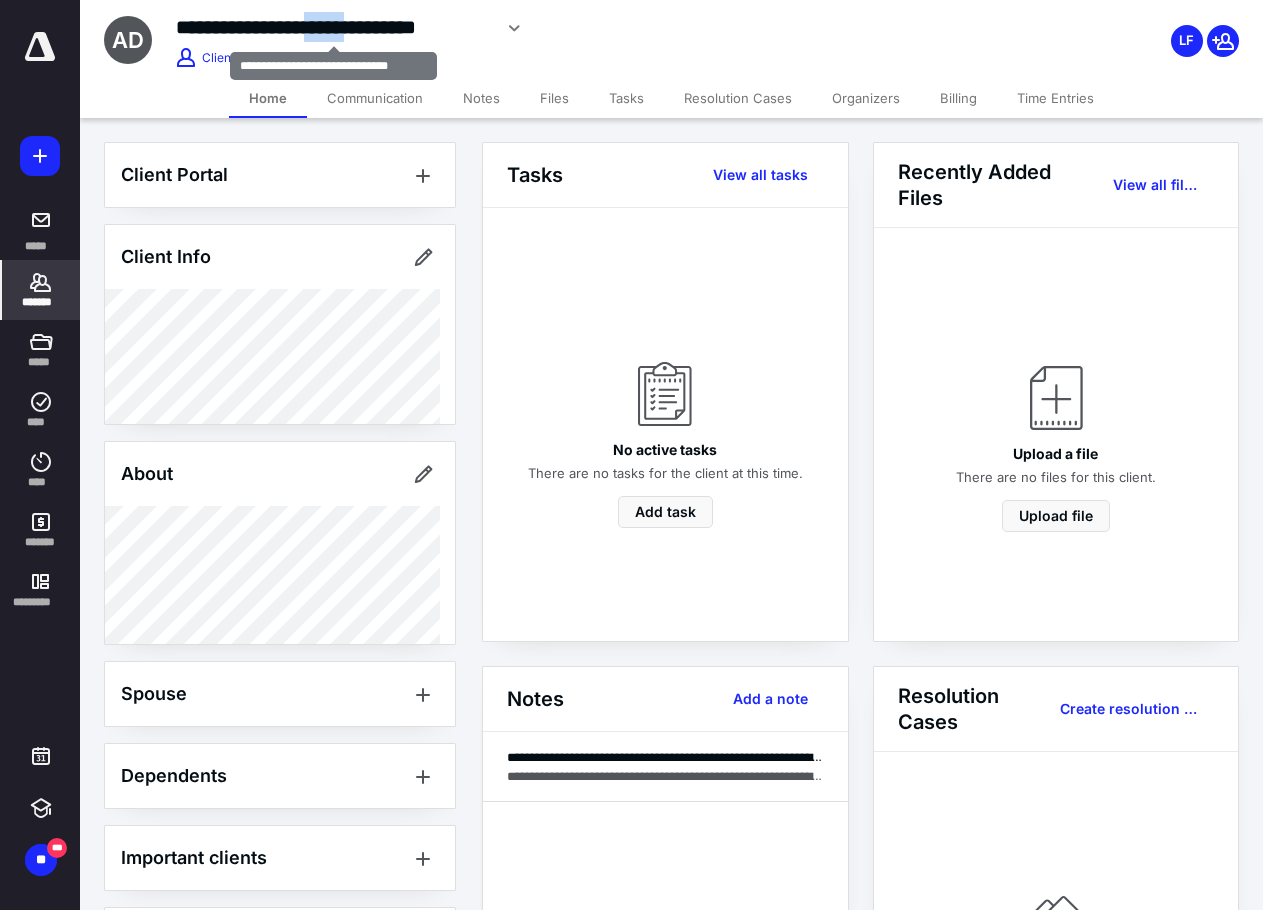 click on "**********" at bounding box center [333, 27] 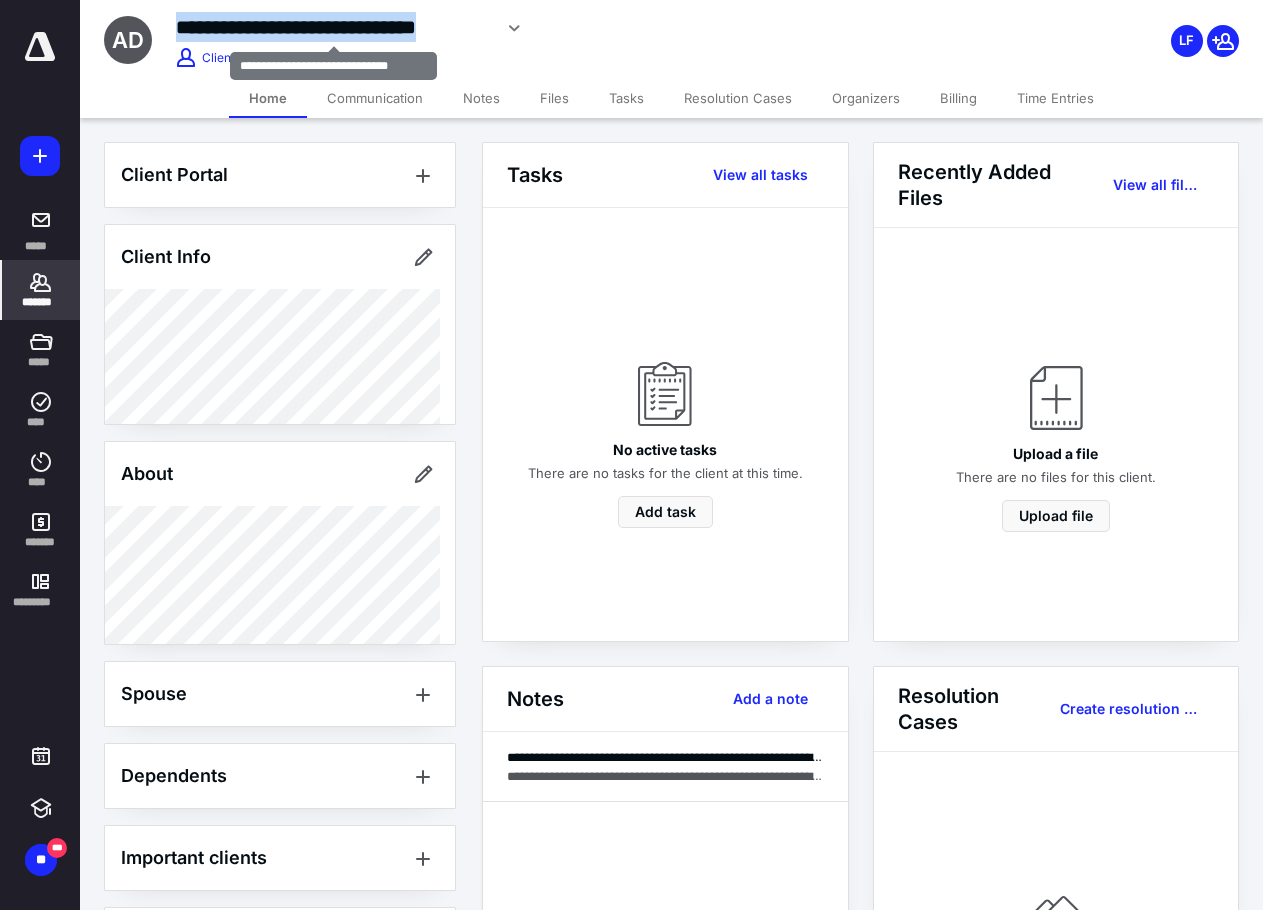 click on "**********" at bounding box center (333, 27) 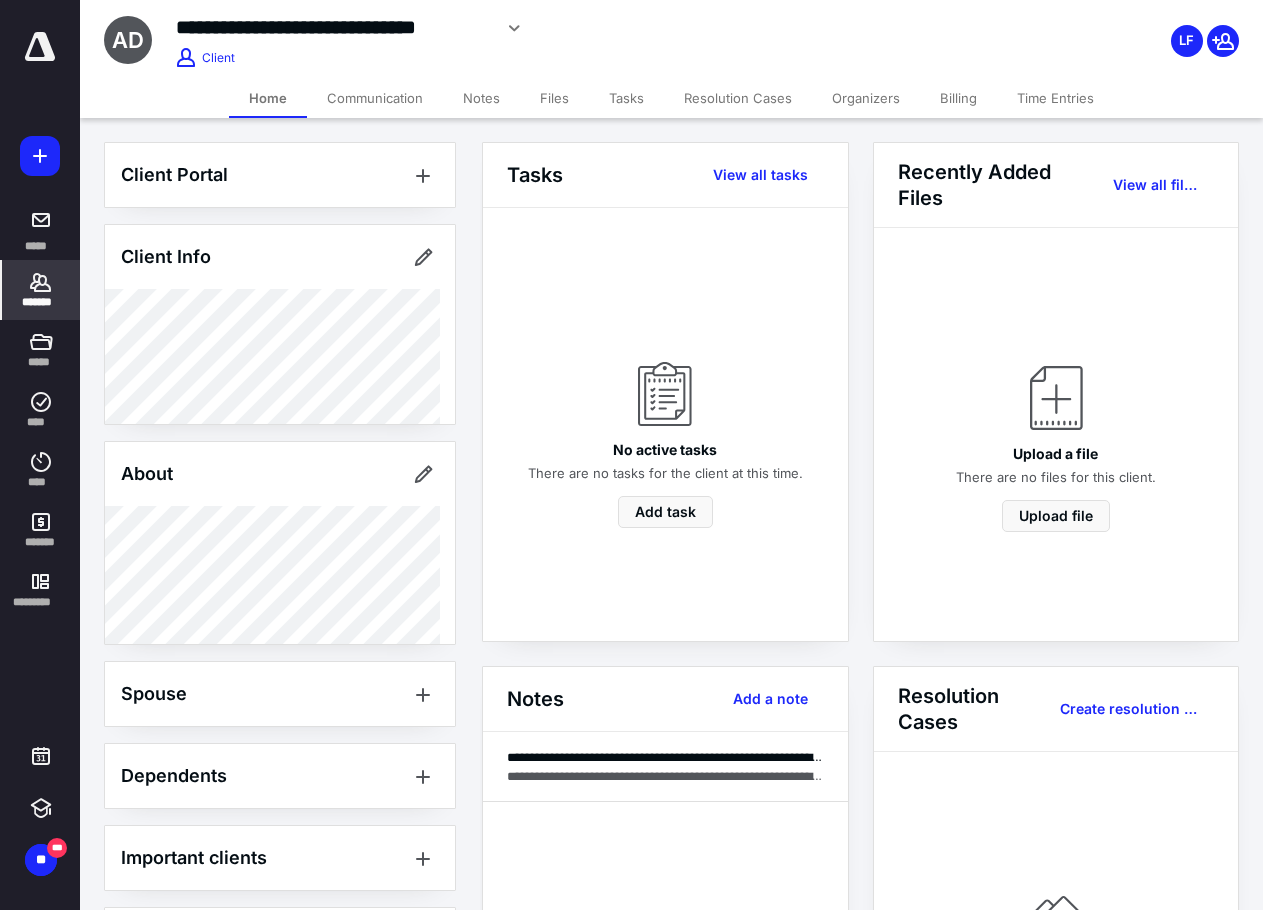 click on "Client Info" at bounding box center (280, 257) 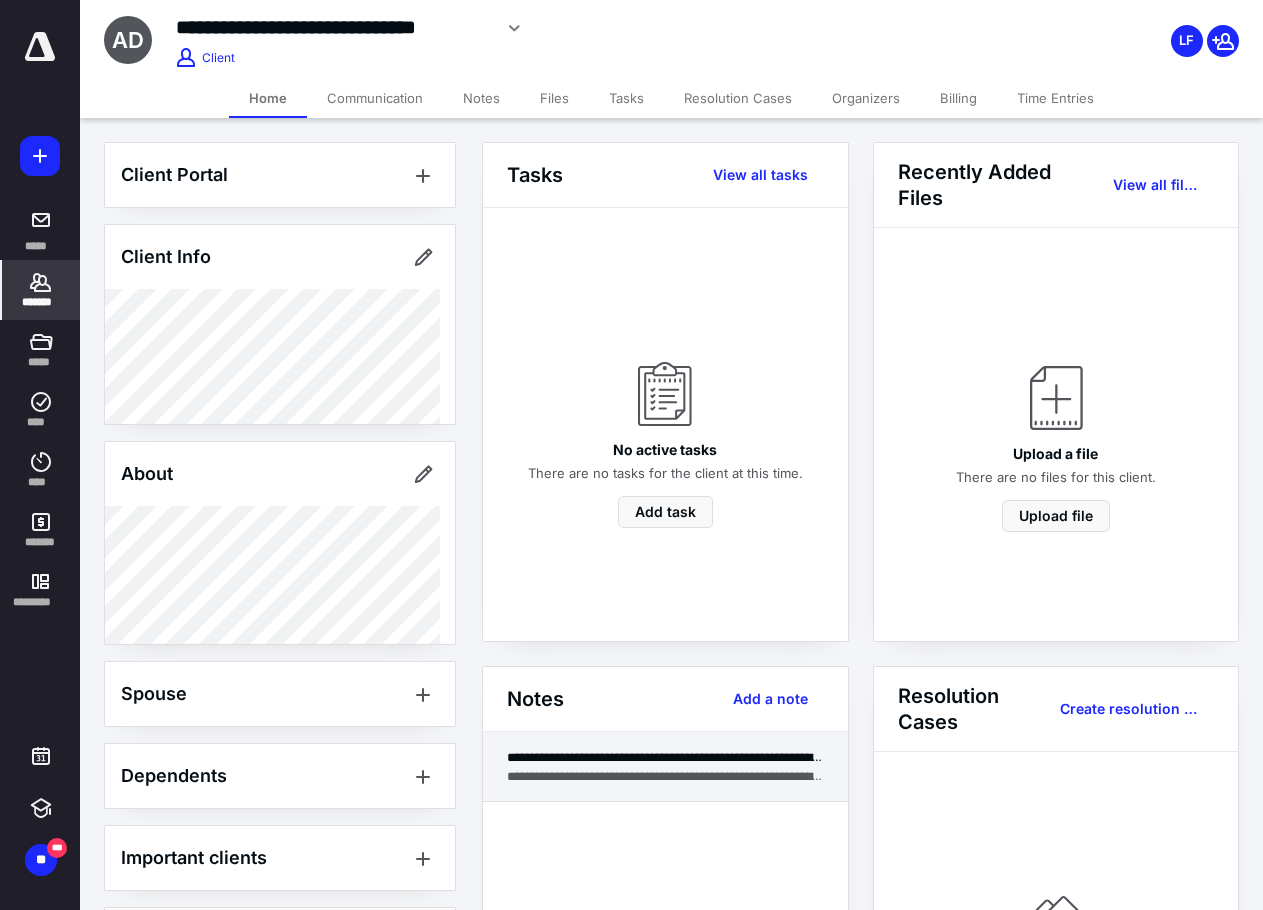 click on "**********" at bounding box center (665, 757) 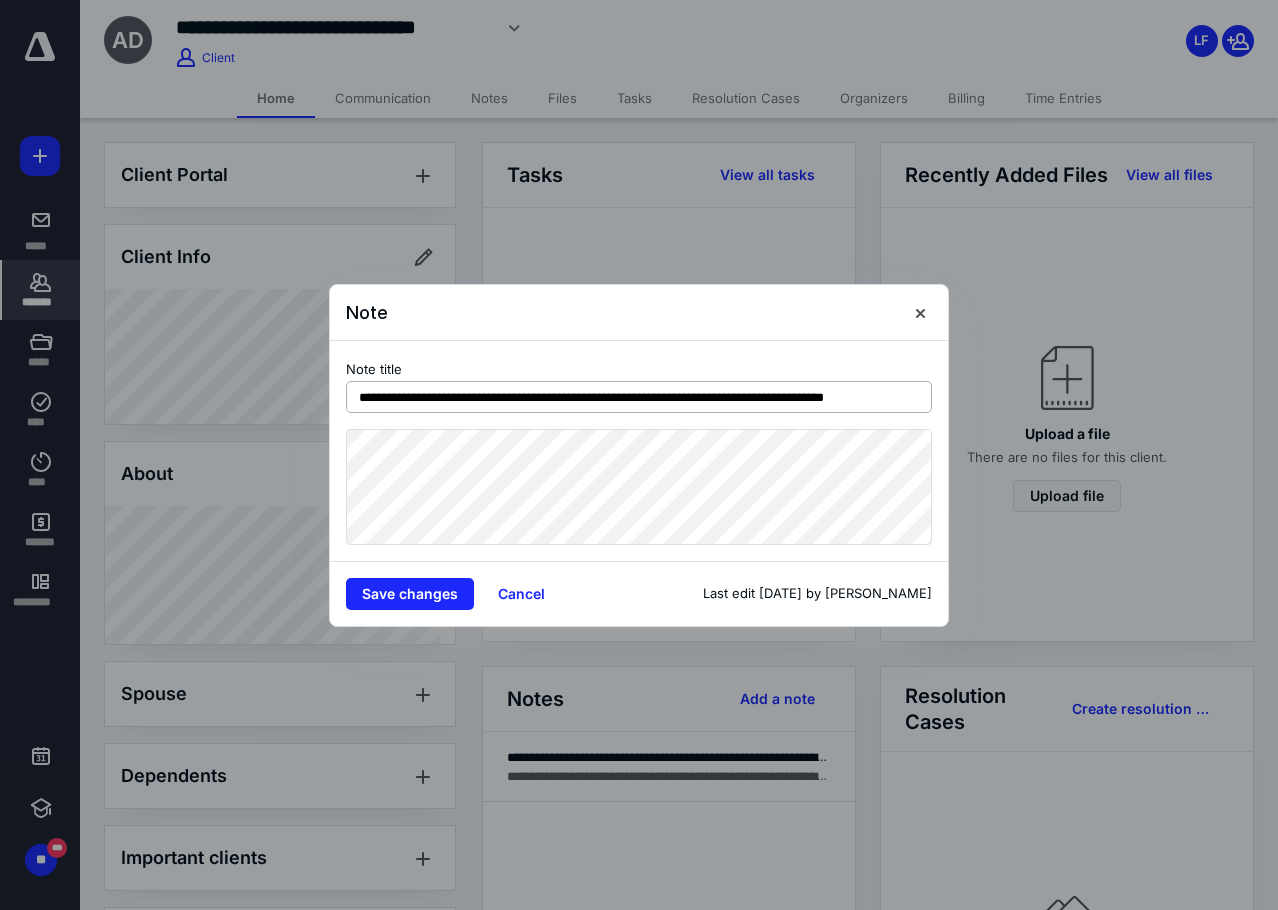 click on "**********" at bounding box center [639, 397] 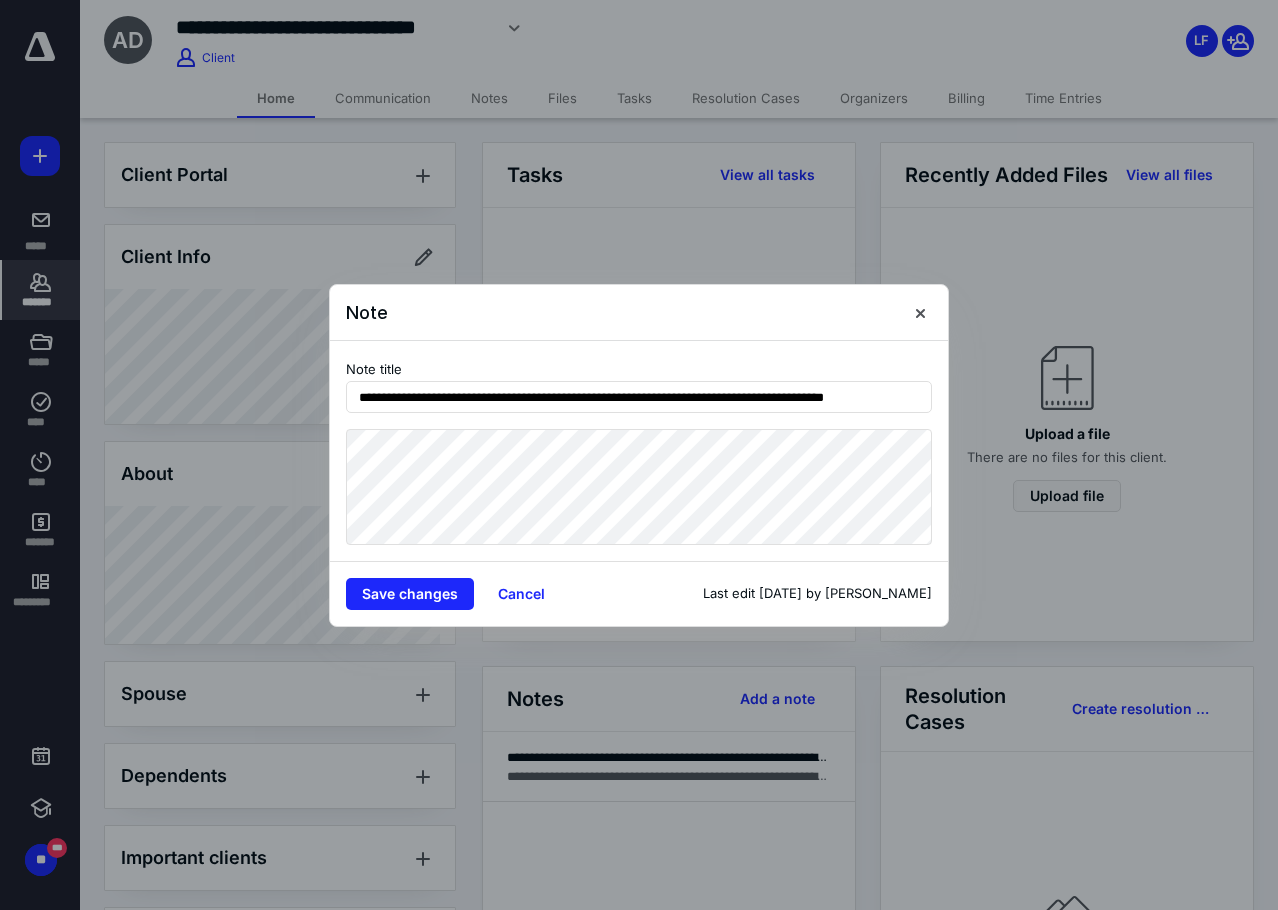 drag, startPoint x: 387, startPoint y: 588, endPoint x: 317, endPoint y: 115, distance: 478.15164 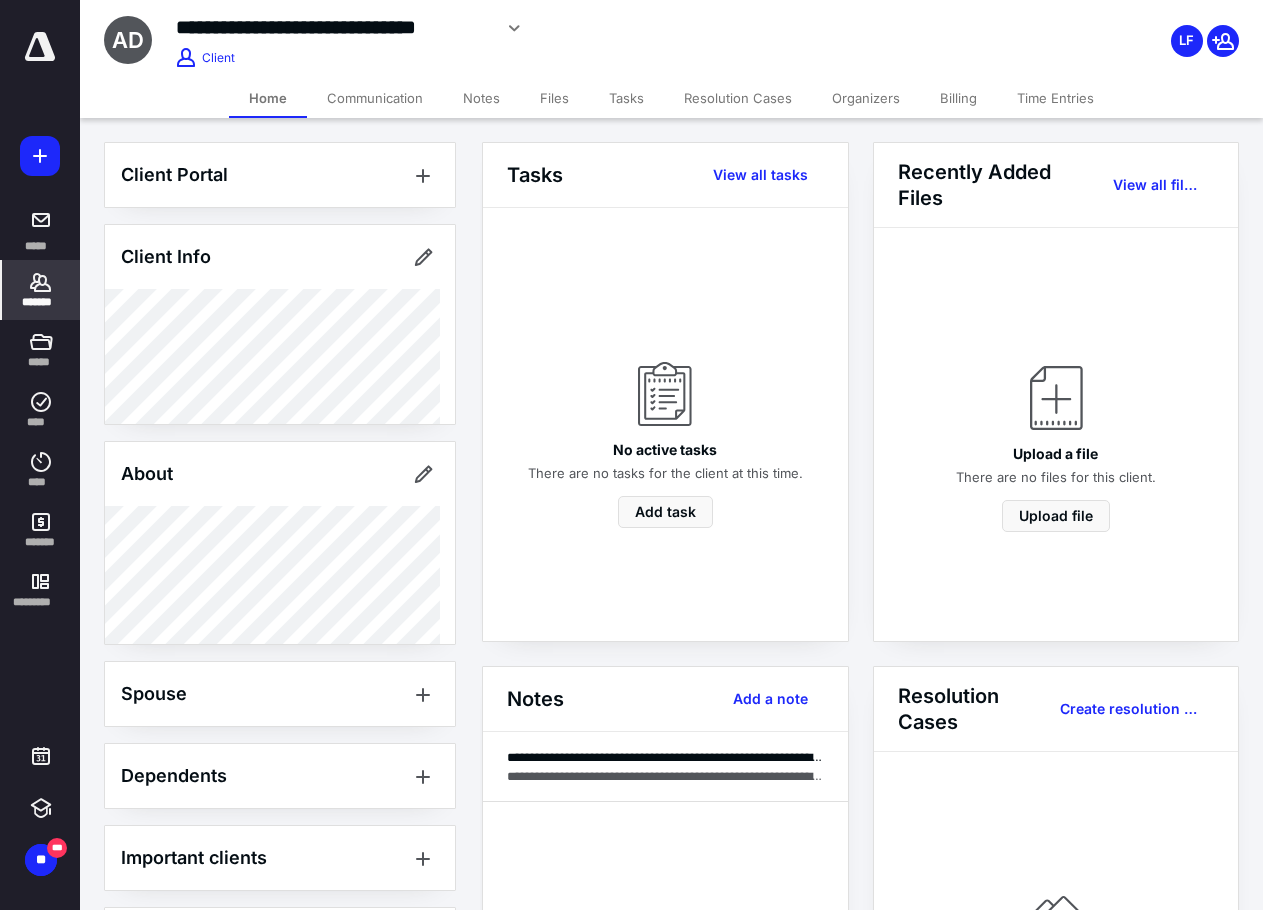 click on "**********" at bounding box center (333, 27) 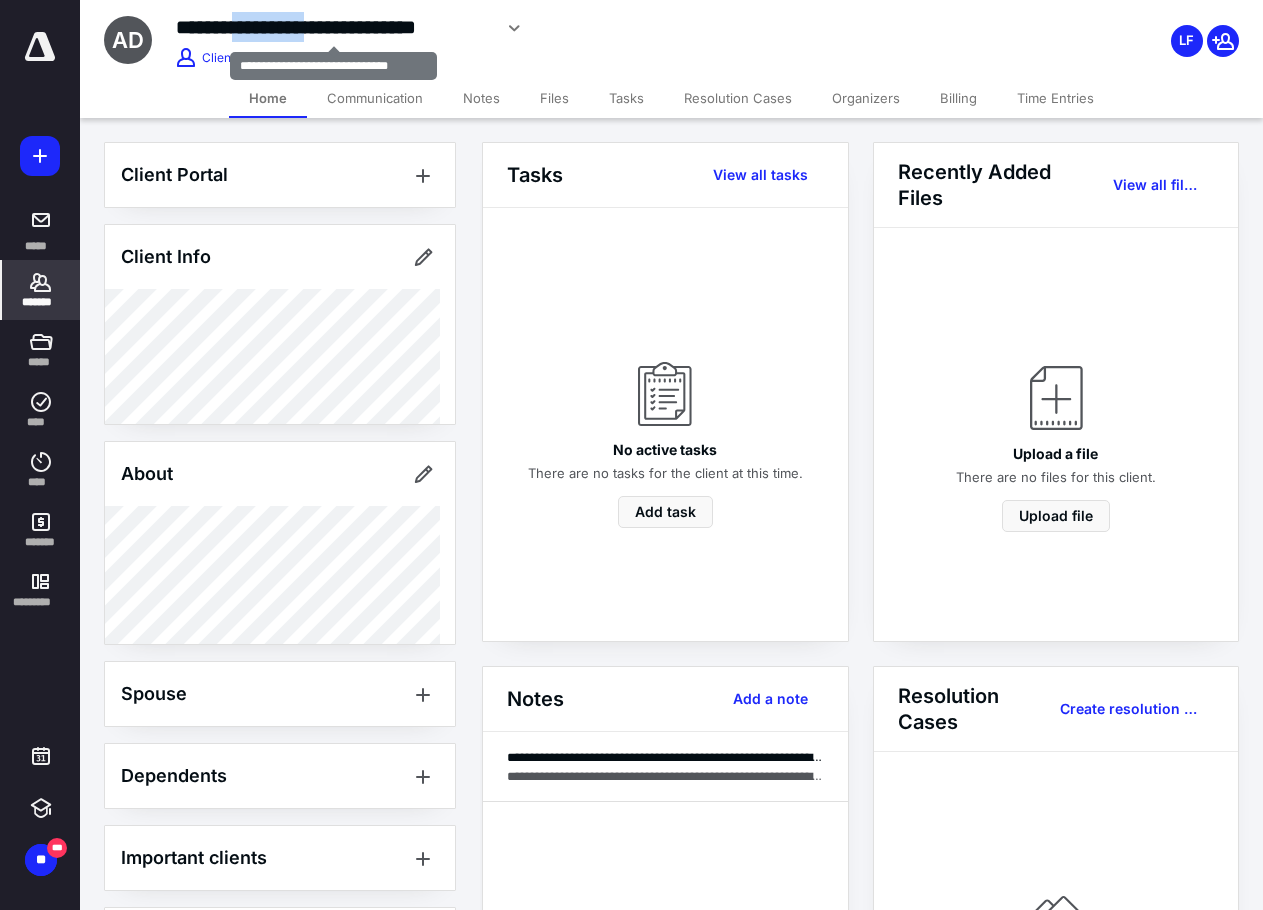 click on "**********" at bounding box center [333, 27] 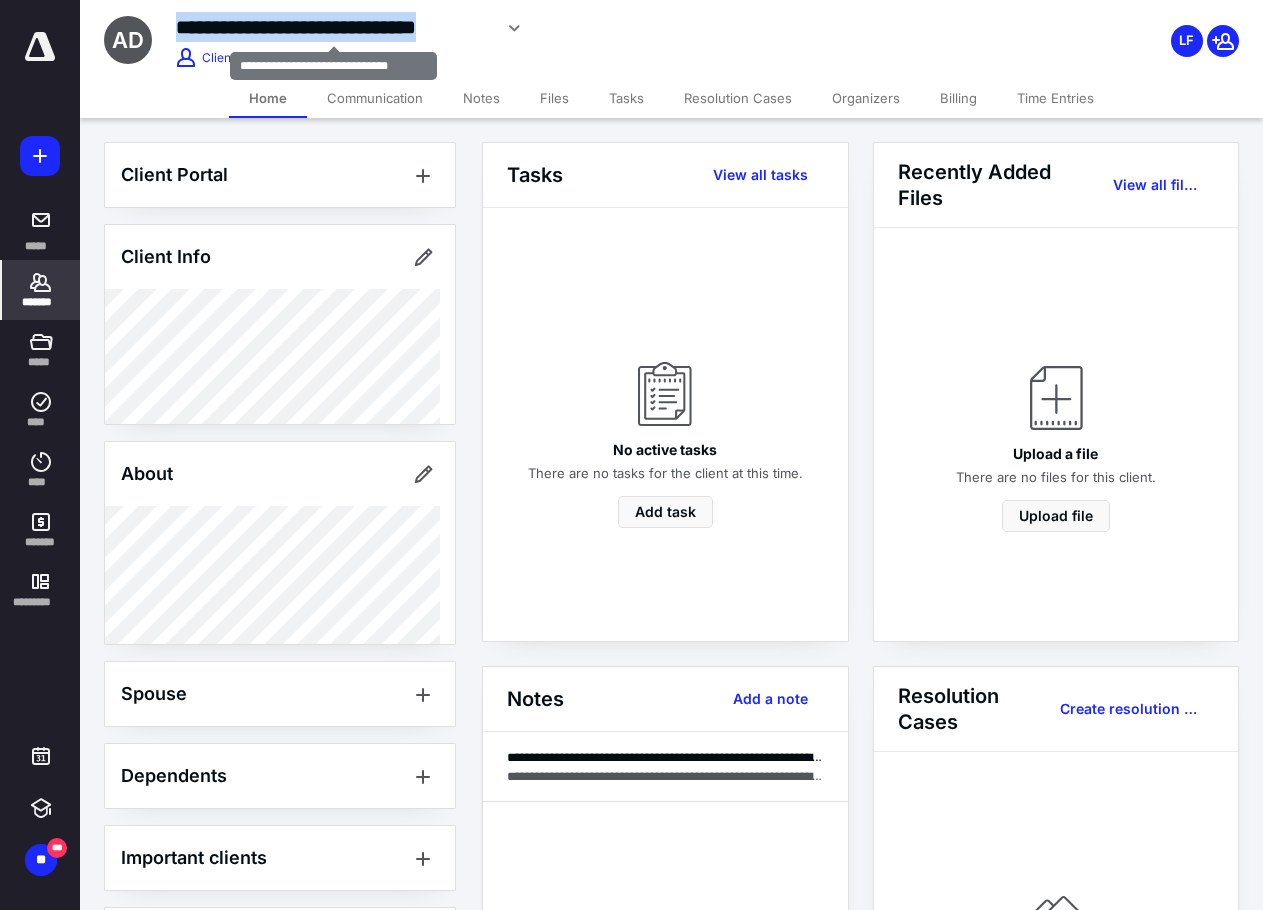 click on "**********" at bounding box center (333, 27) 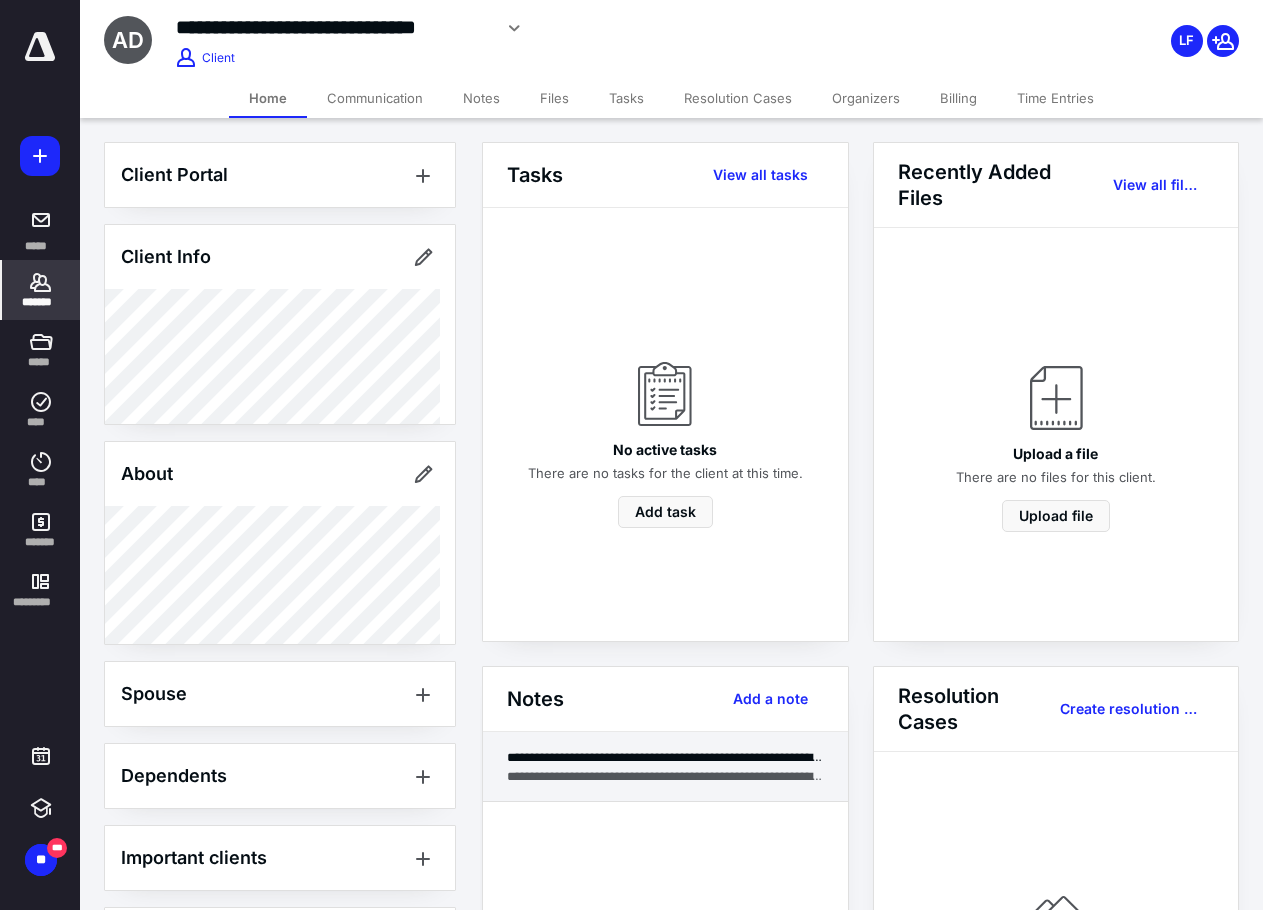 click on "**********" at bounding box center [665, 767] 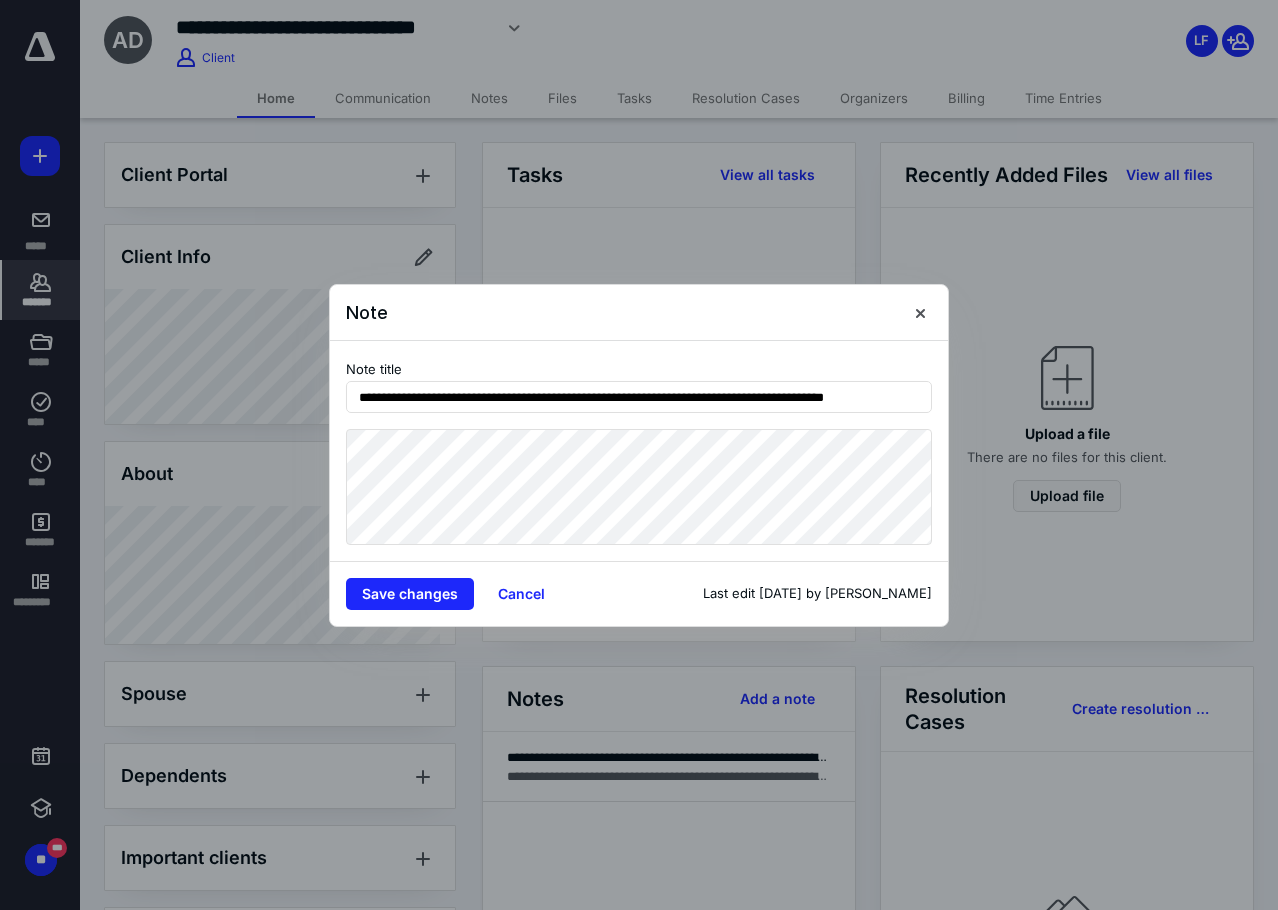 drag, startPoint x: 617, startPoint y: 400, endPoint x: 933, endPoint y: 396, distance: 316.02533 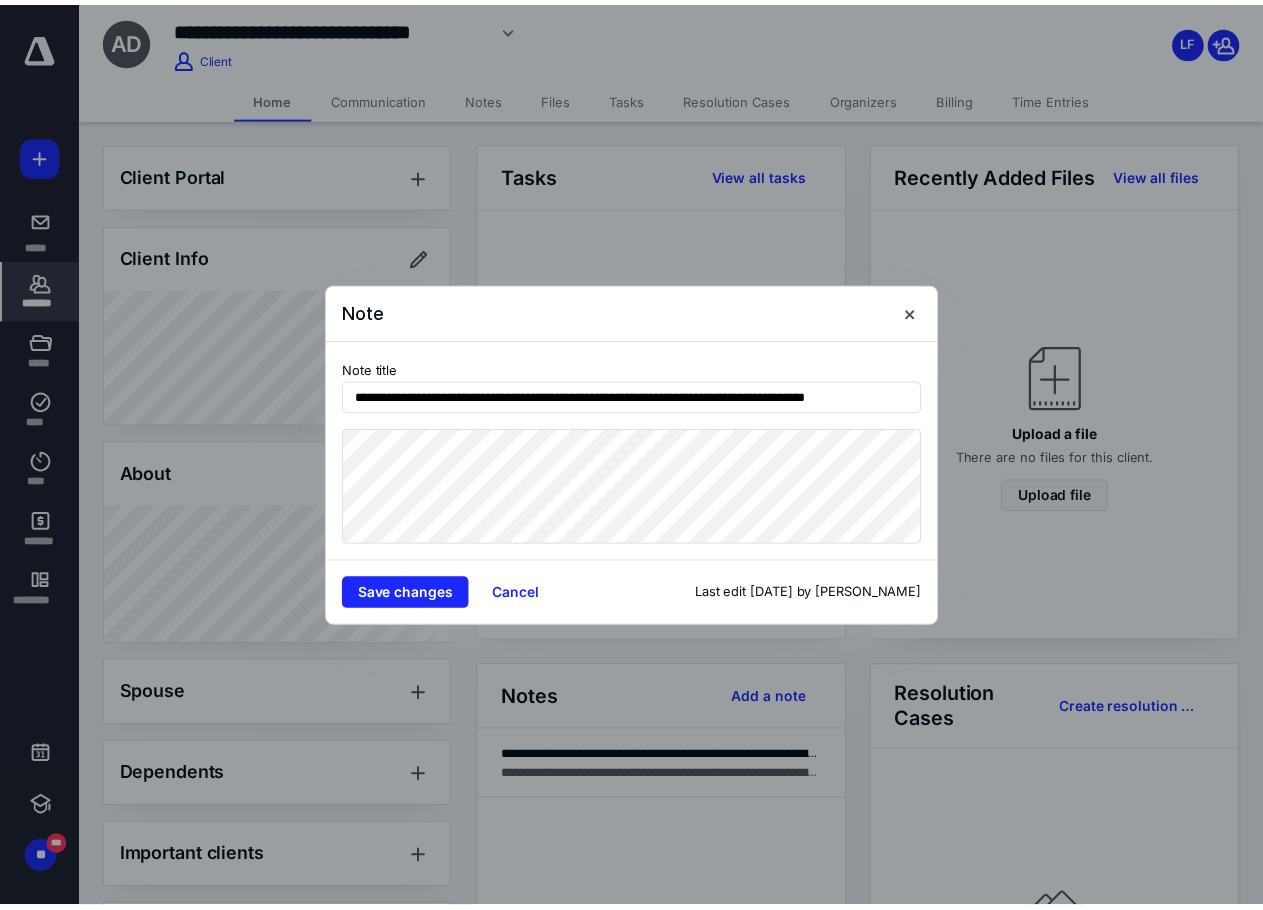 scroll, scrollTop: 0, scrollLeft: 0, axis: both 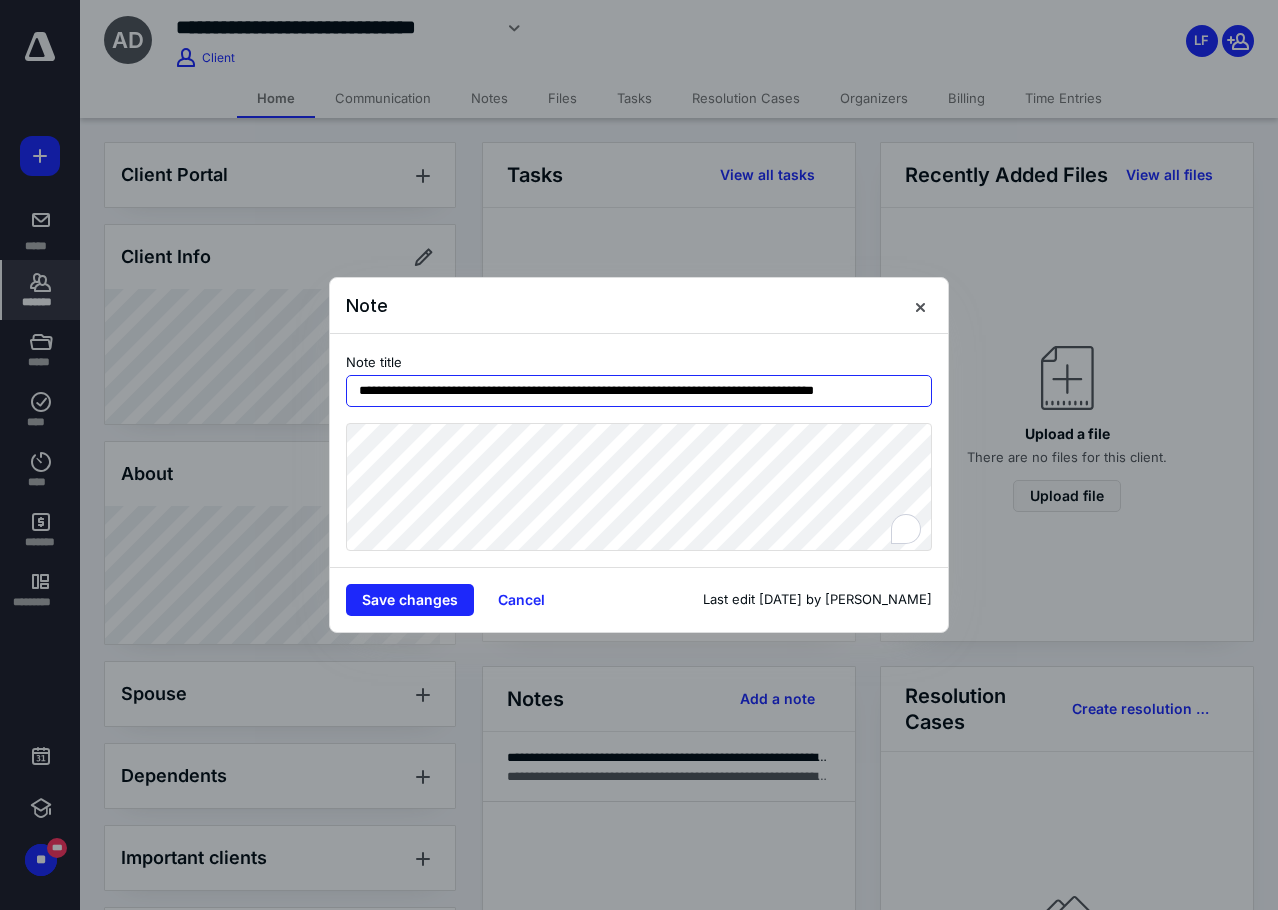 drag, startPoint x: 477, startPoint y: 385, endPoint x: 556, endPoint y: 390, distance: 79.15807 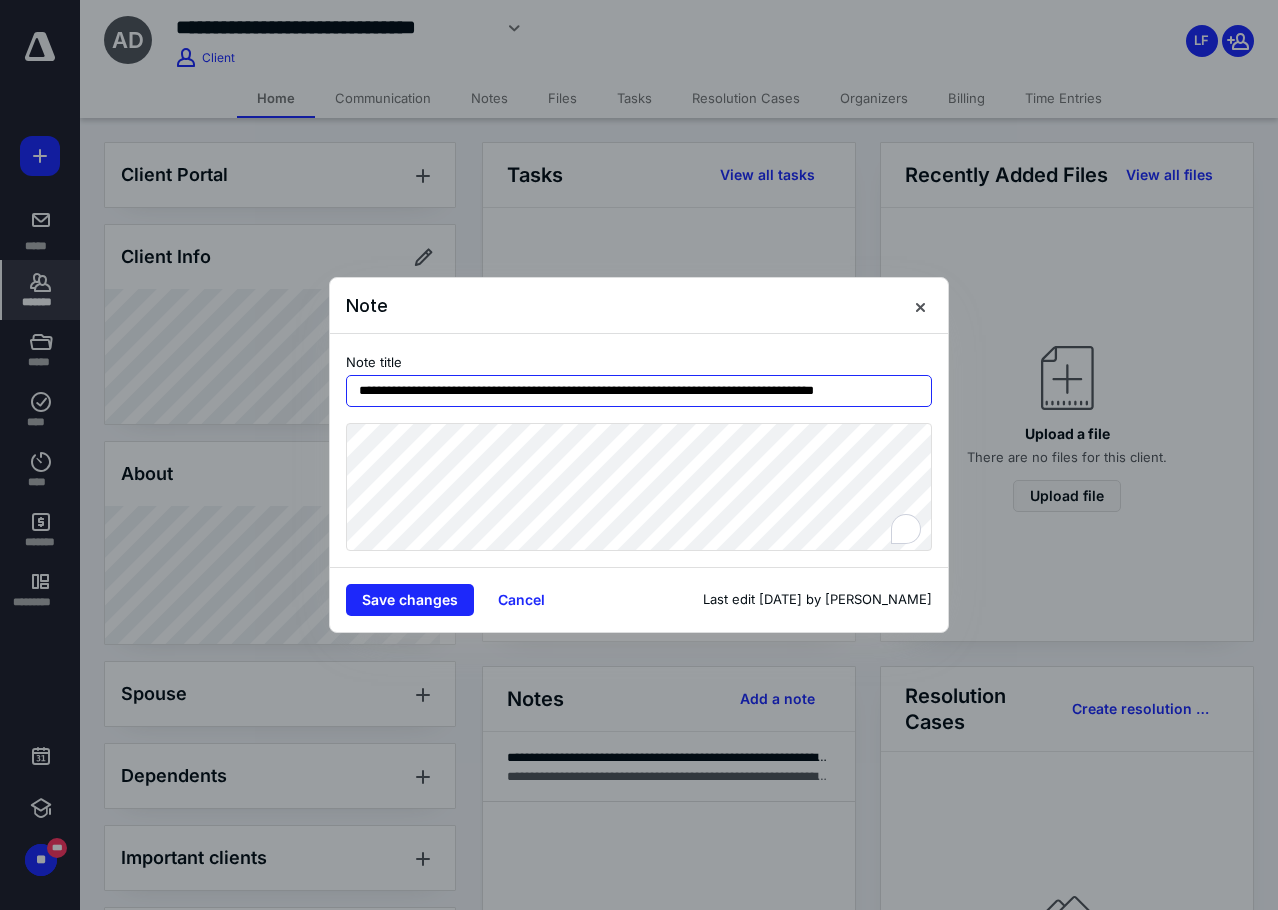click on "**********" at bounding box center [639, 391] 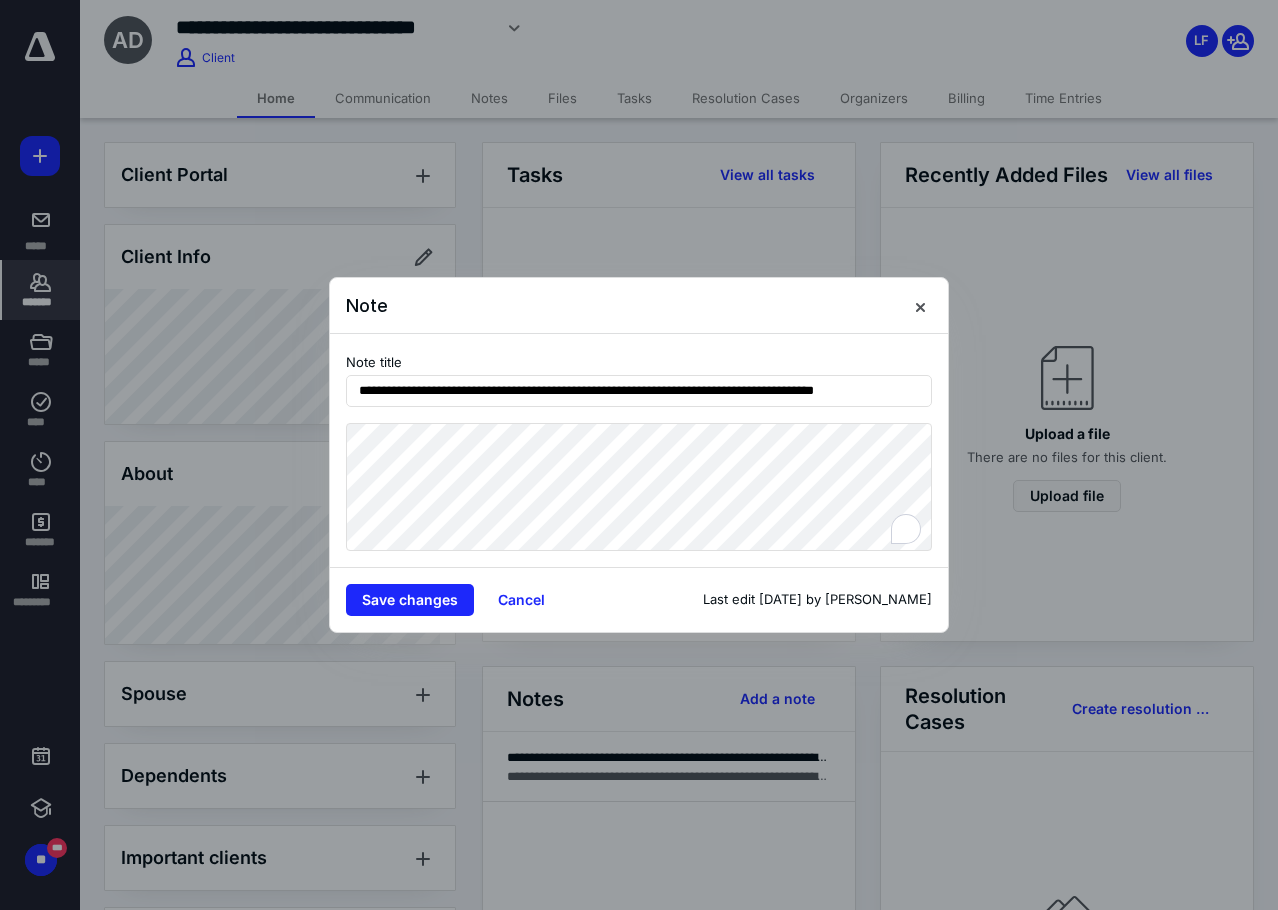 click on "Save changes Cancel Last edit [DATE] by [PERSON_NAME]" at bounding box center (639, 599) 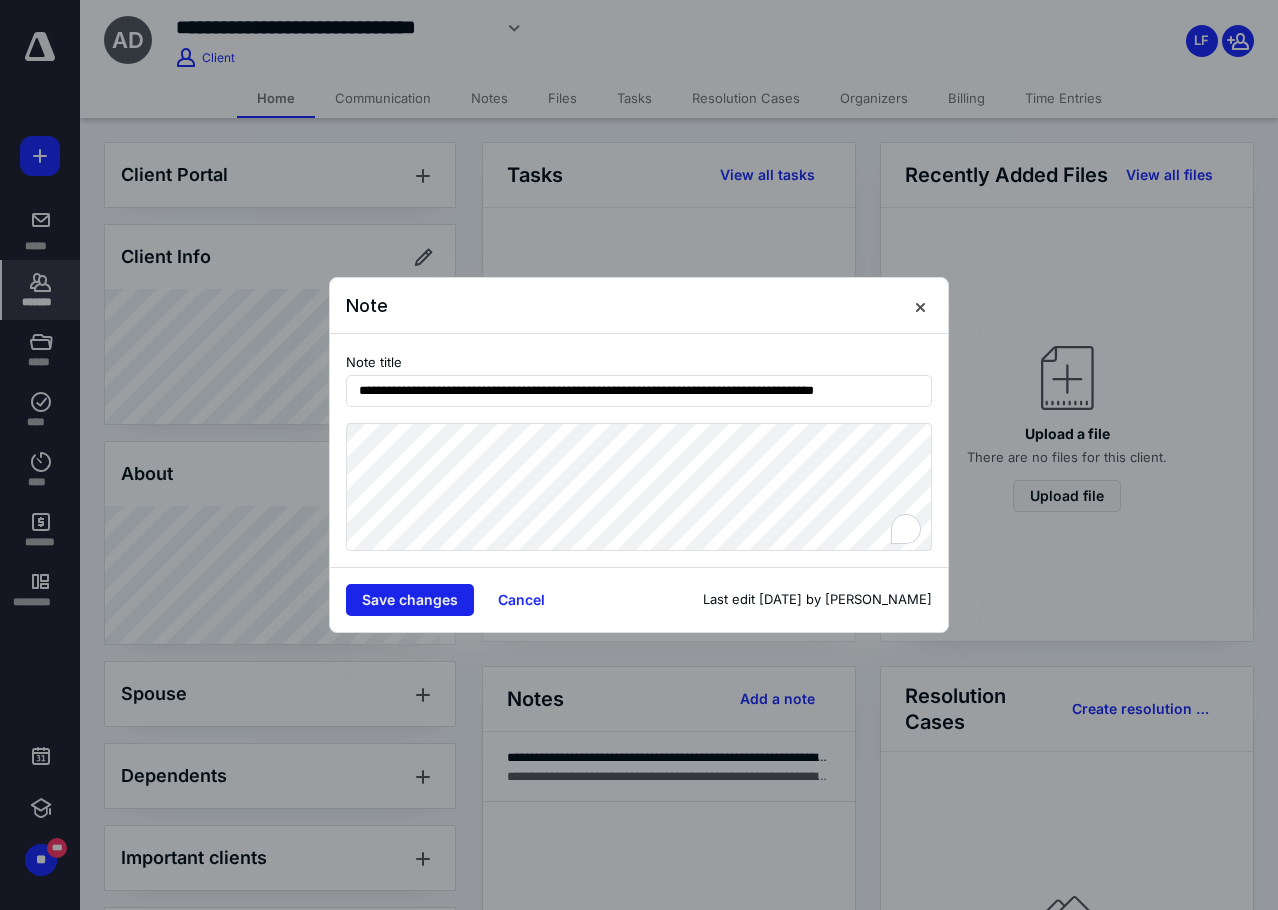 click on "Save changes" at bounding box center (410, 600) 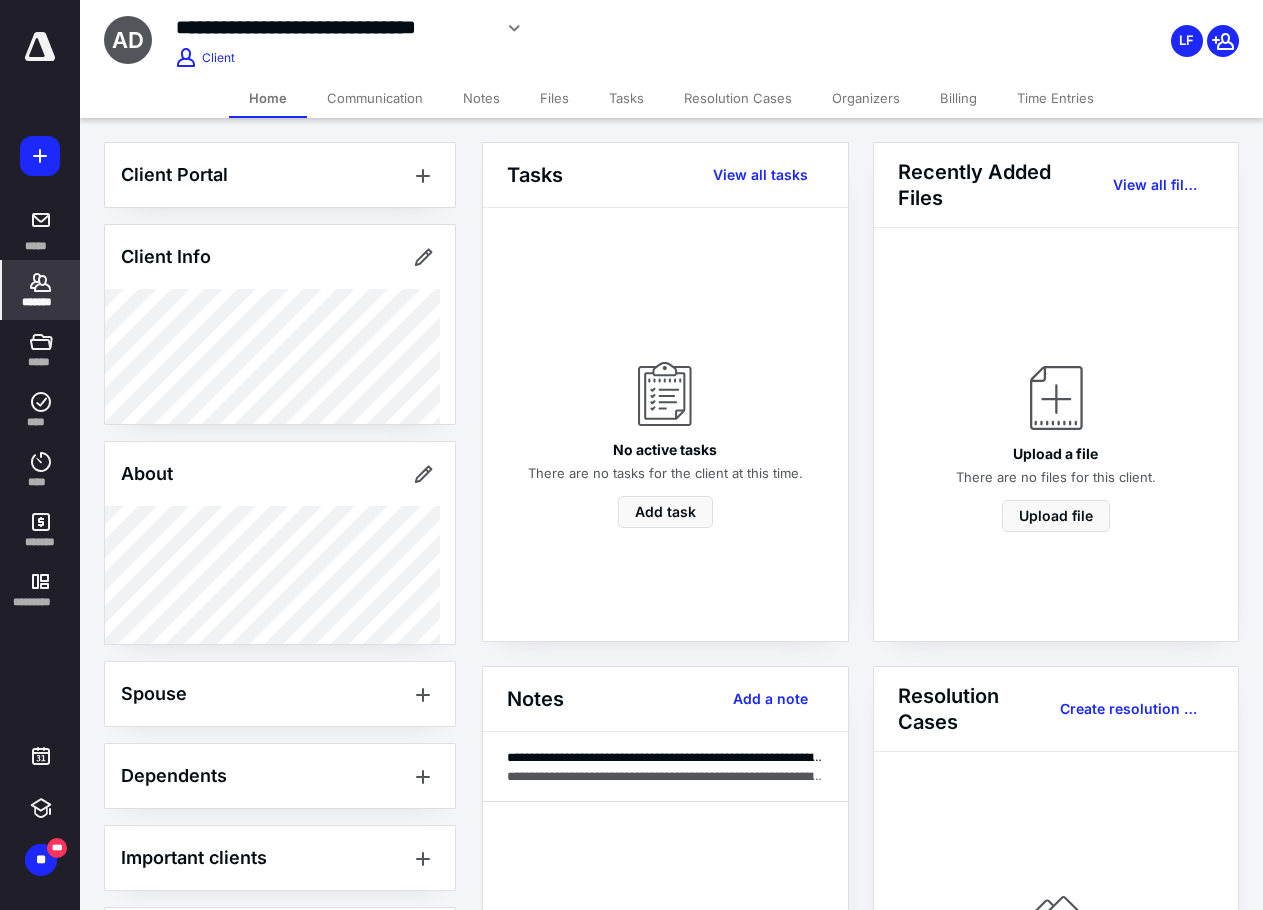 click on "*******" at bounding box center (41, 290) 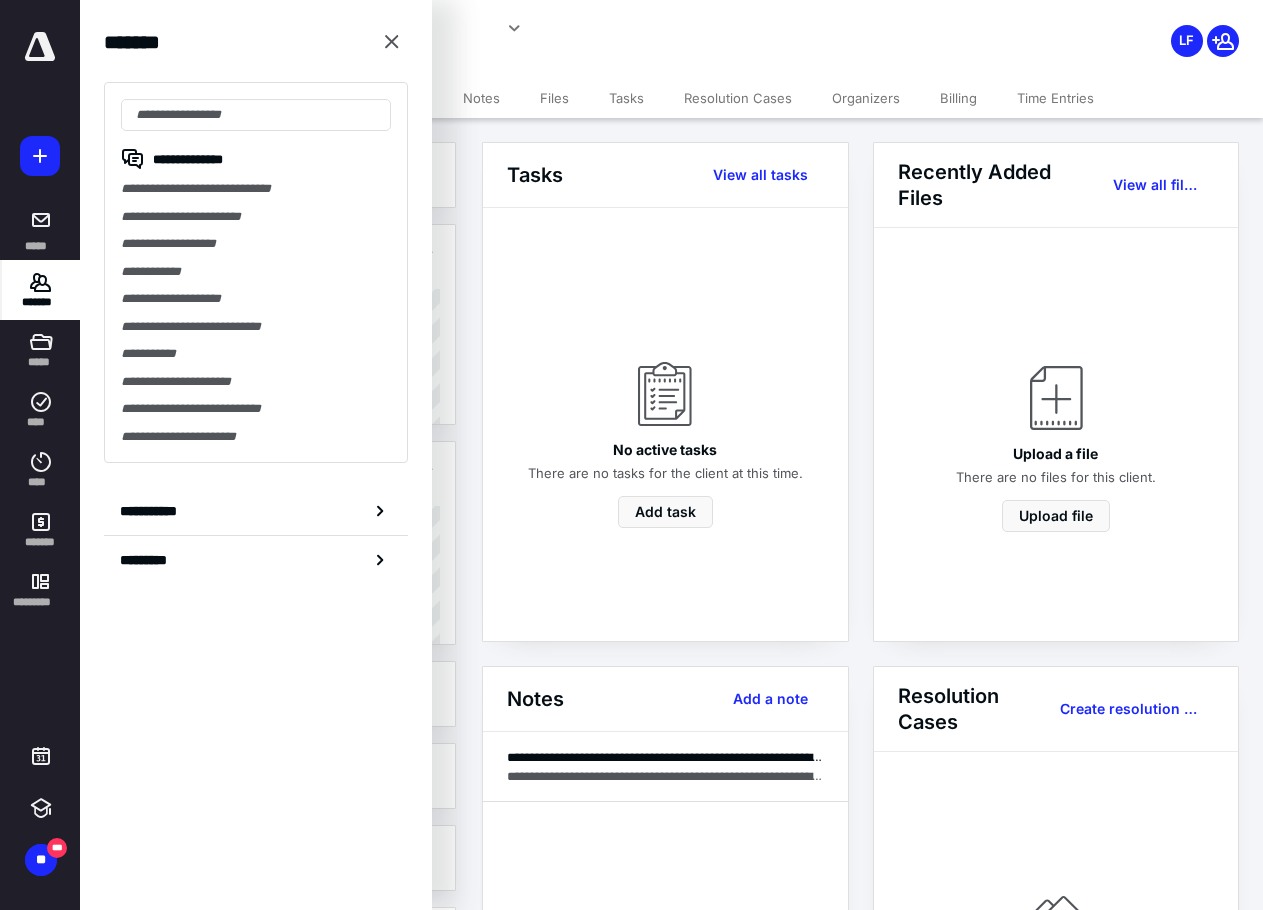 click on "Client Portal Client Info About Spouse Dependents Important clients Integrations Tags Manage all tags" at bounding box center [280, 622] 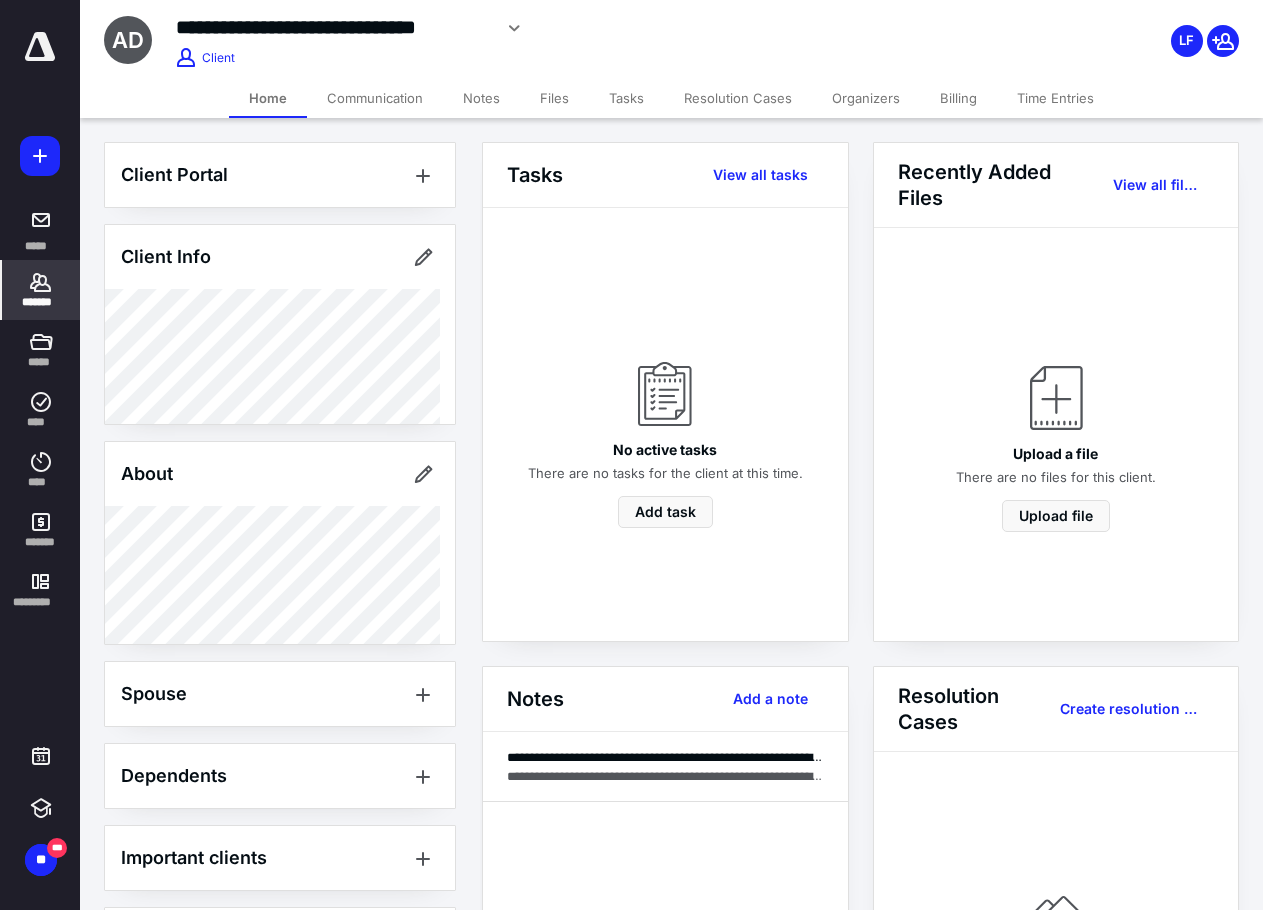 click on "*******" at bounding box center (41, 290) 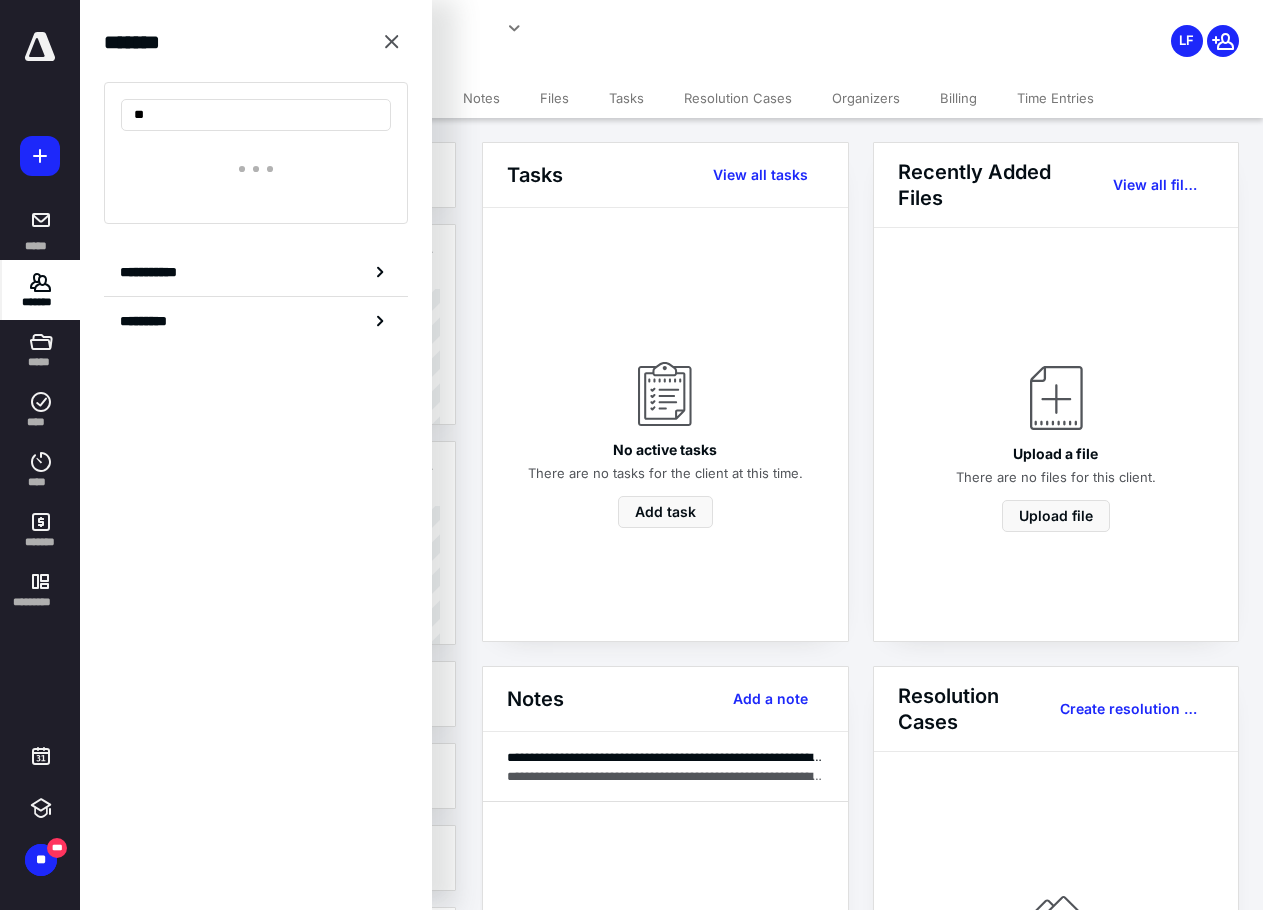 type on "*" 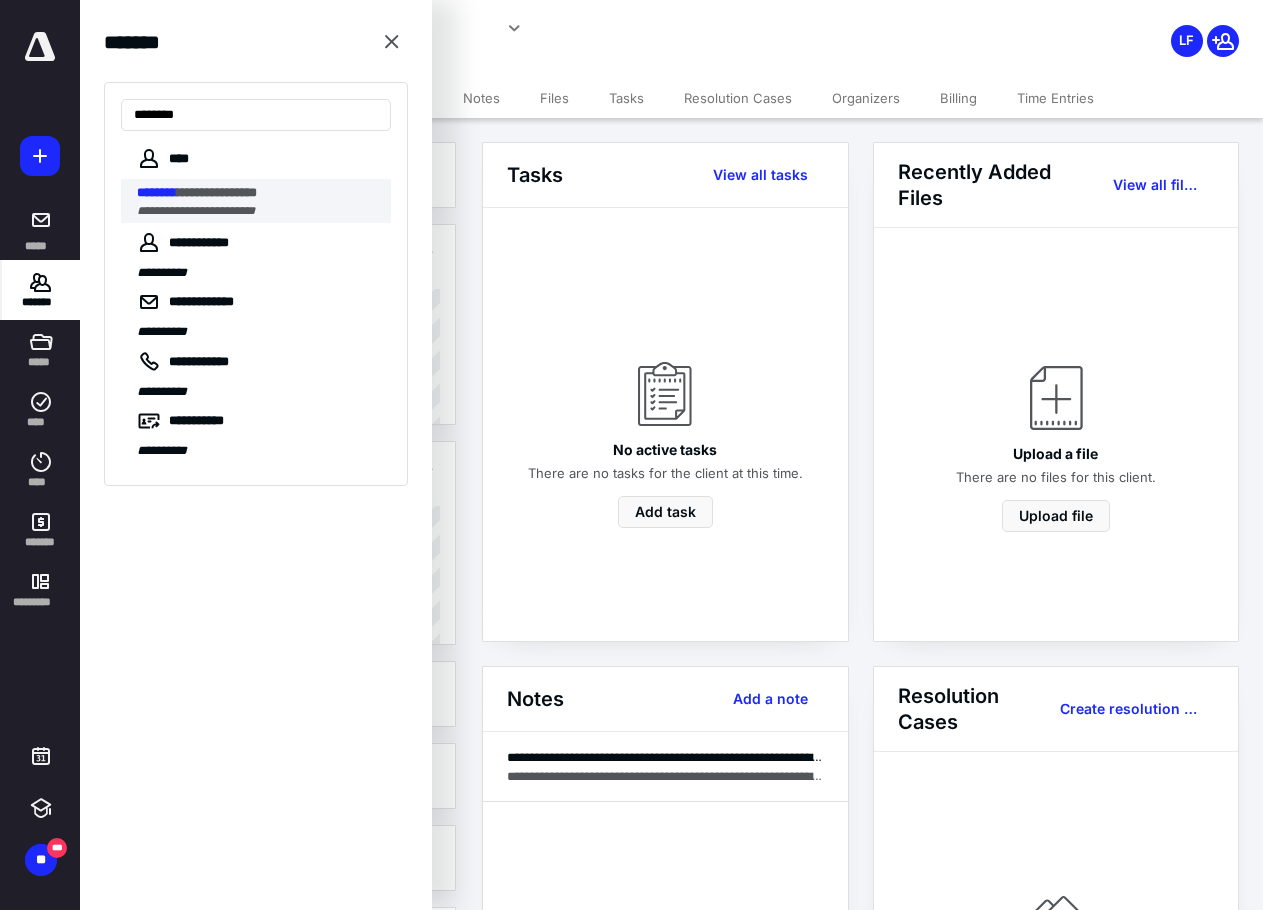 type on "********" 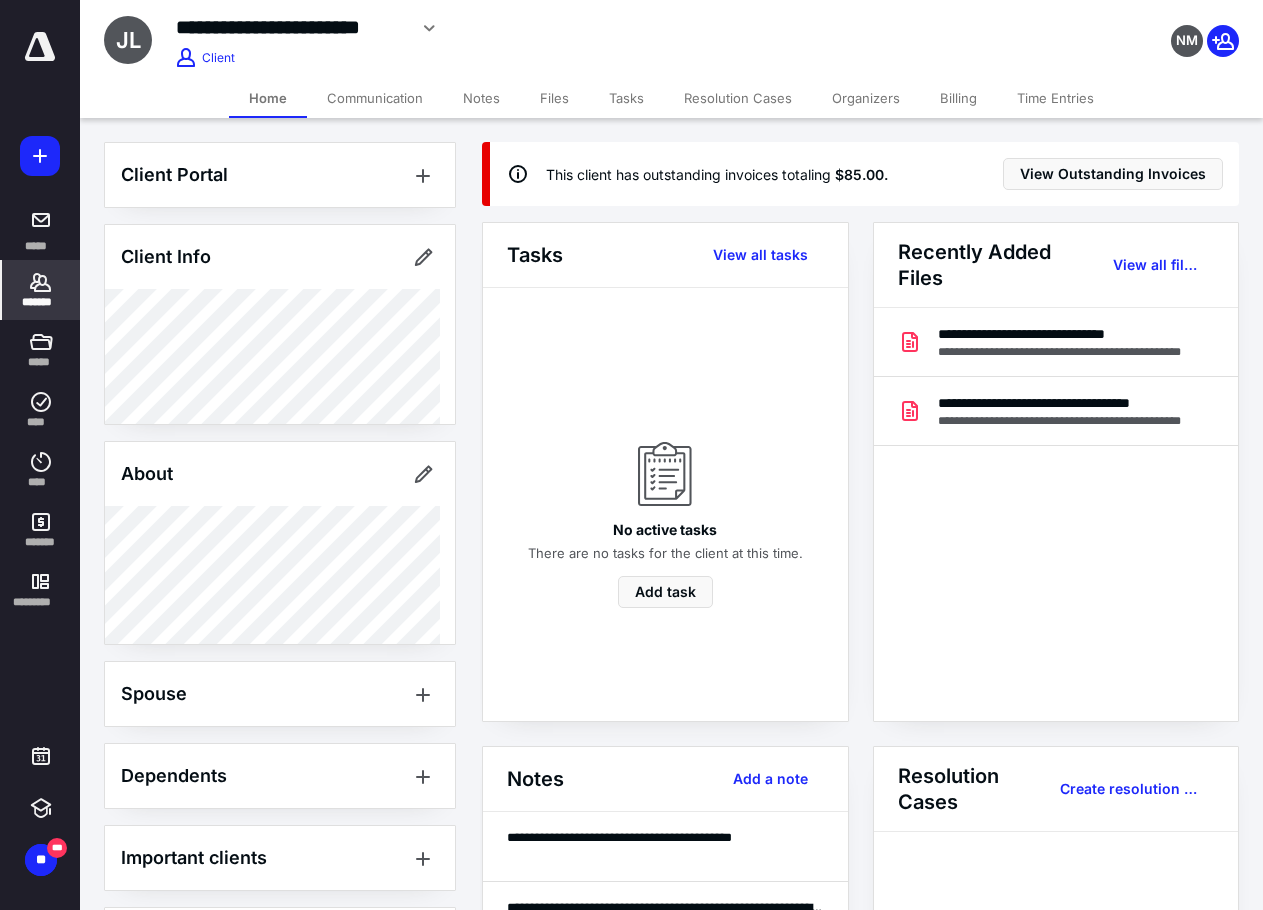 scroll, scrollTop: 100, scrollLeft: 0, axis: vertical 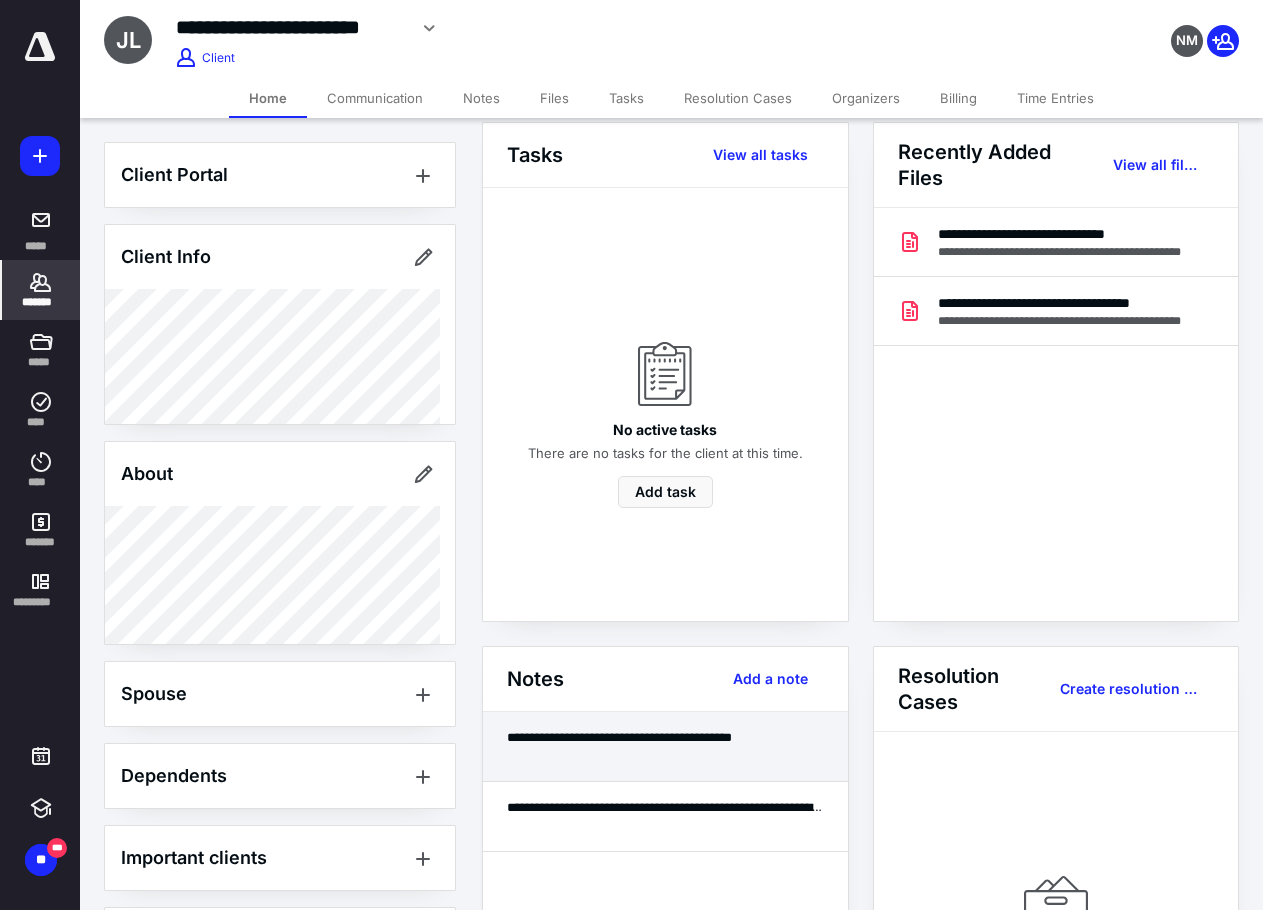 click at bounding box center (665, 756) 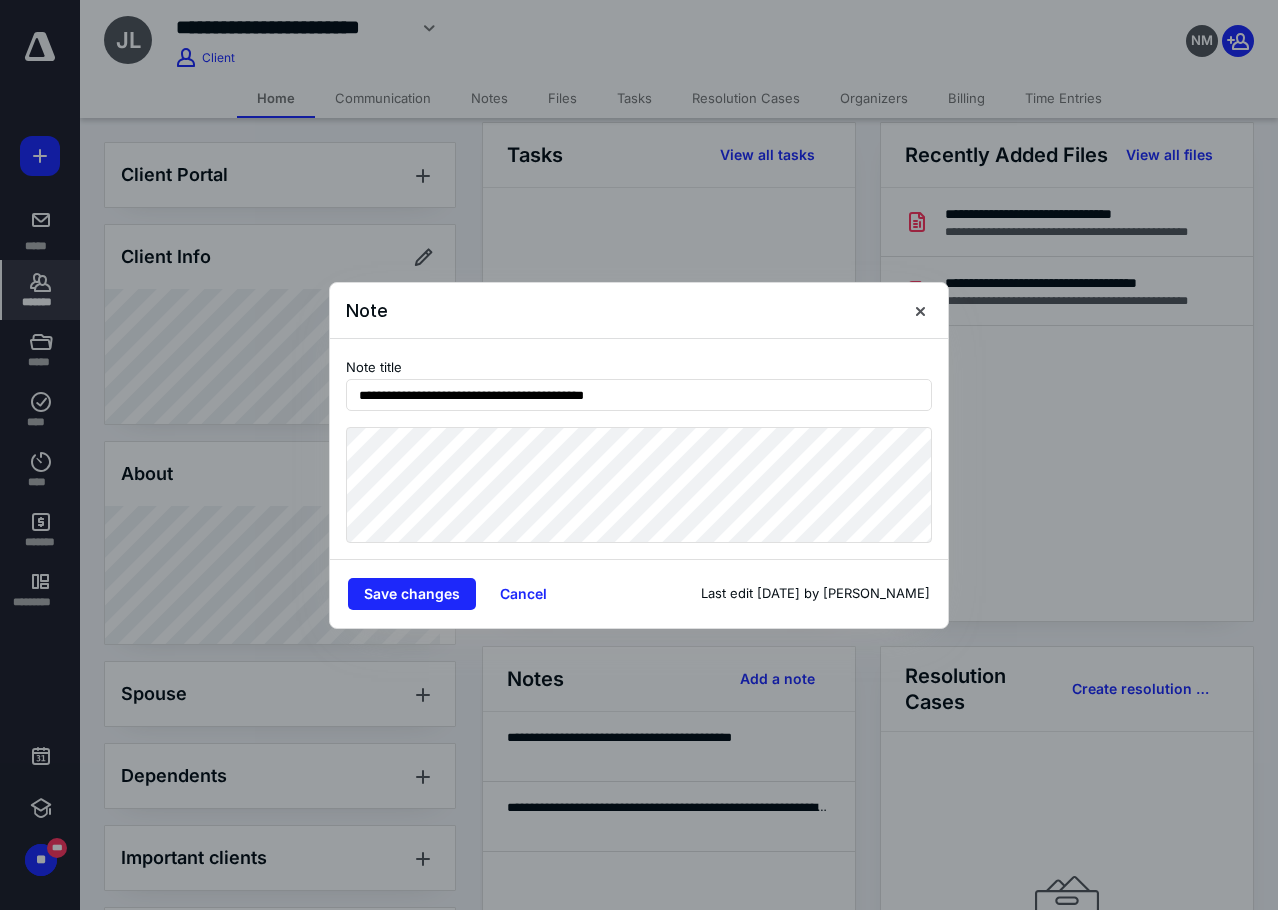 click on "Save changes Cancel Last edit [DATE] by [PERSON_NAME]" at bounding box center [639, 594] 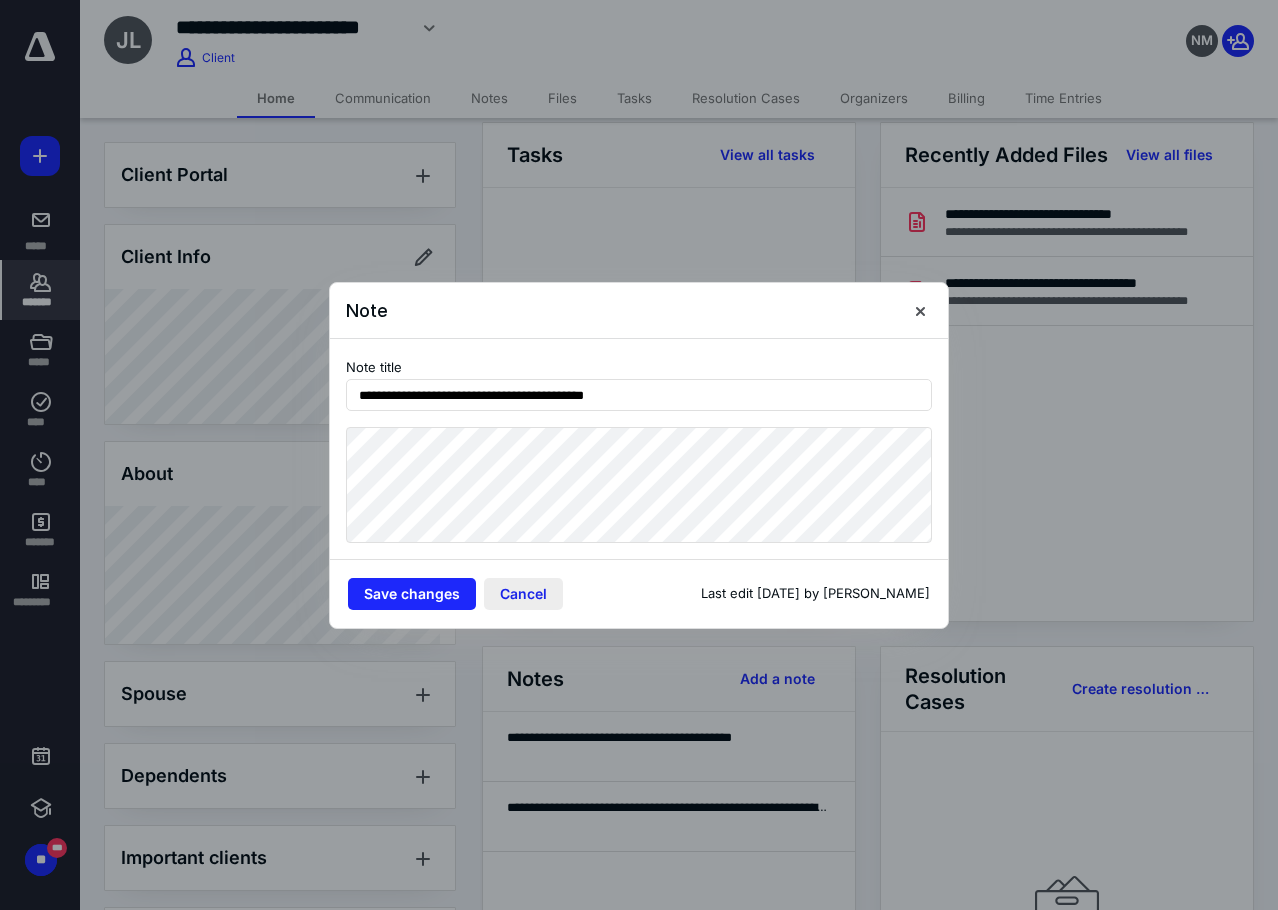 drag, startPoint x: 535, startPoint y: 600, endPoint x: 555, endPoint y: 607, distance: 21.189621 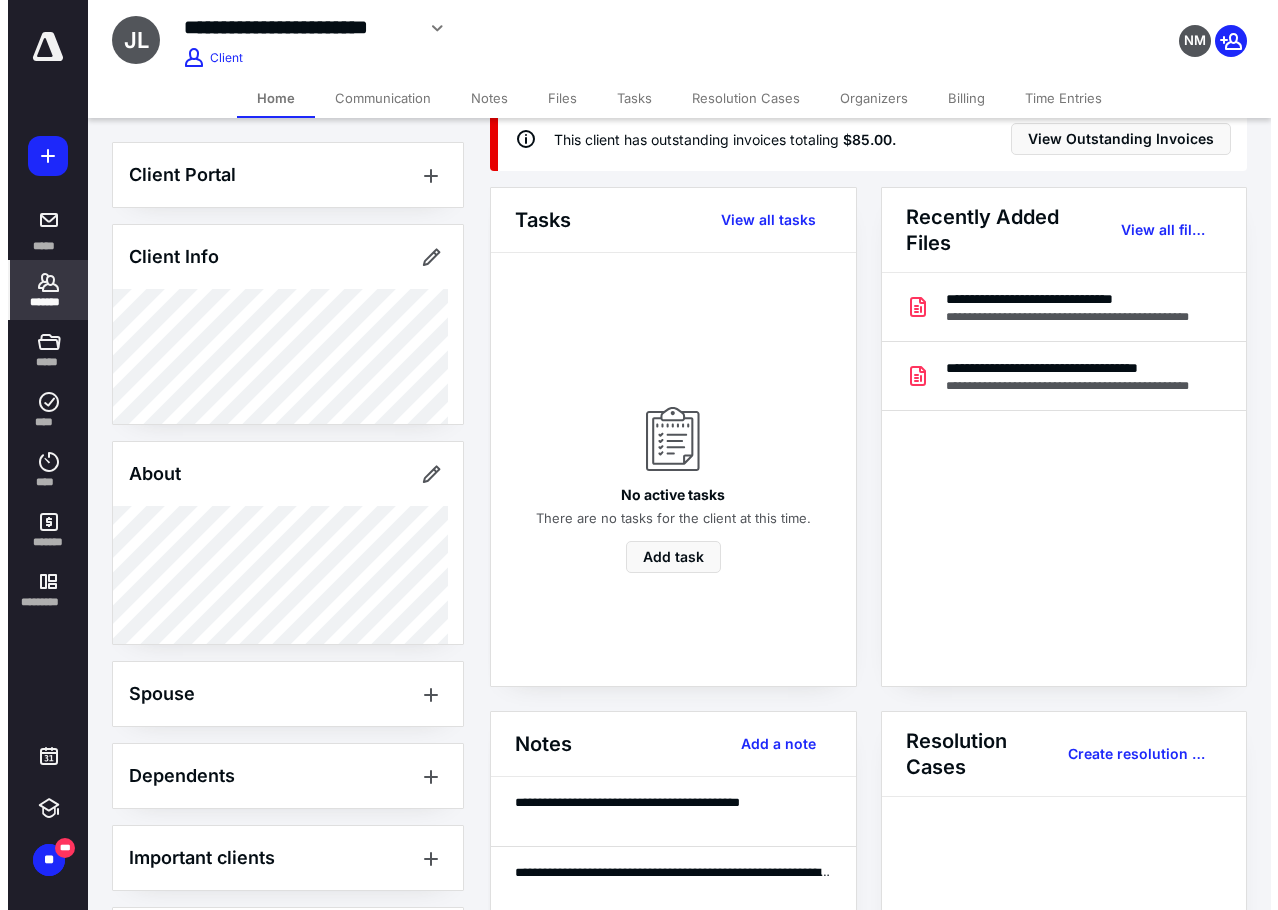 scroll, scrollTop: 0, scrollLeft: 0, axis: both 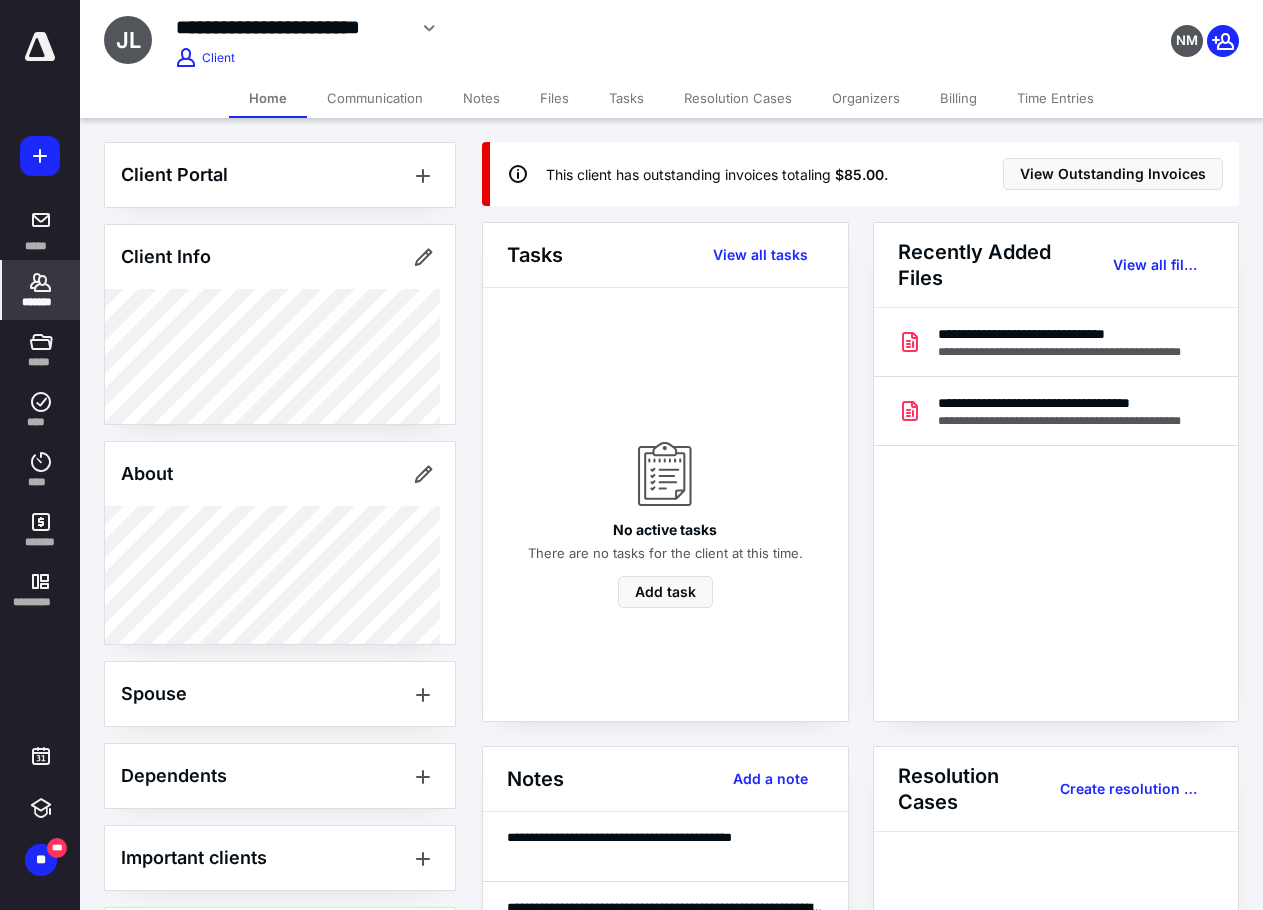 click on "Files" at bounding box center (554, 98) 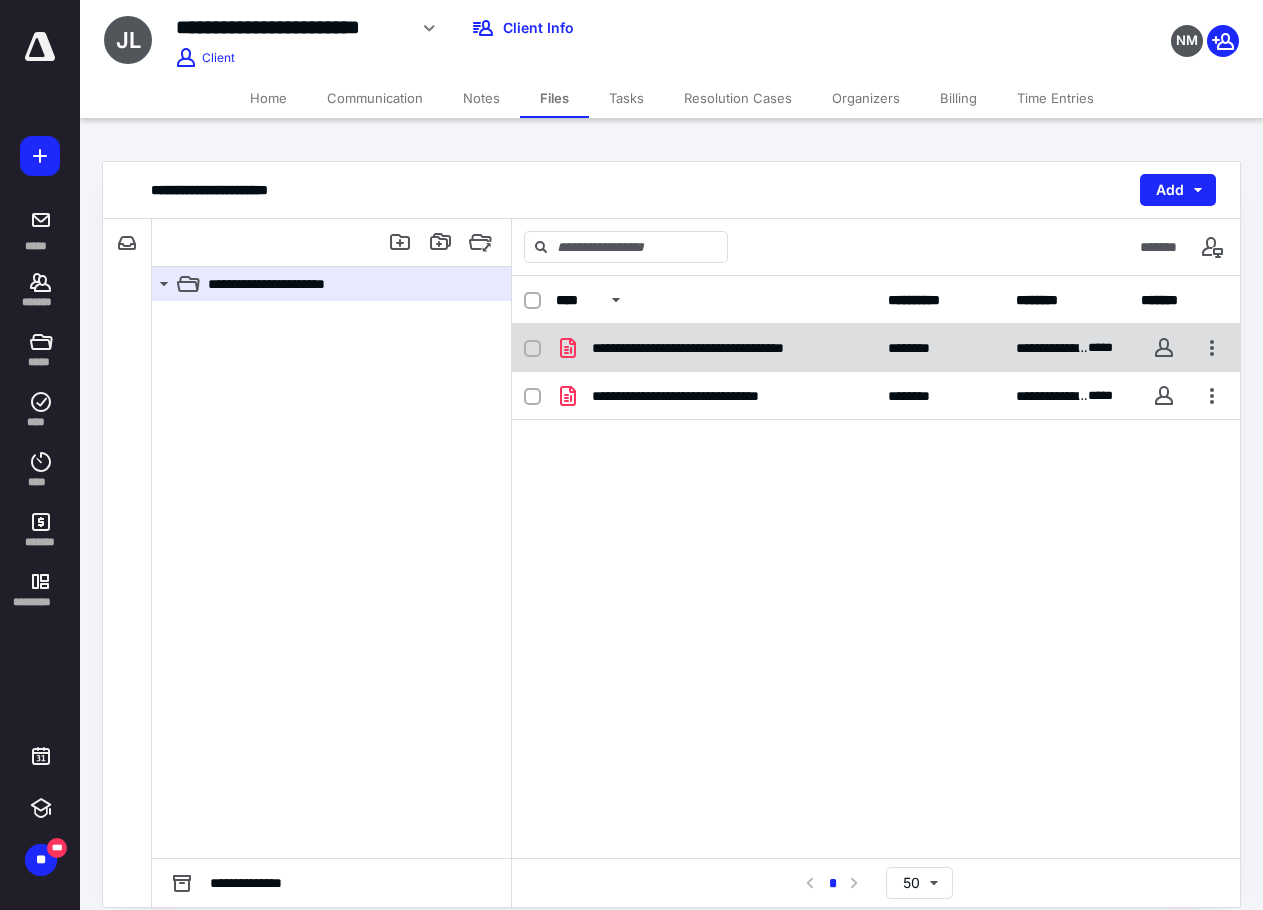 click on "**********" at bounding box center [716, 348] 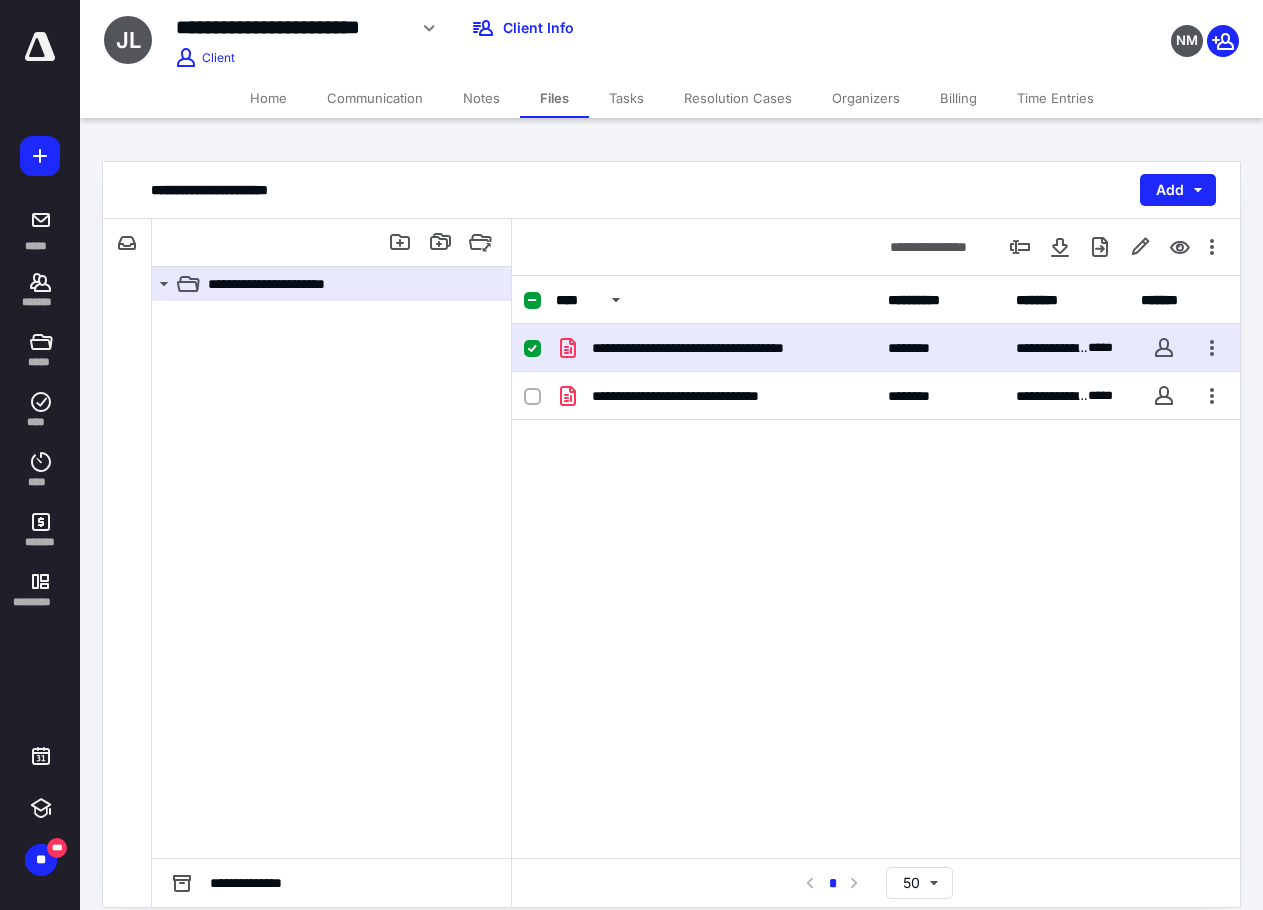 click on "**********" at bounding box center [716, 348] 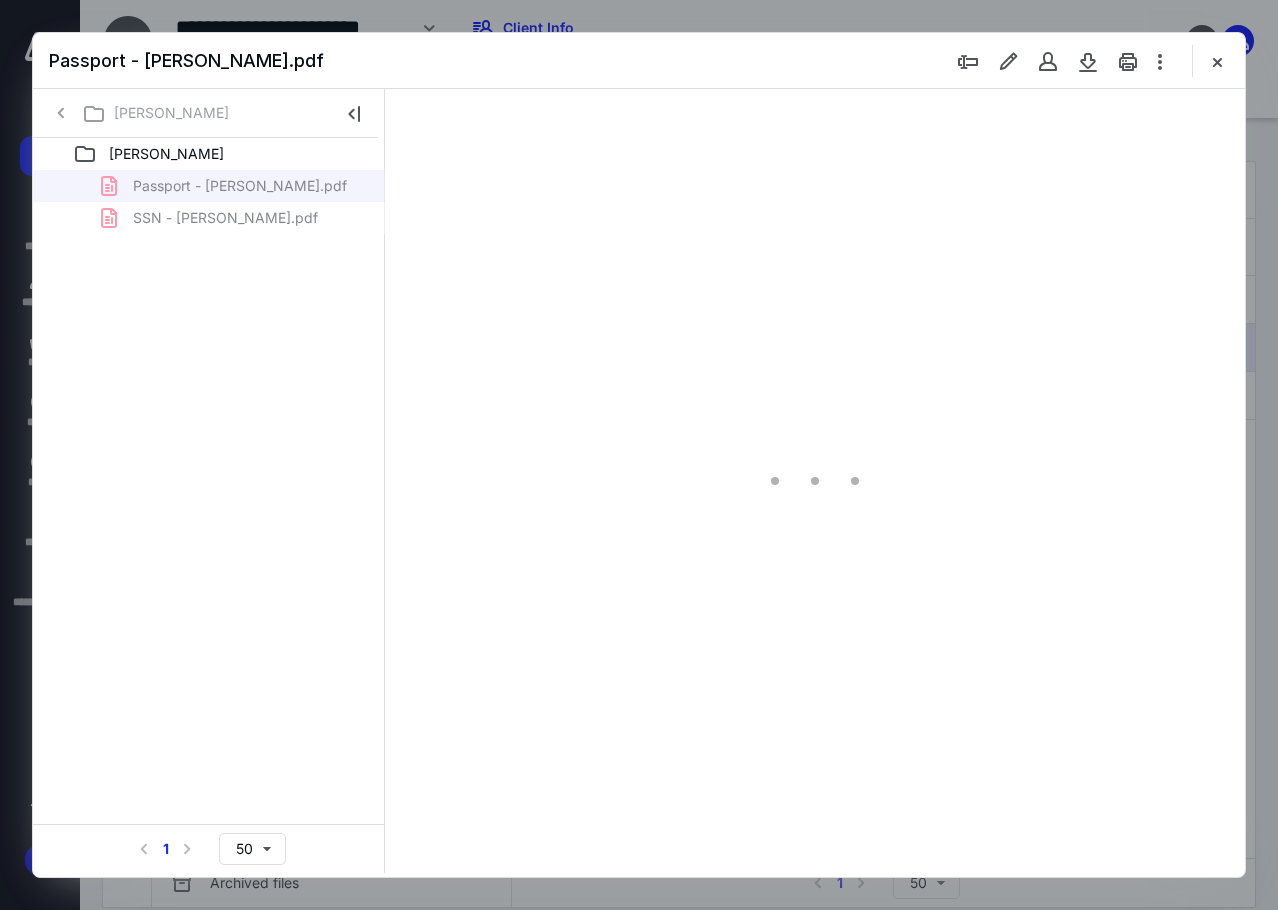 scroll, scrollTop: 0, scrollLeft: 0, axis: both 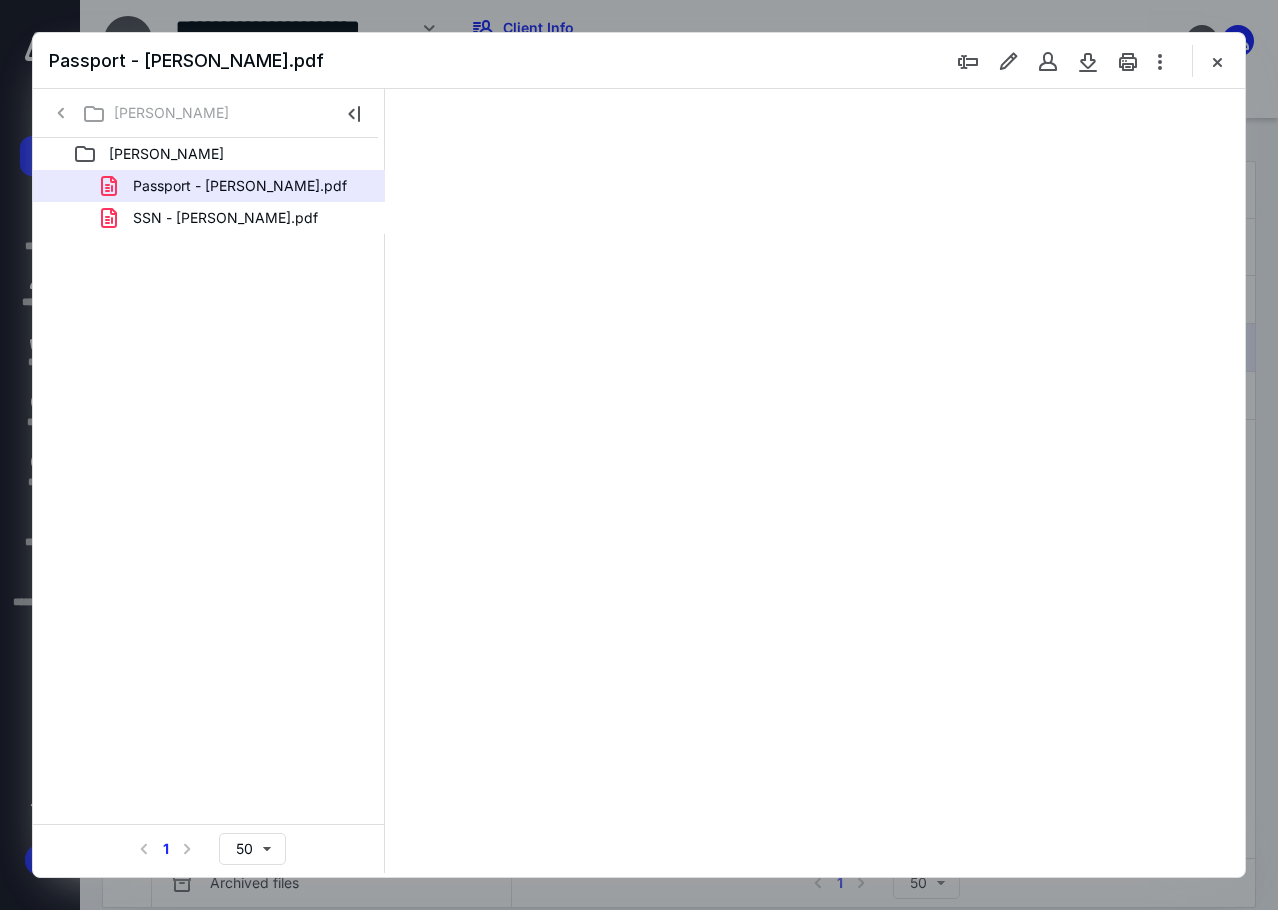 type on "87" 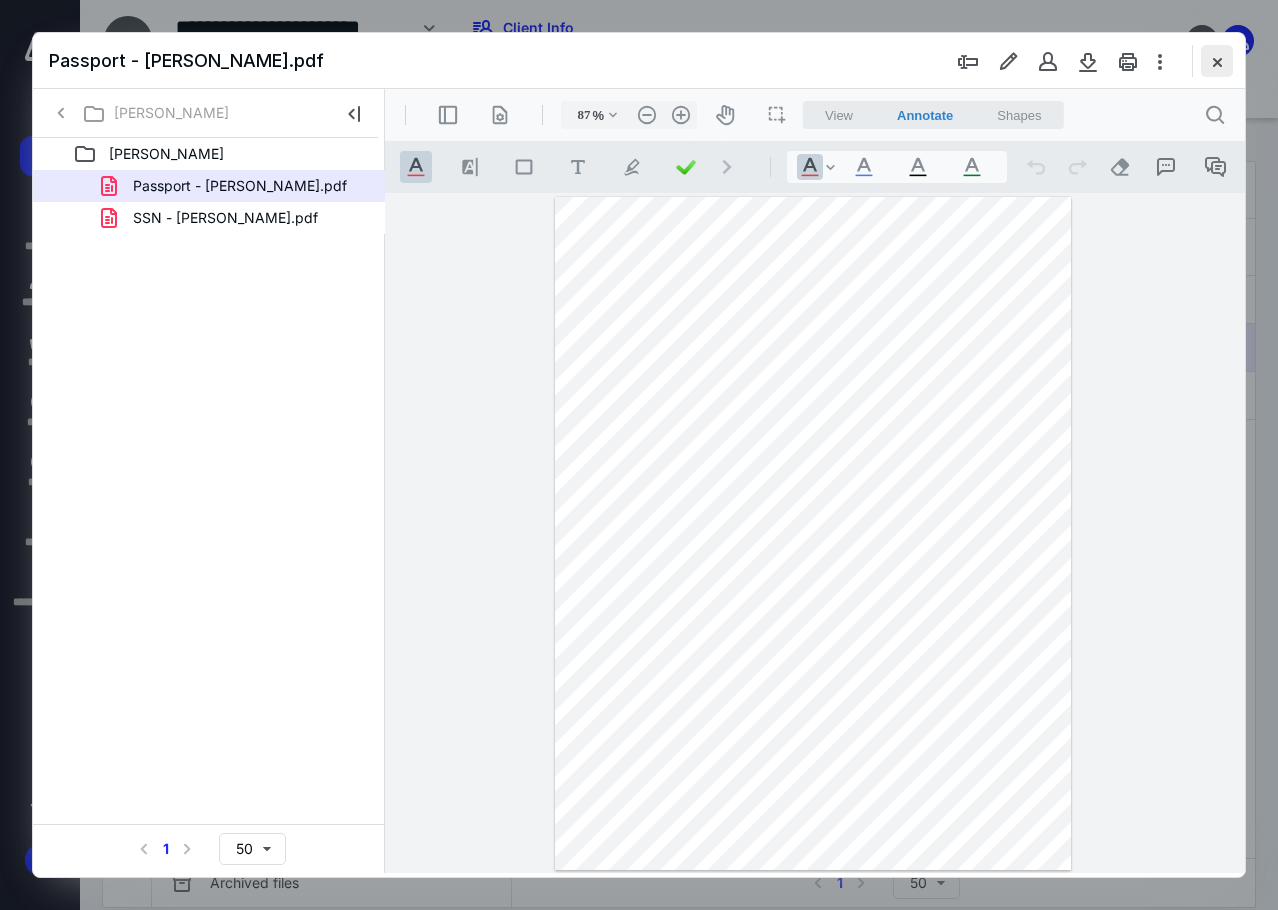 click at bounding box center [1217, 61] 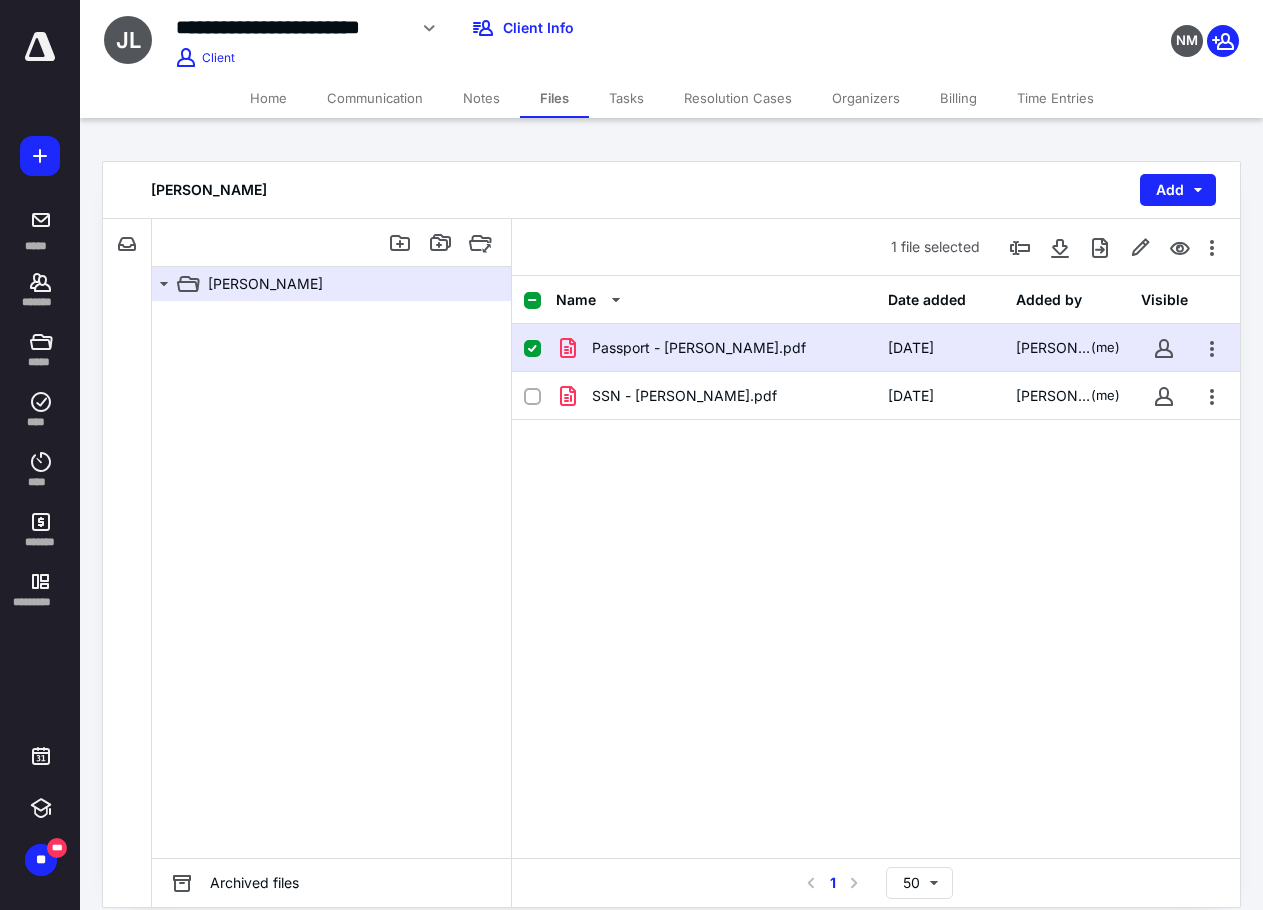 click on "Home" at bounding box center (268, 98) 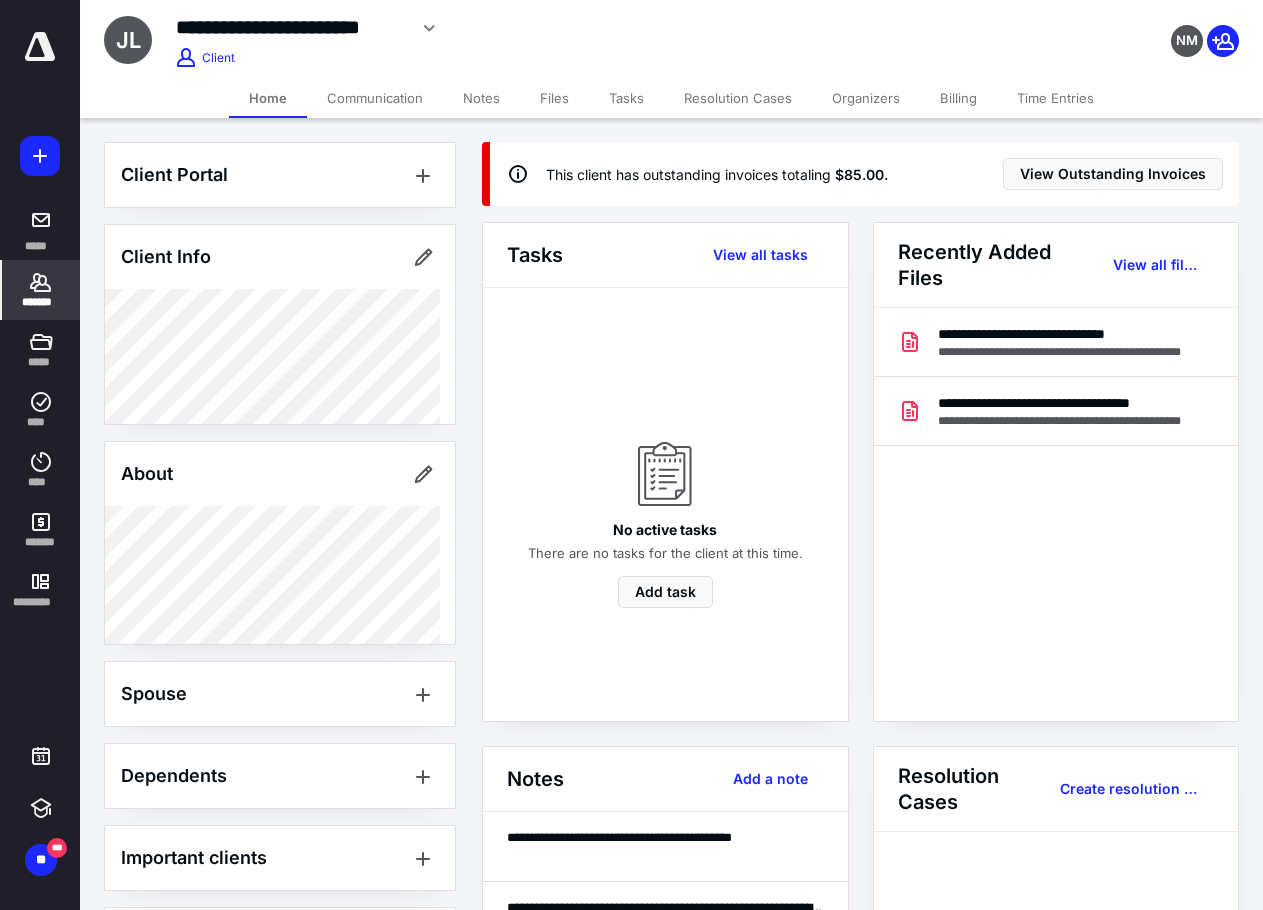 click 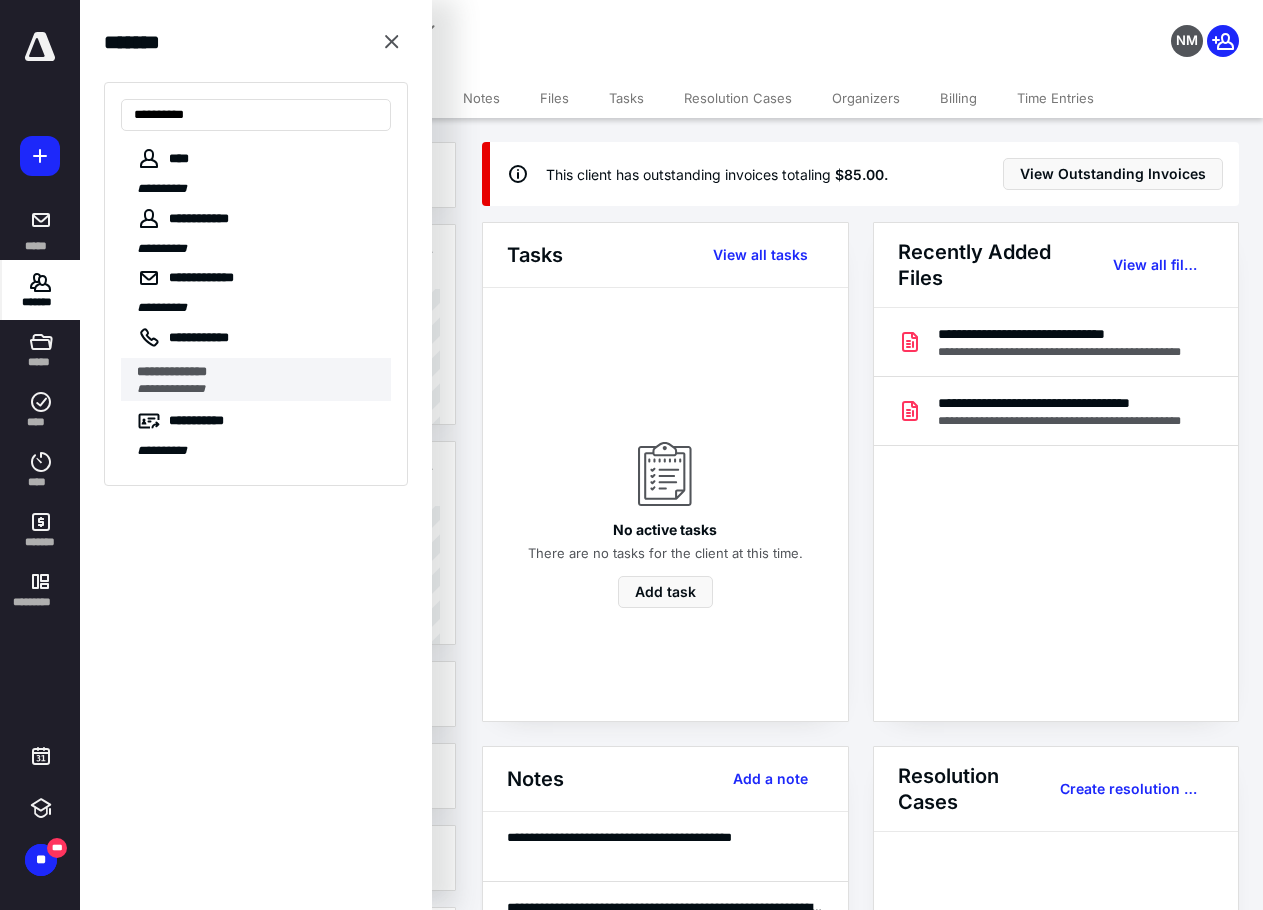 type on "**********" 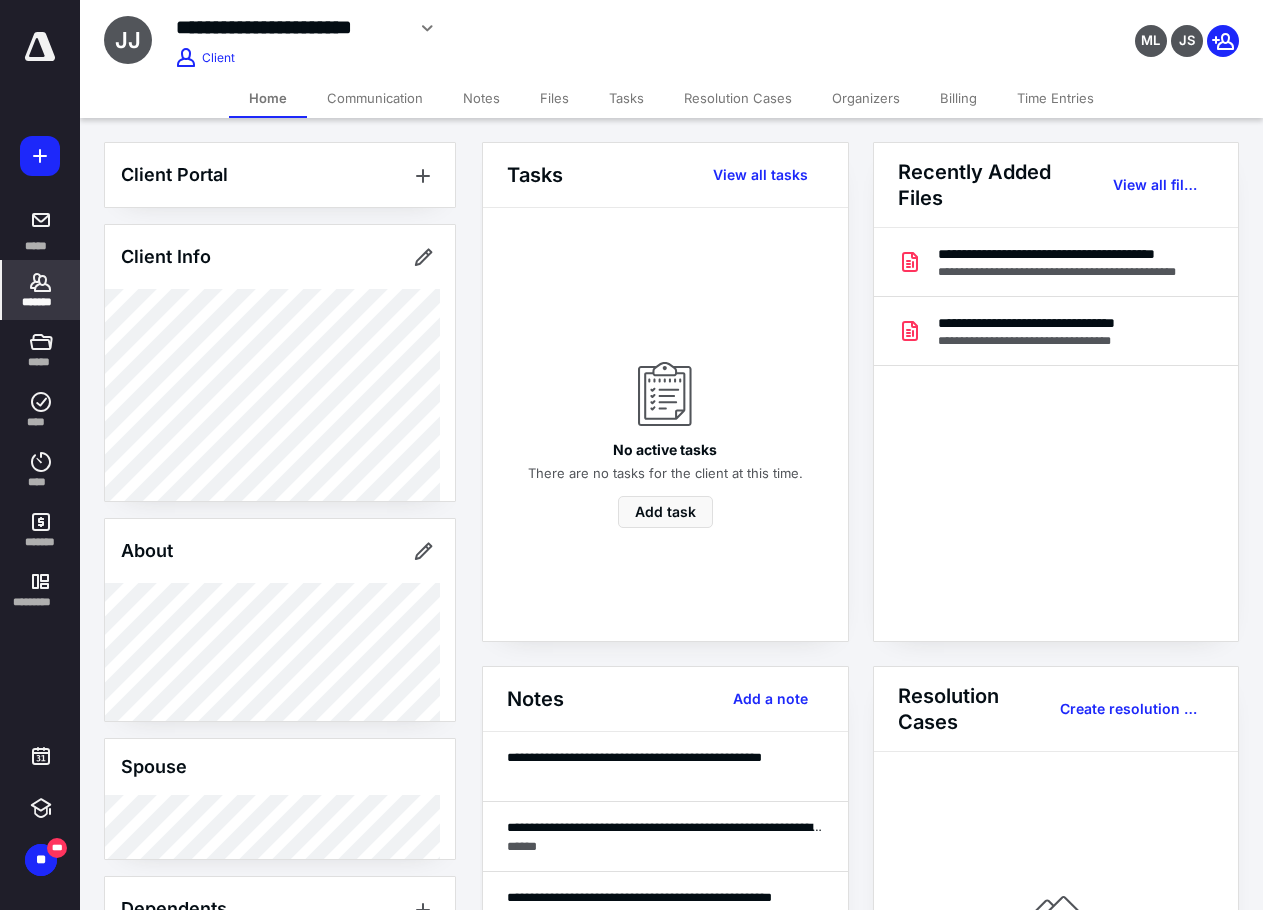 click on "Billing" at bounding box center [958, 98] 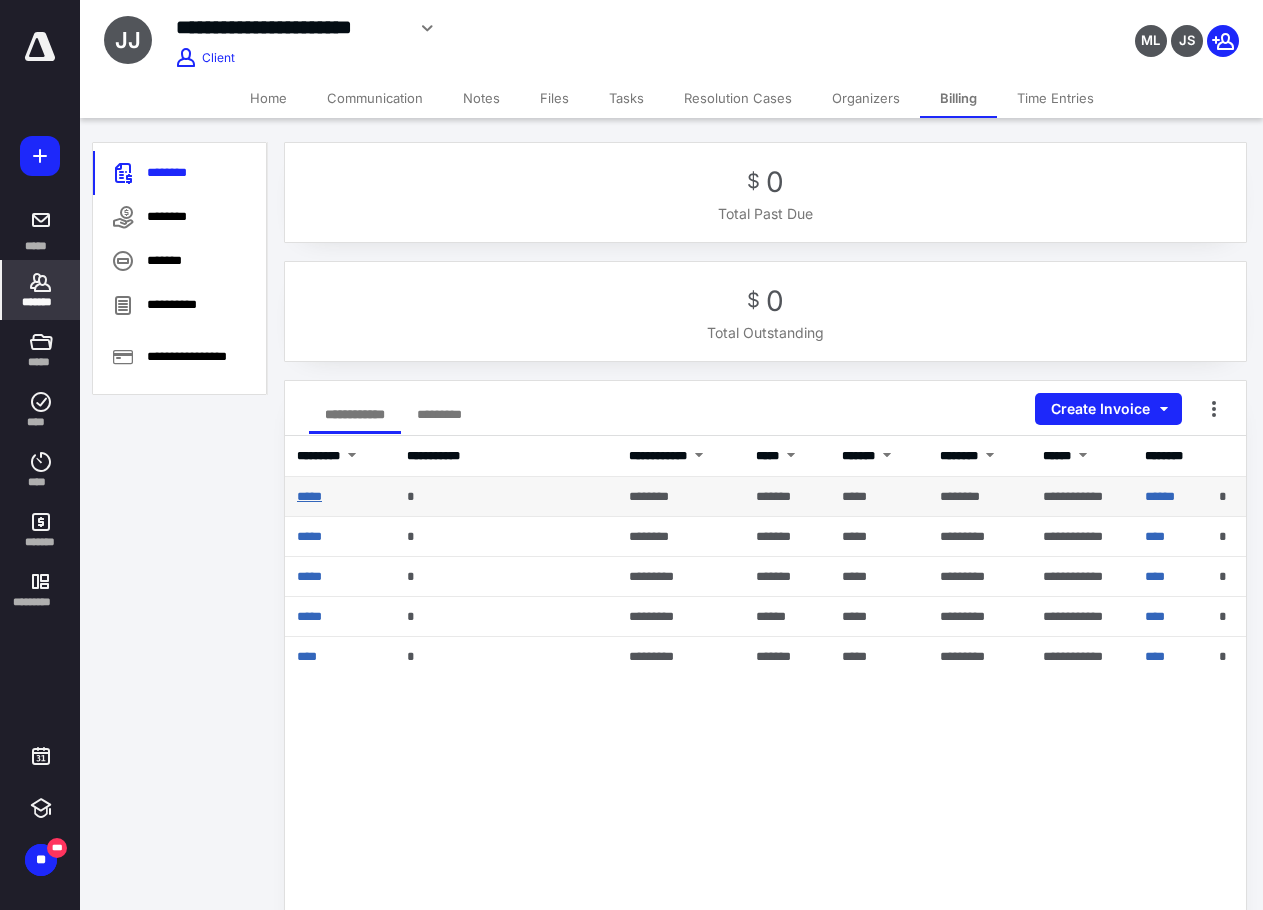 click on "*****" at bounding box center [309, 496] 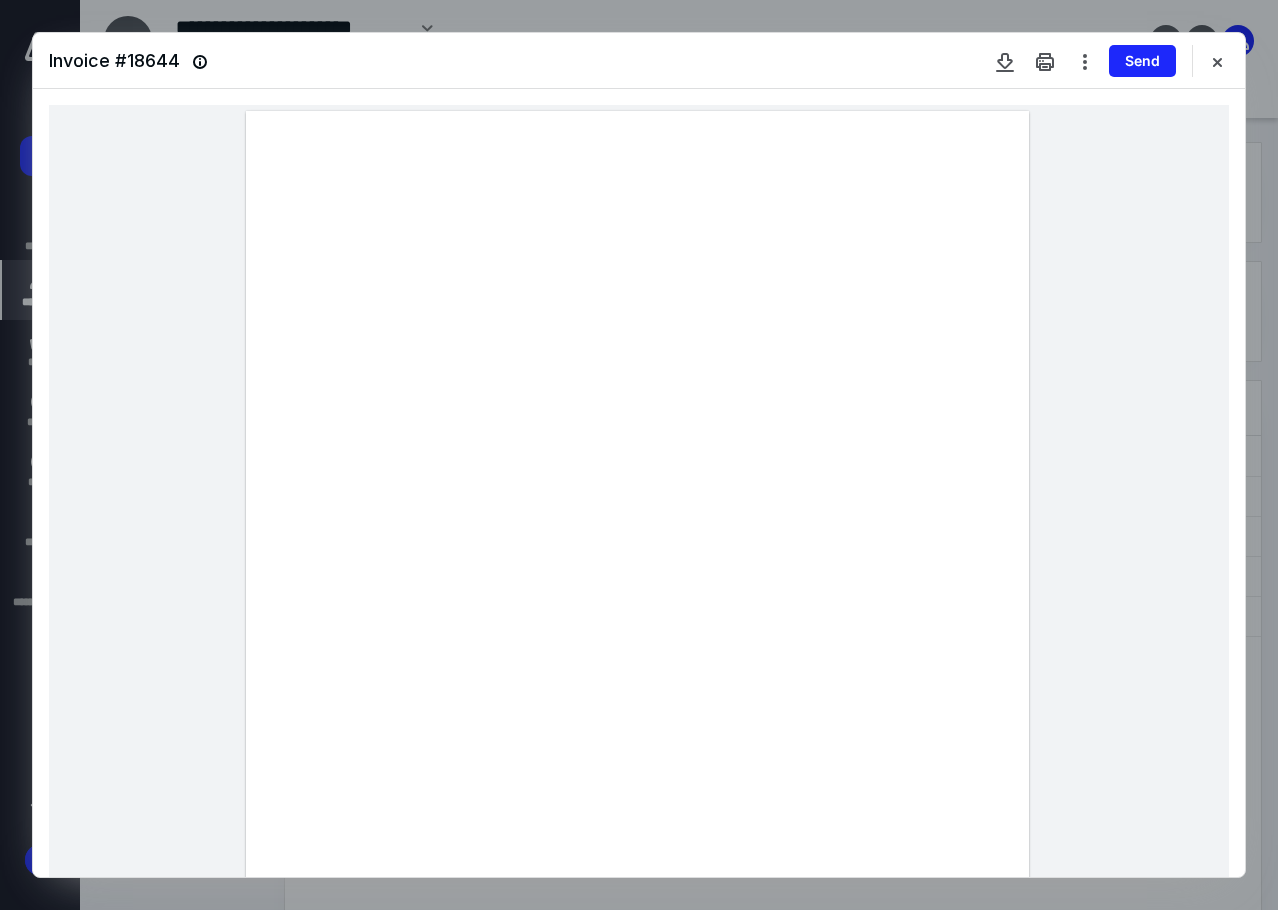 drag, startPoint x: 469, startPoint y: 543, endPoint x: 857, endPoint y: 542, distance: 388.00128 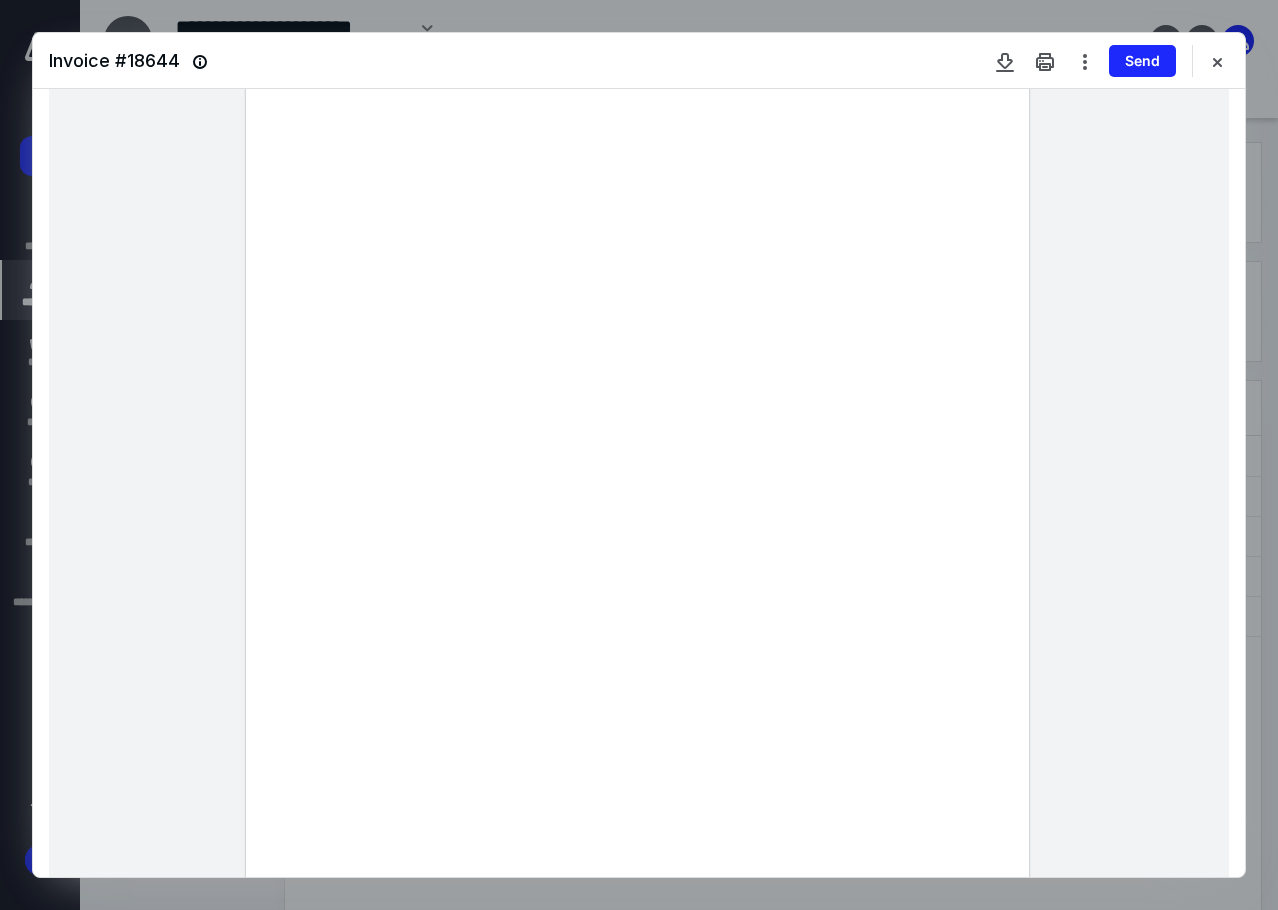 scroll, scrollTop: 0, scrollLeft: 0, axis: both 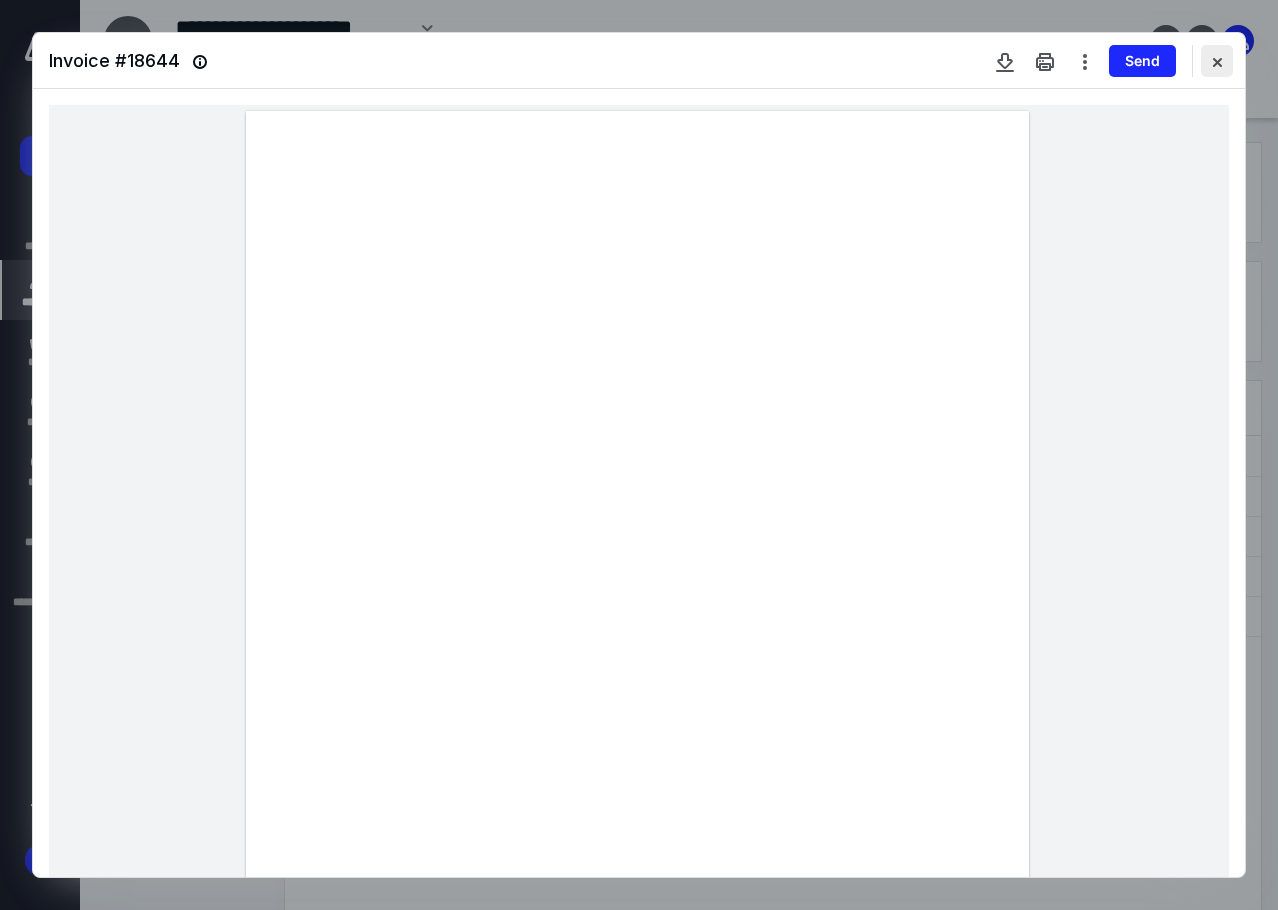 click at bounding box center [1217, 61] 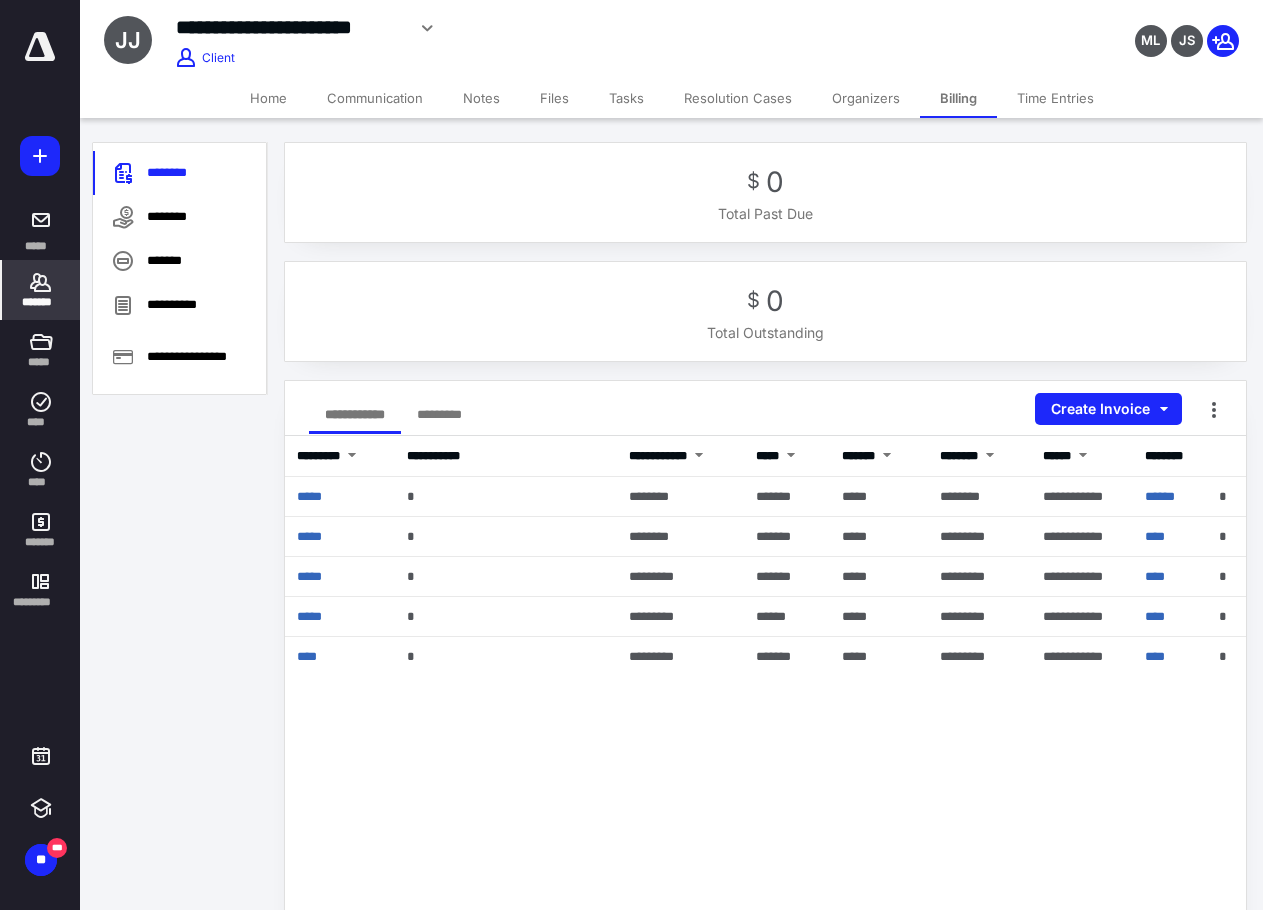 click on "**********" at bounding box center (765, 836) 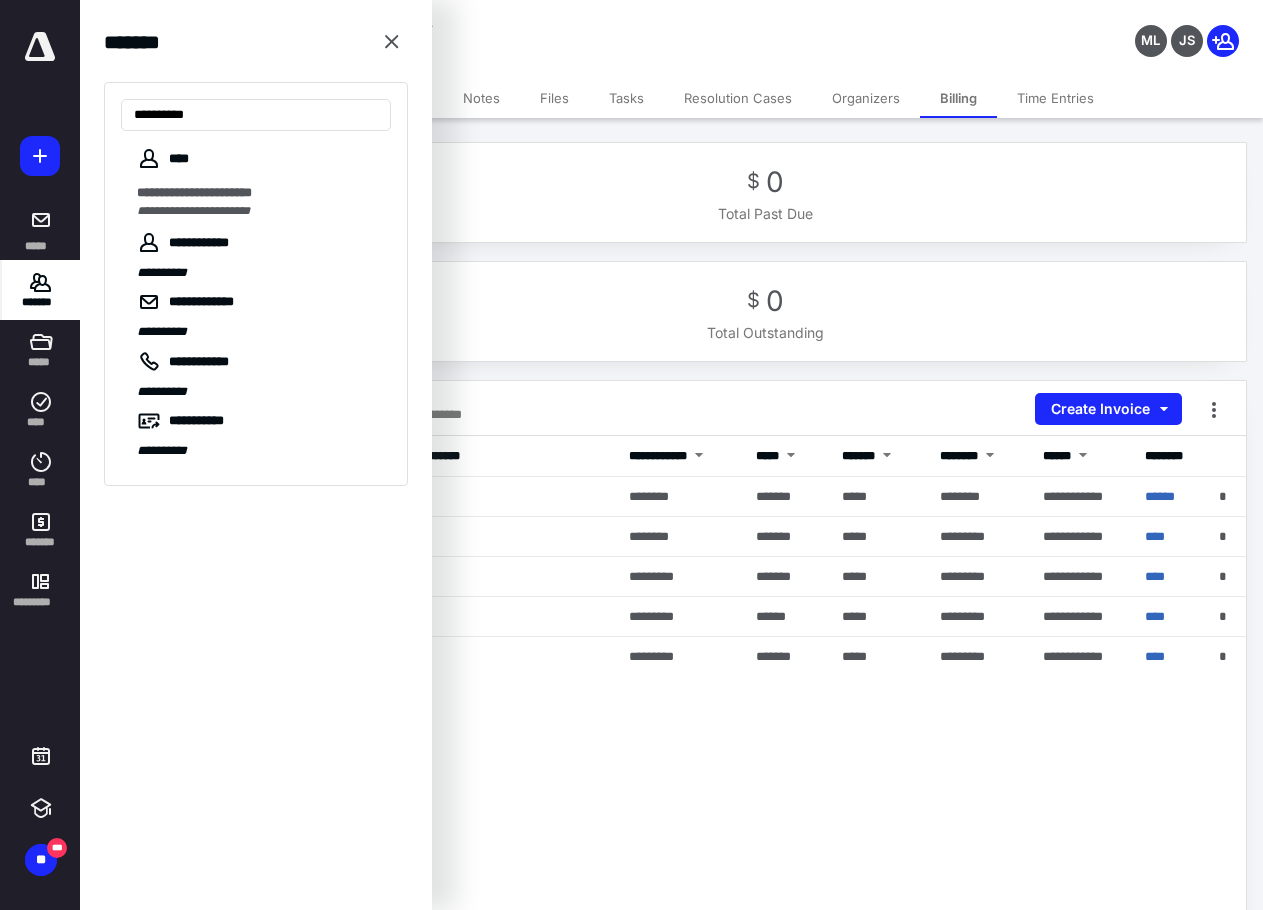 type on "**********" 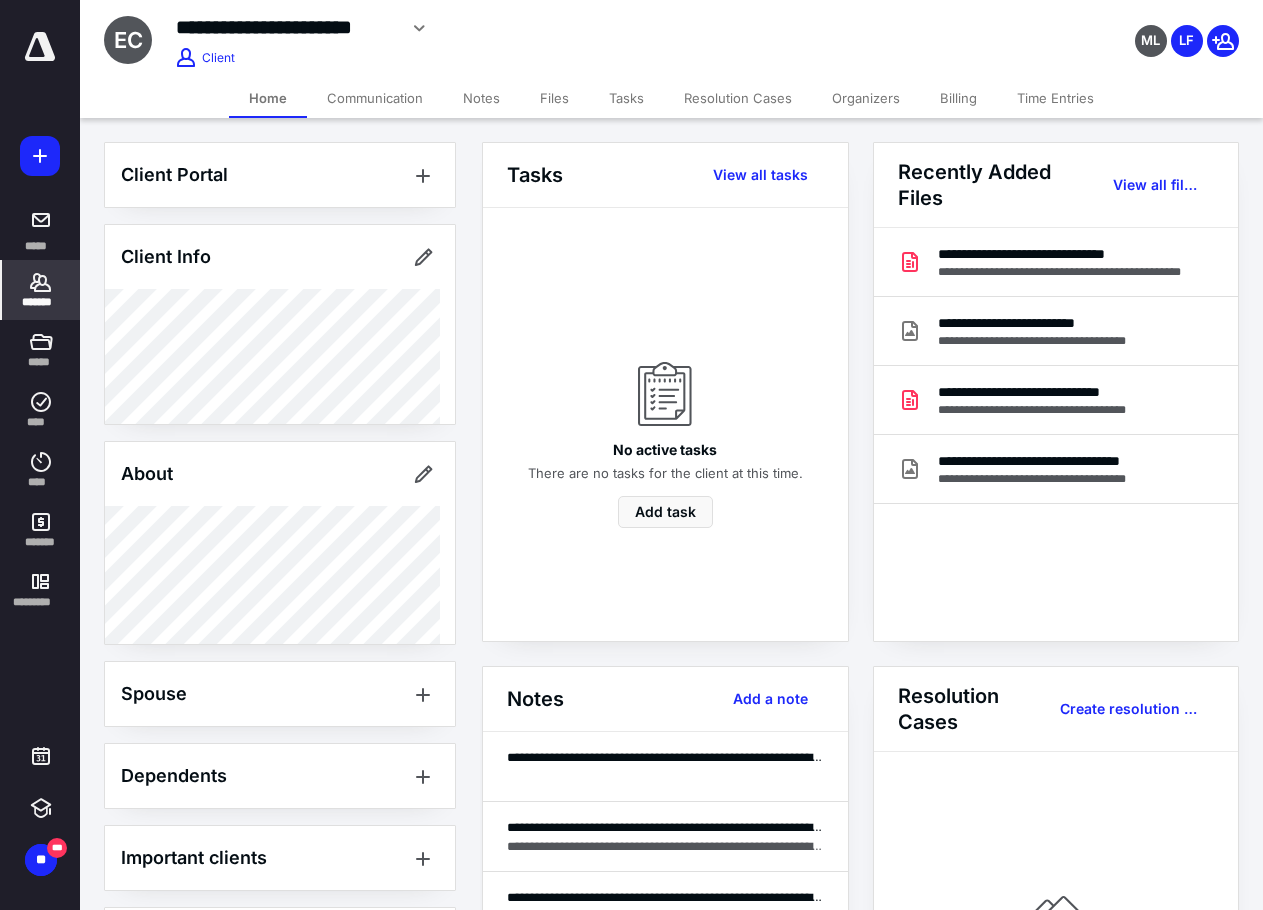click on "Files" at bounding box center (554, 98) 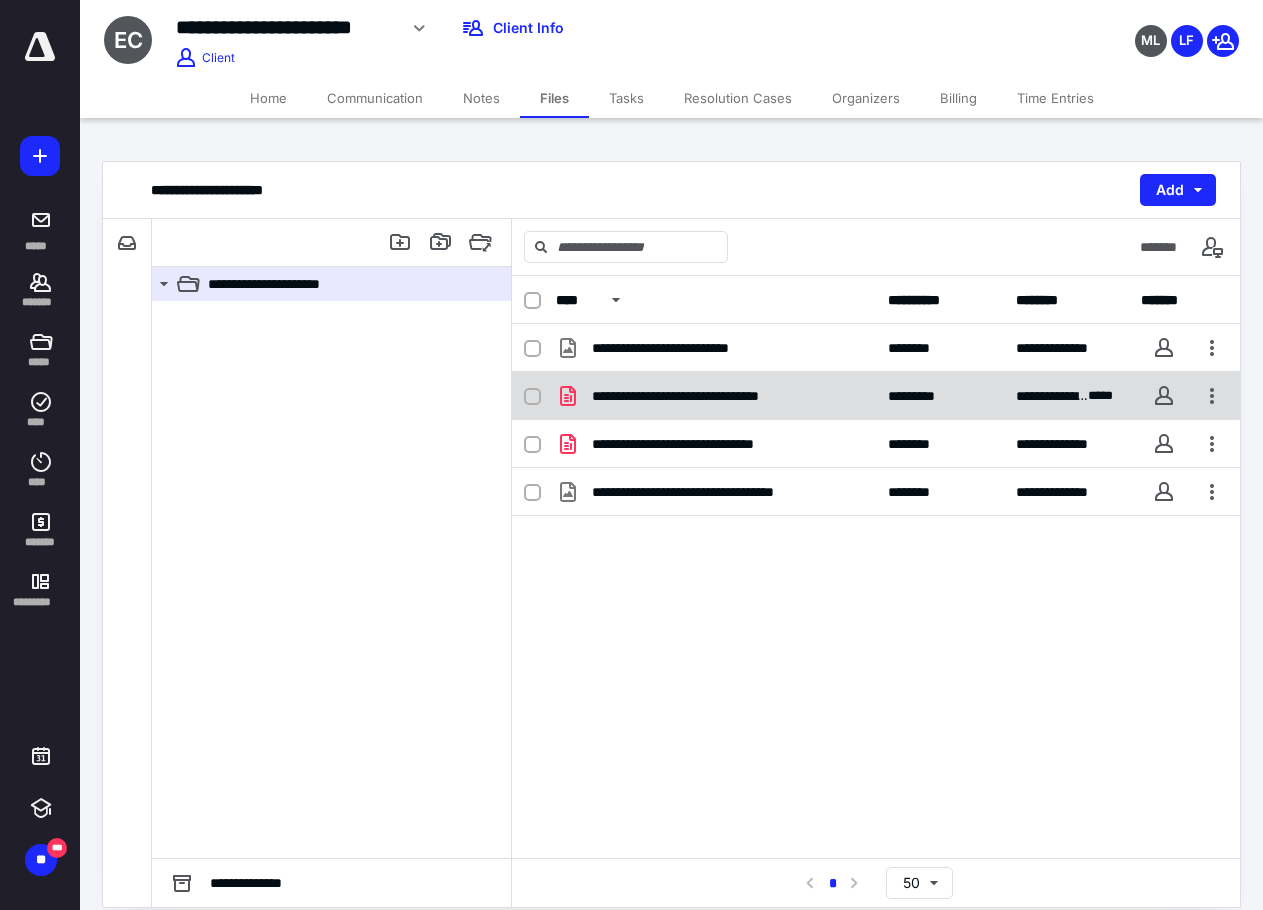 click on "**********" at bounding box center (702, 396) 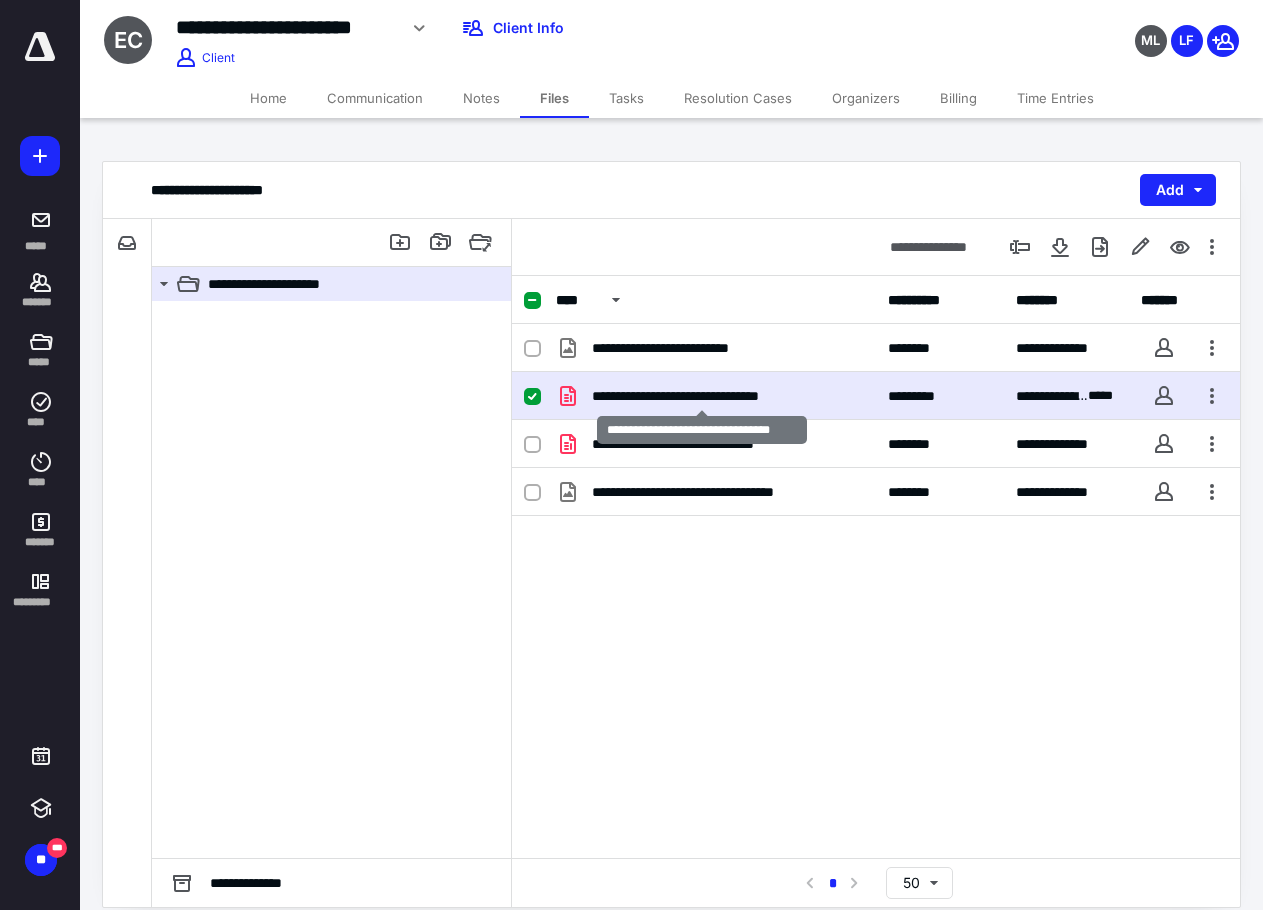 click on "**********" at bounding box center (702, 396) 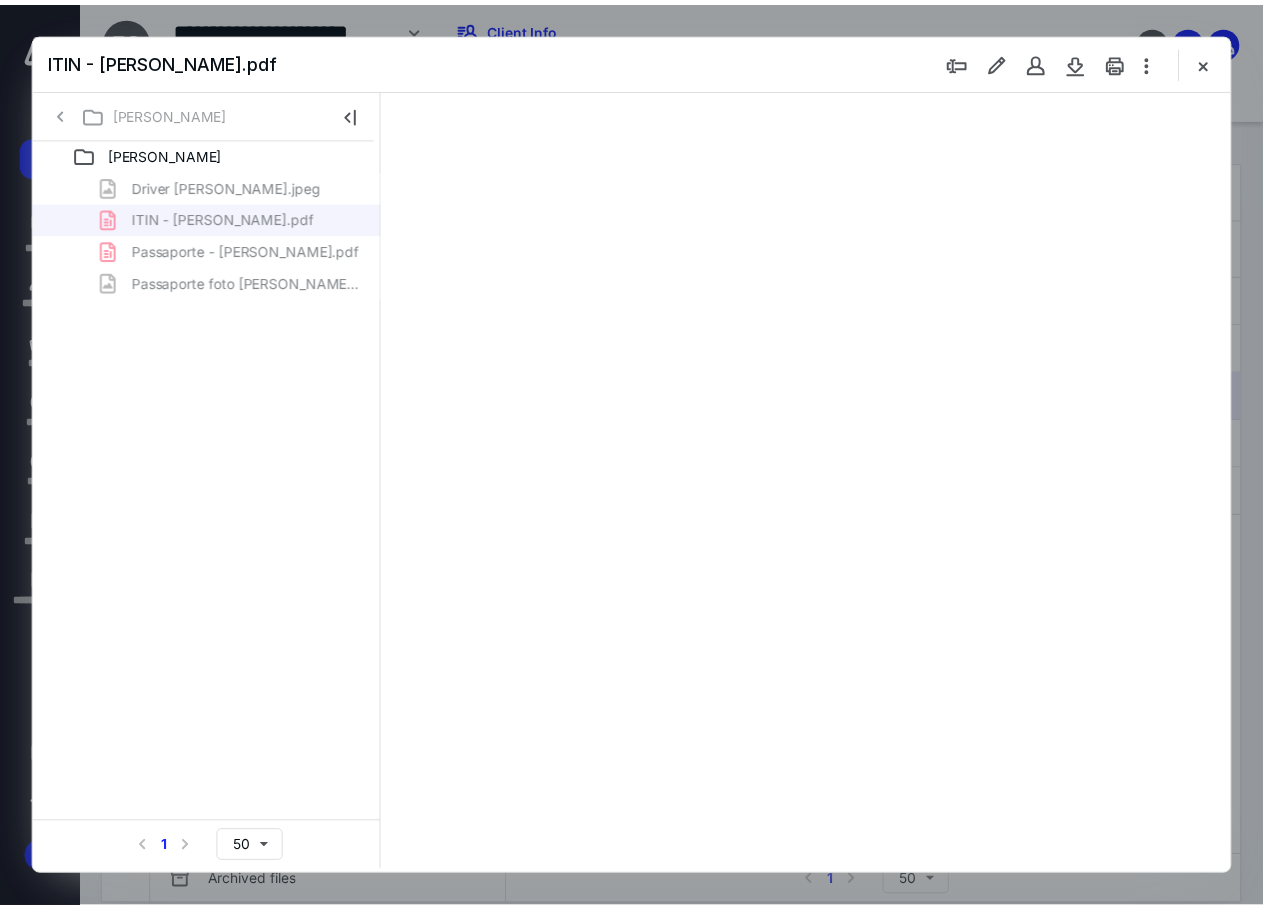scroll, scrollTop: 0, scrollLeft: 0, axis: both 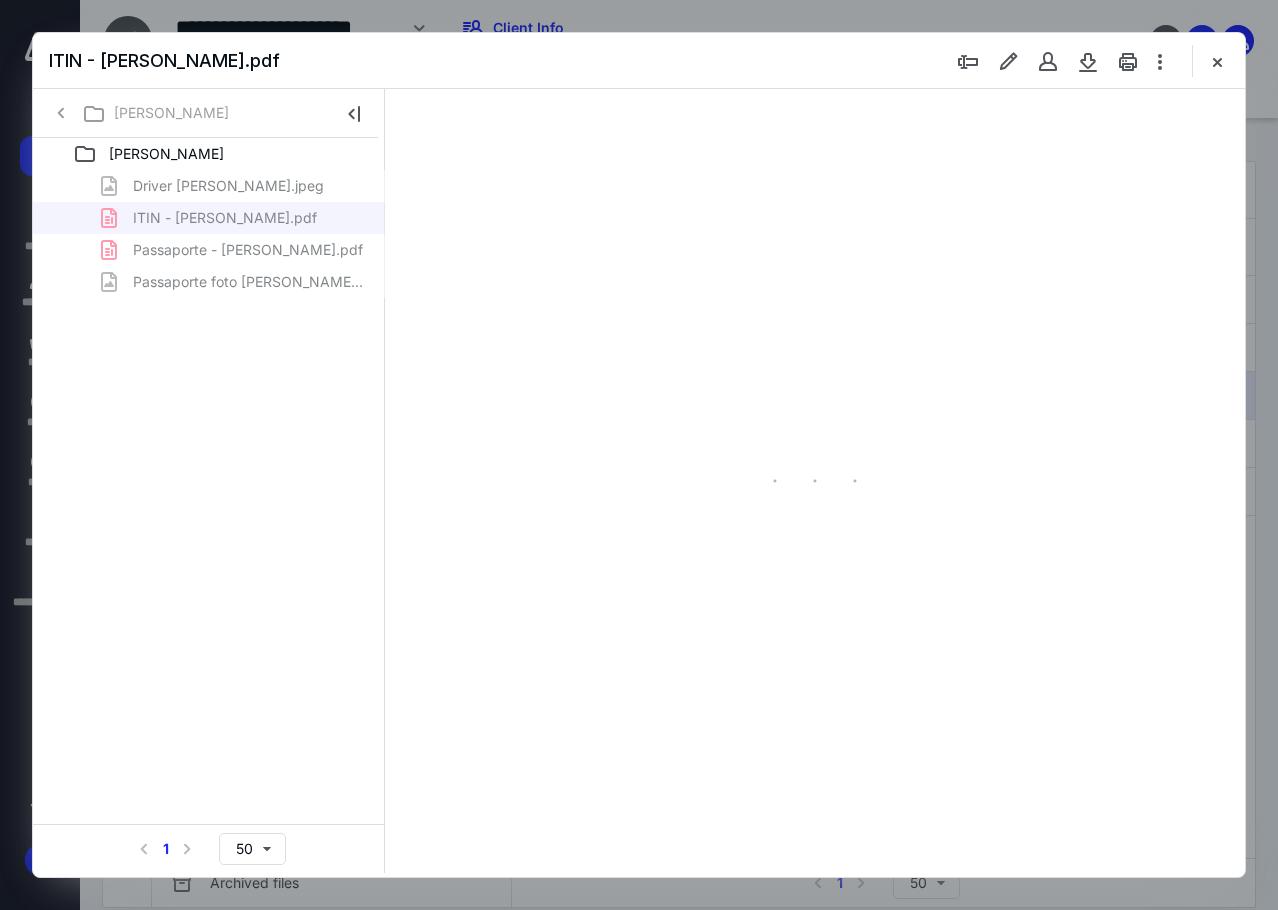 type on "87" 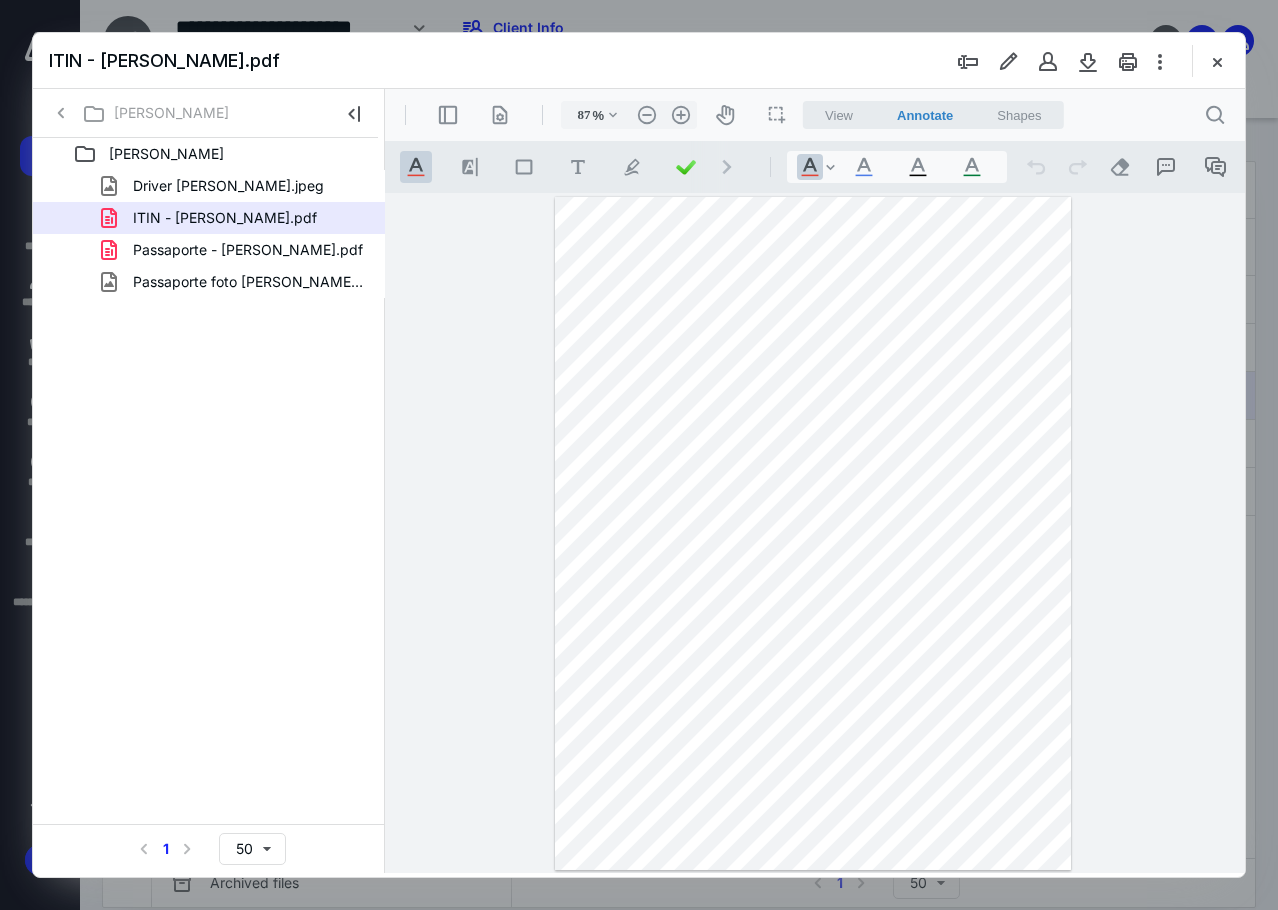 drag, startPoint x: 521, startPoint y: 339, endPoint x: 507, endPoint y: 306, distance: 35.846897 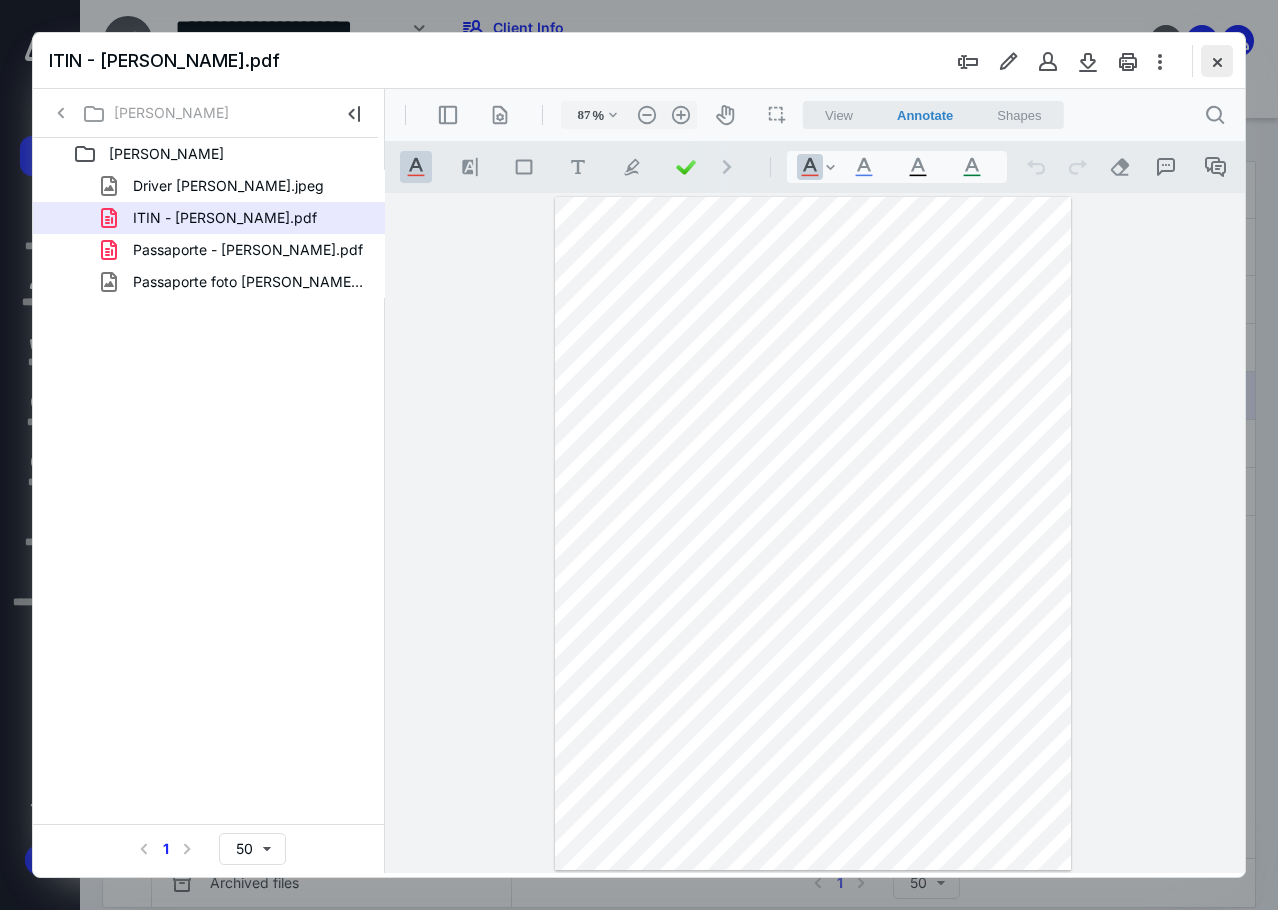 click at bounding box center [1217, 61] 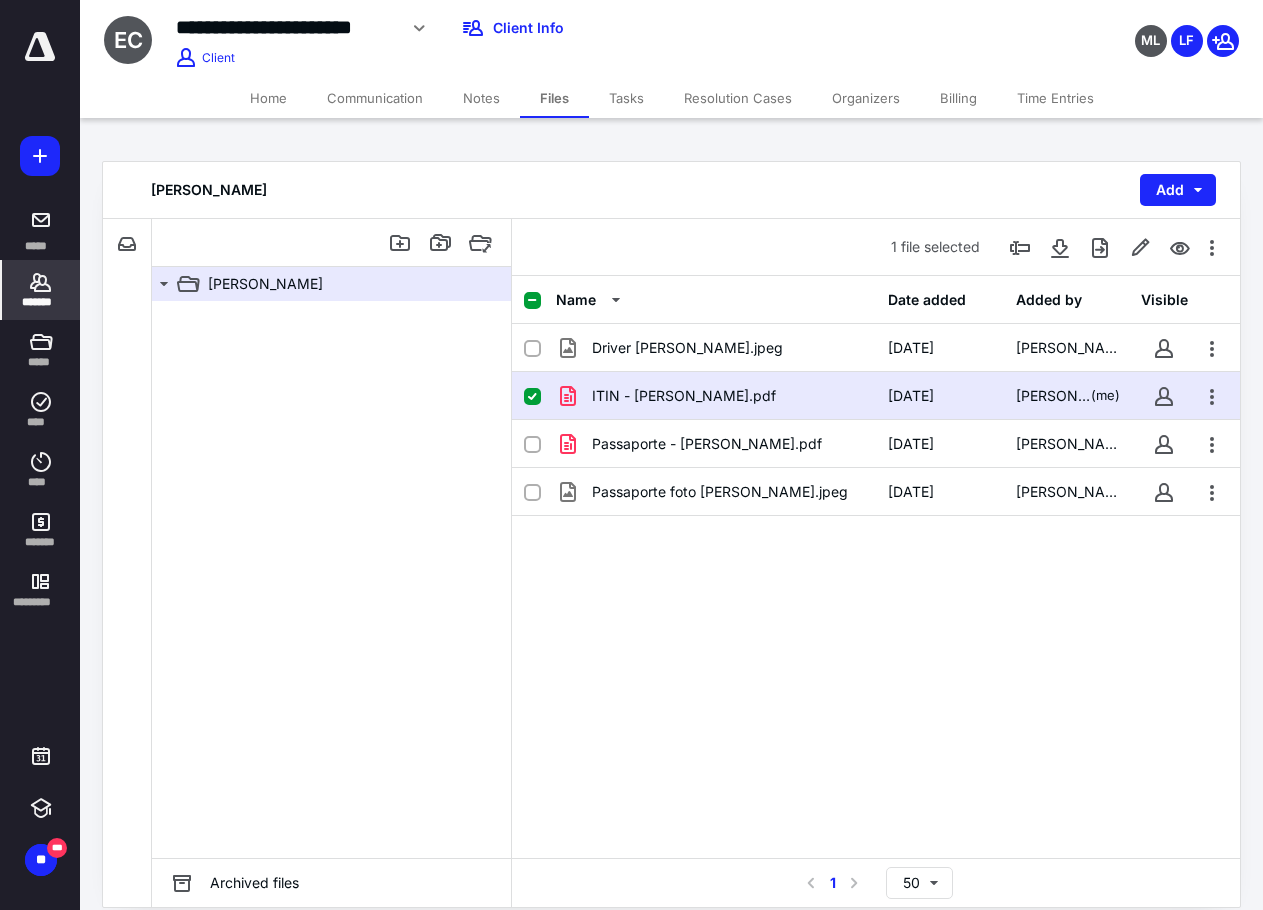 click on "*******" at bounding box center (41, 302) 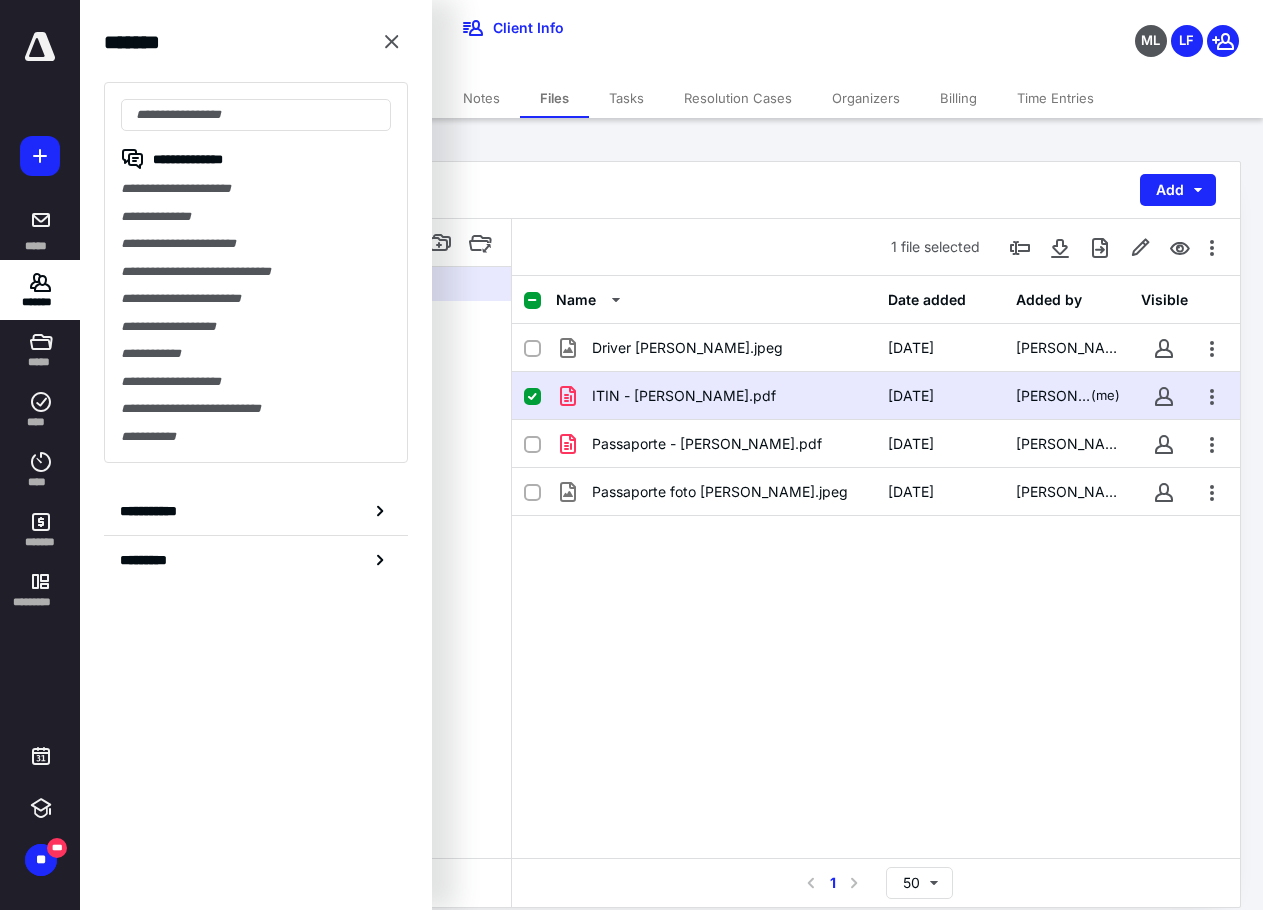 click on "**********" at bounding box center (256, 272) 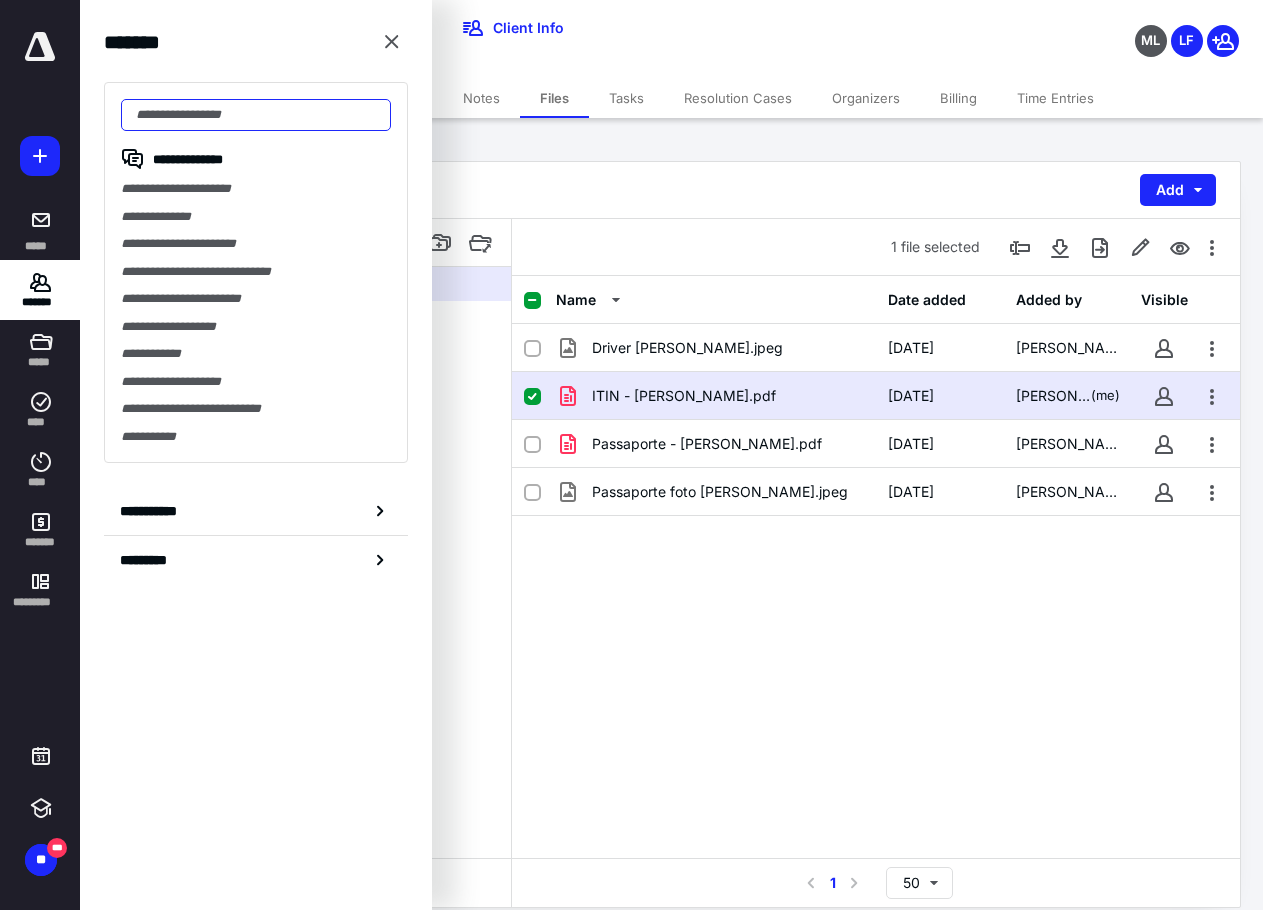 click at bounding box center [256, 115] 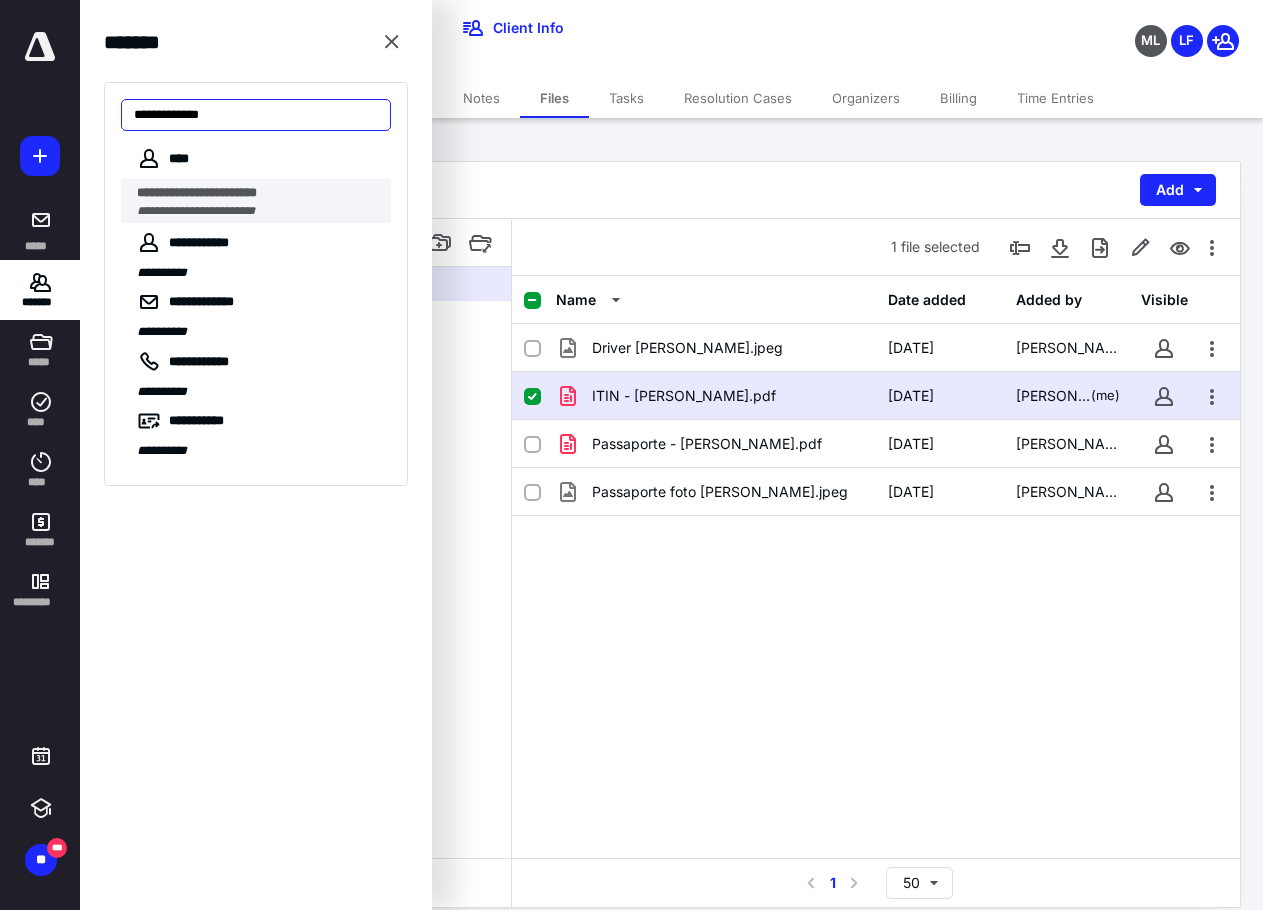 type on "**********" 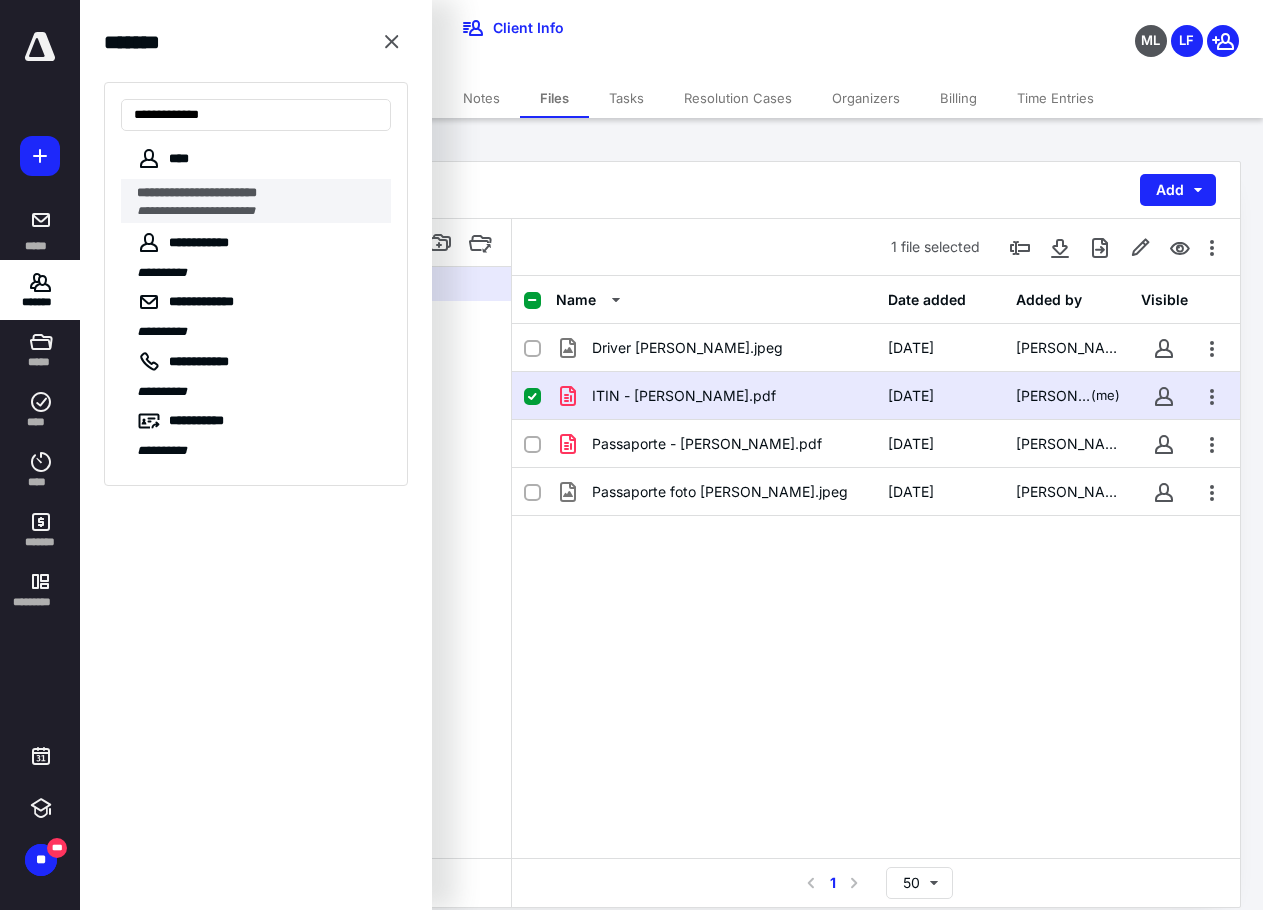 click on "**********" at bounding box center [197, 192] 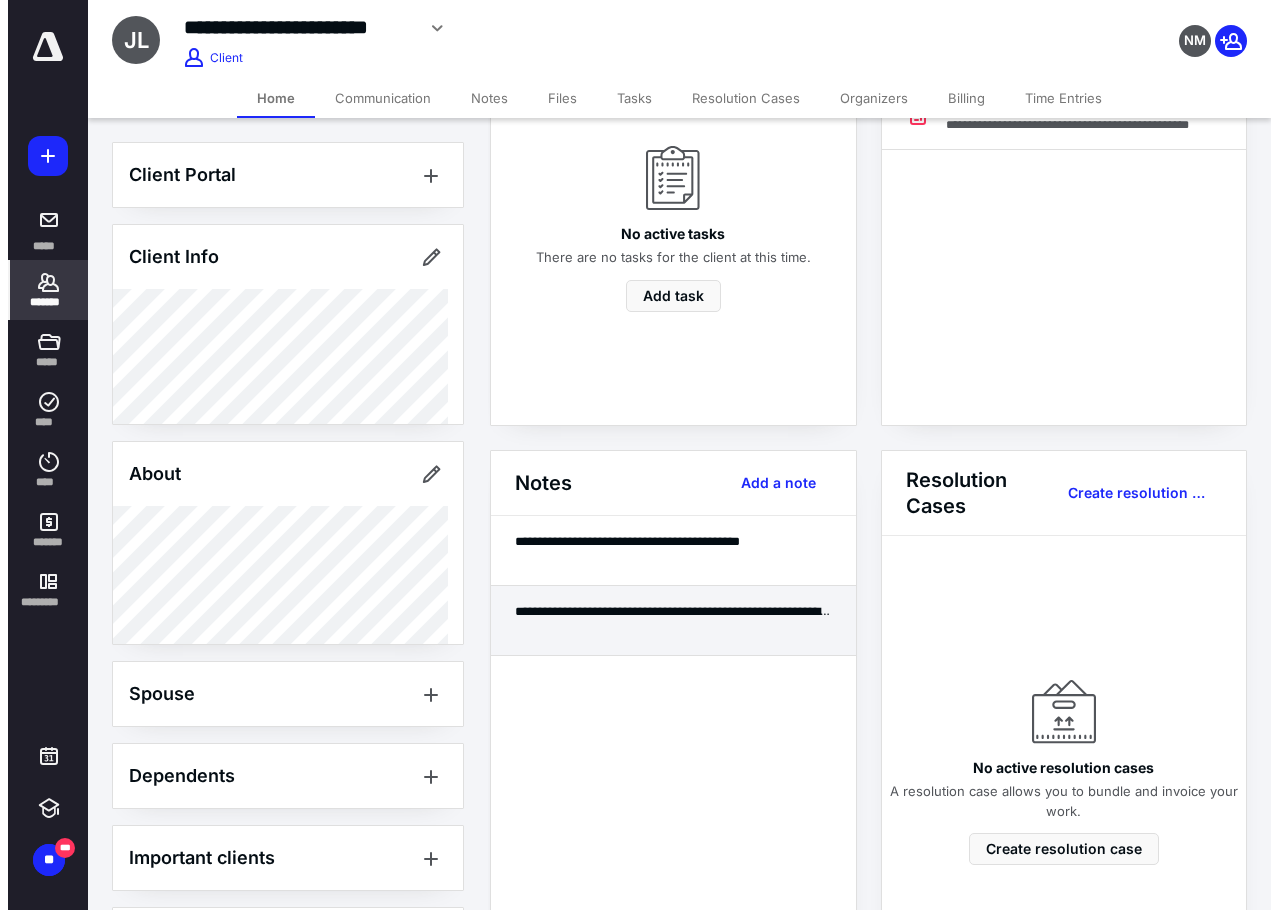 scroll, scrollTop: 300, scrollLeft: 0, axis: vertical 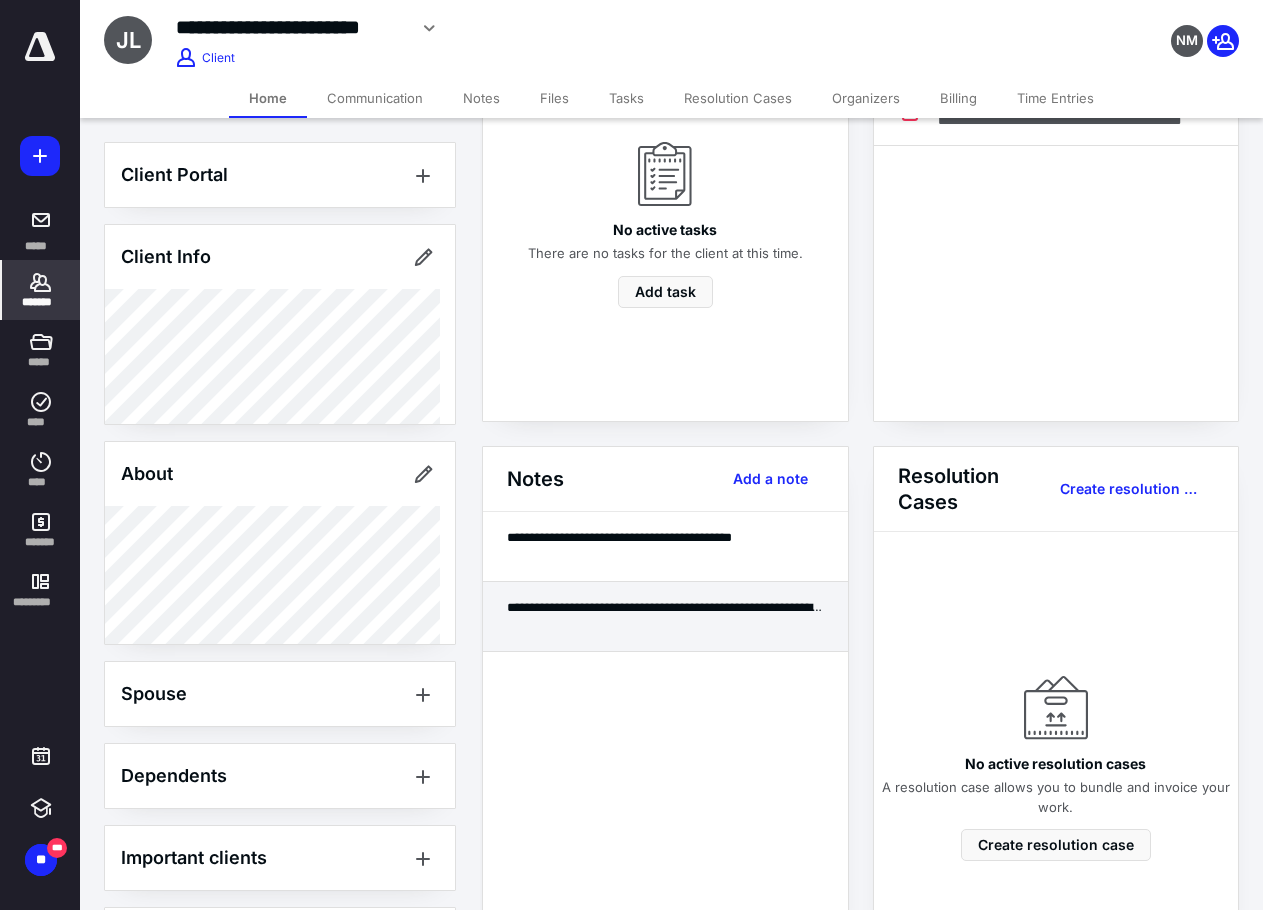 click on "**********" at bounding box center [665, 607] 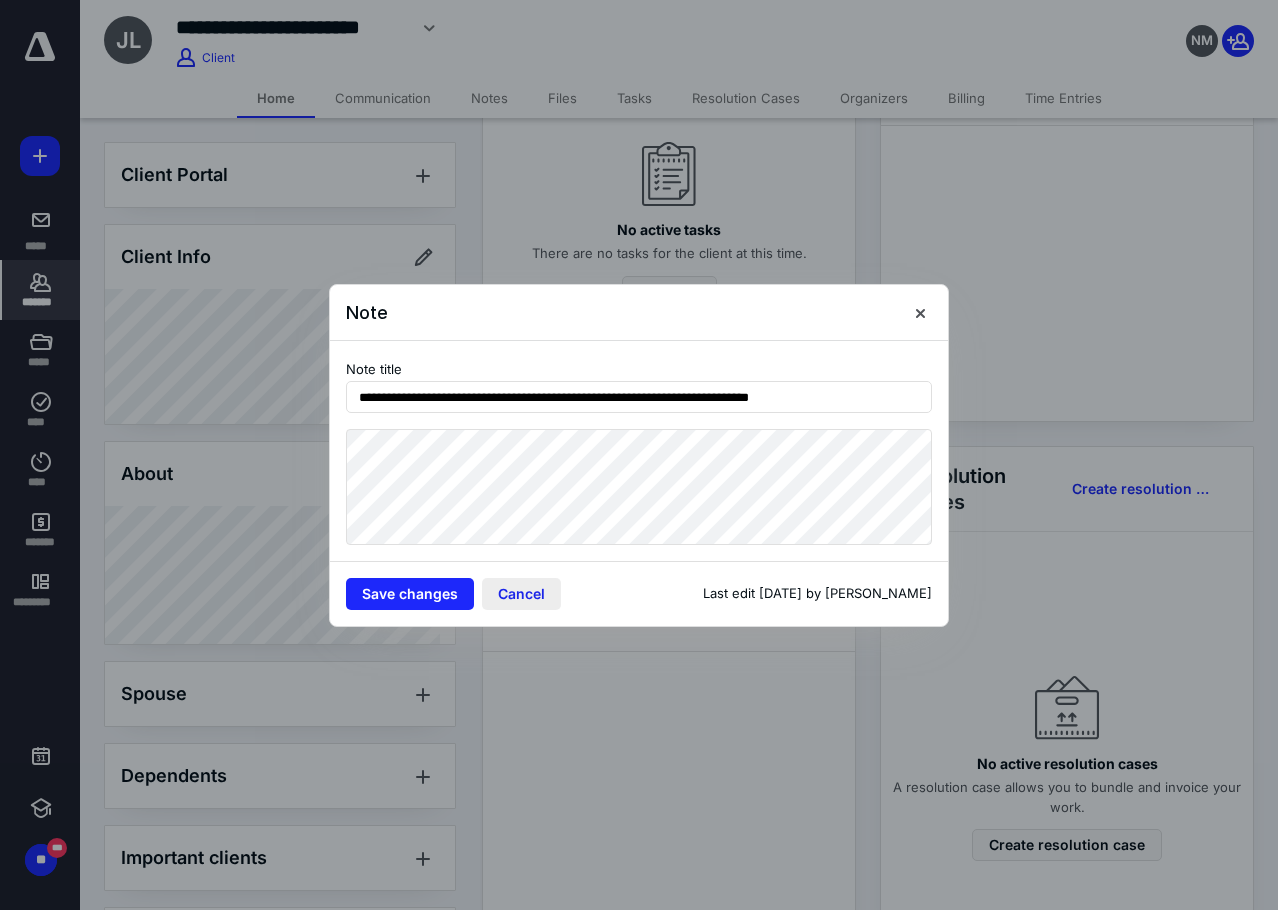 click on "Cancel" at bounding box center [521, 594] 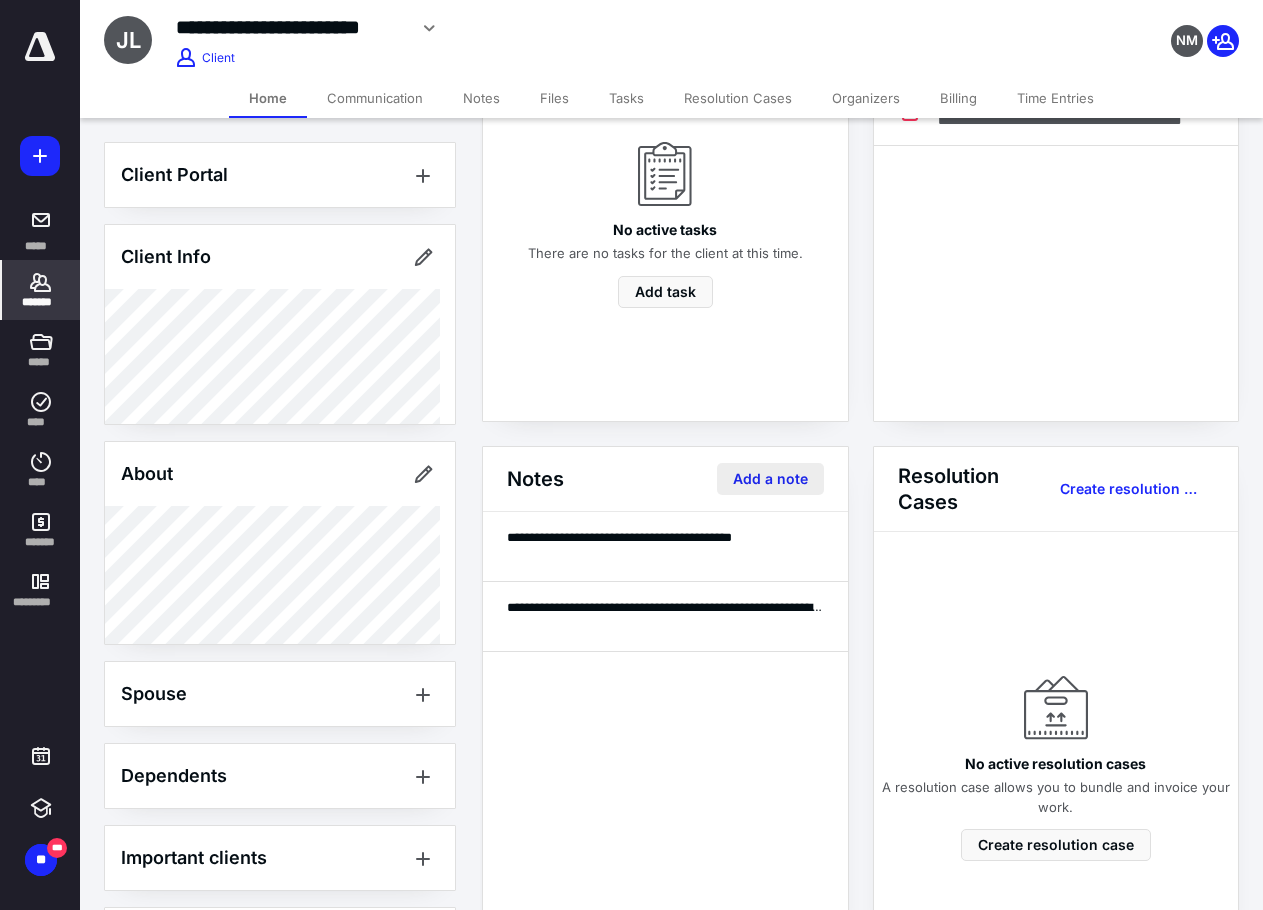 click on "Add a note" at bounding box center (770, 479) 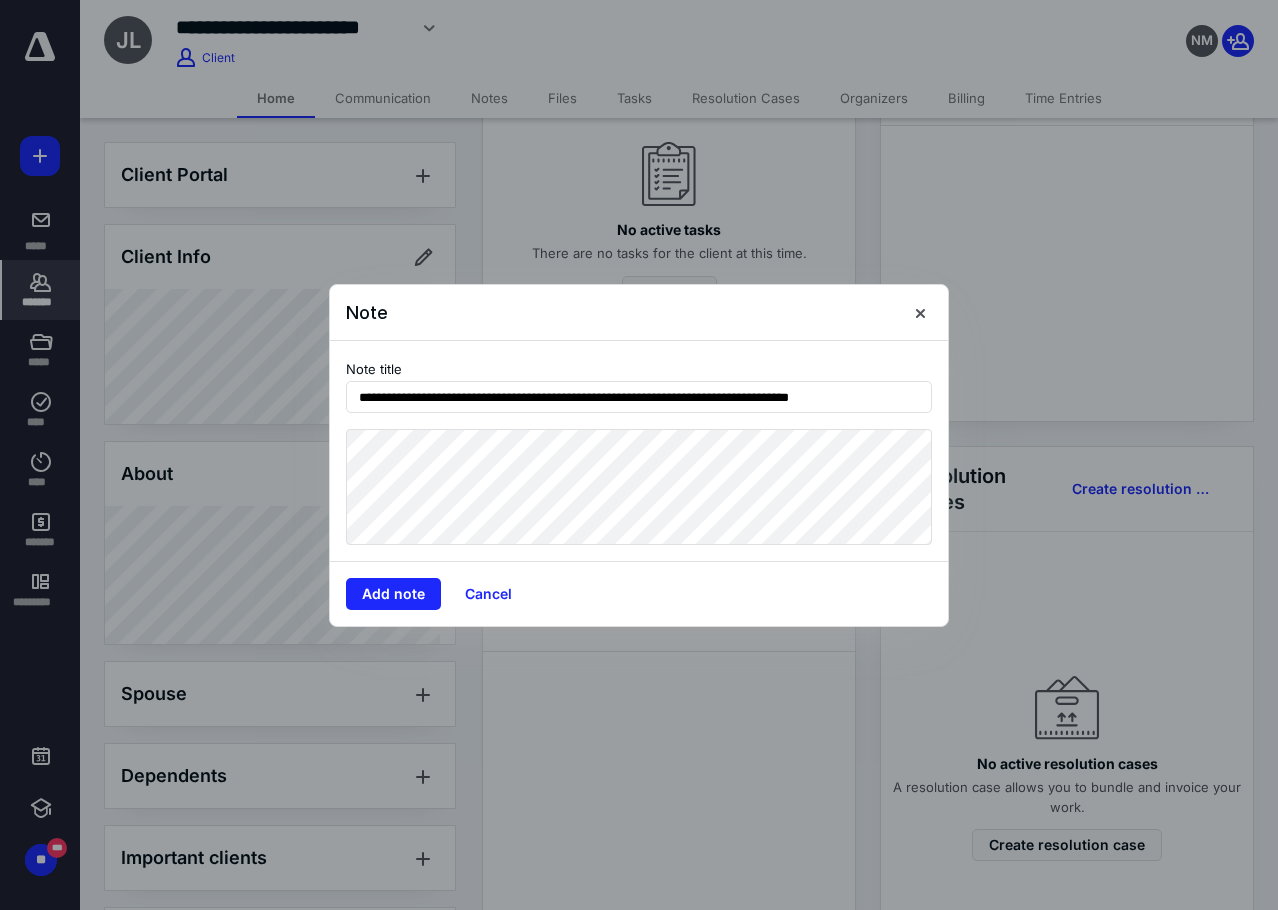 type on "**********" 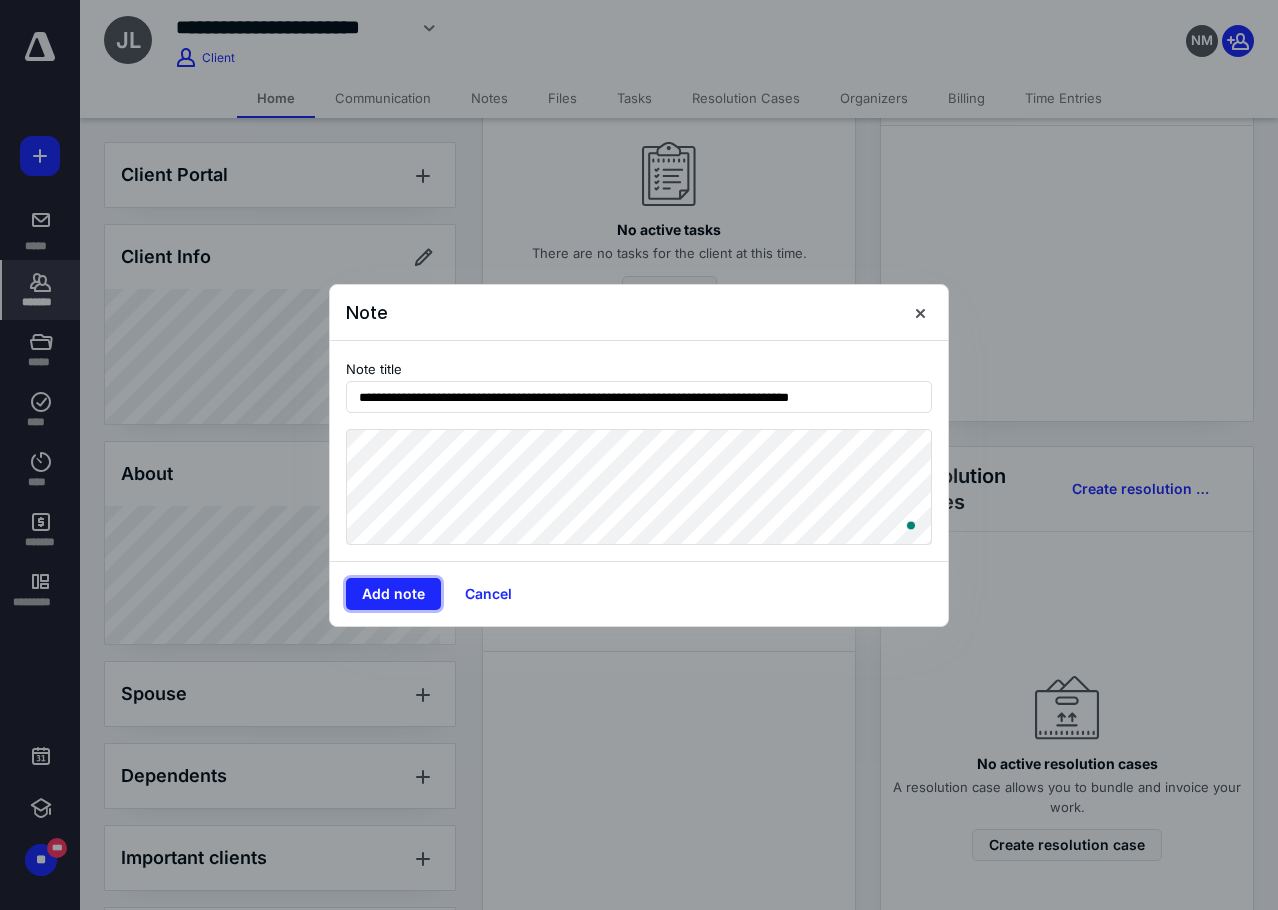 type 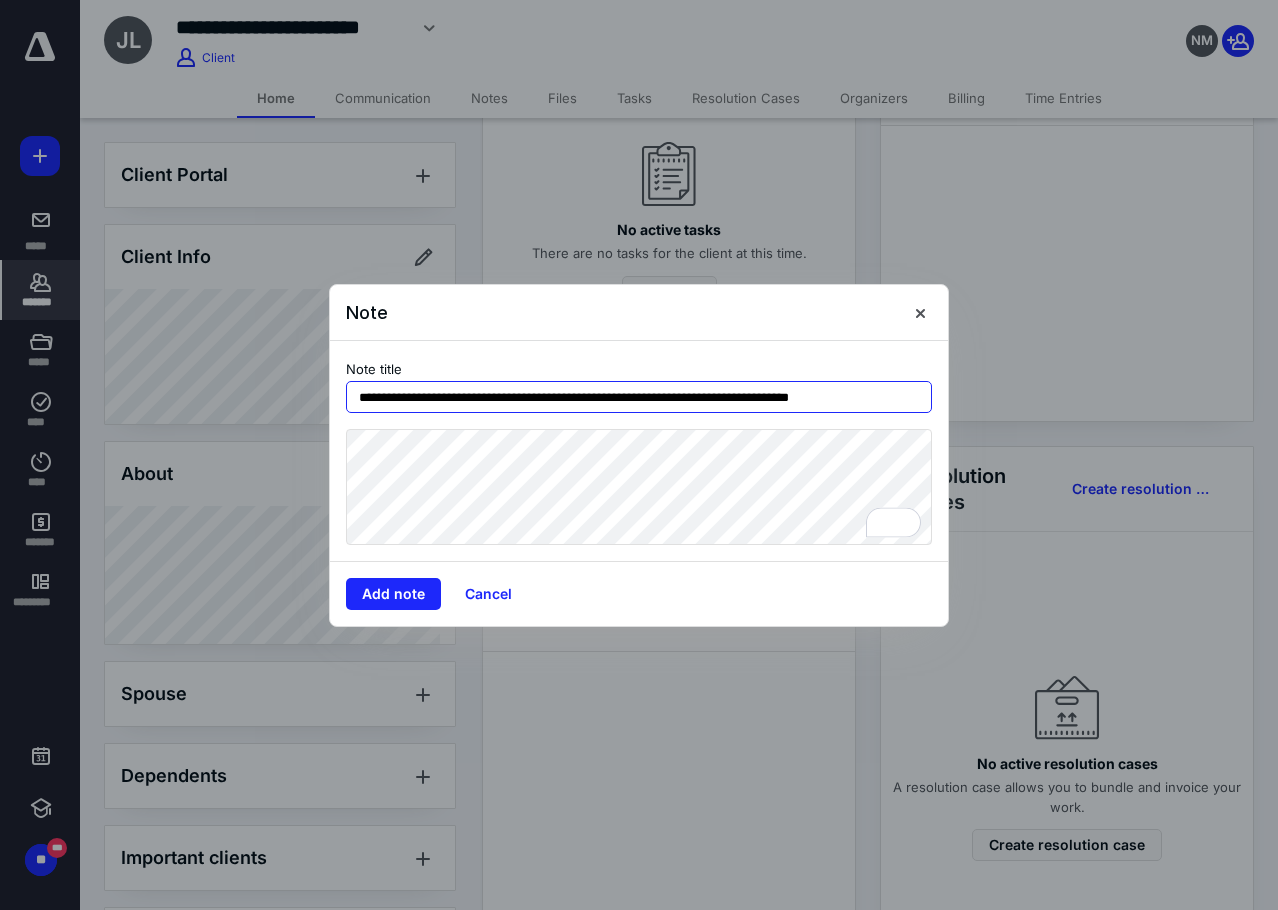click on "**********" at bounding box center [639, 397] 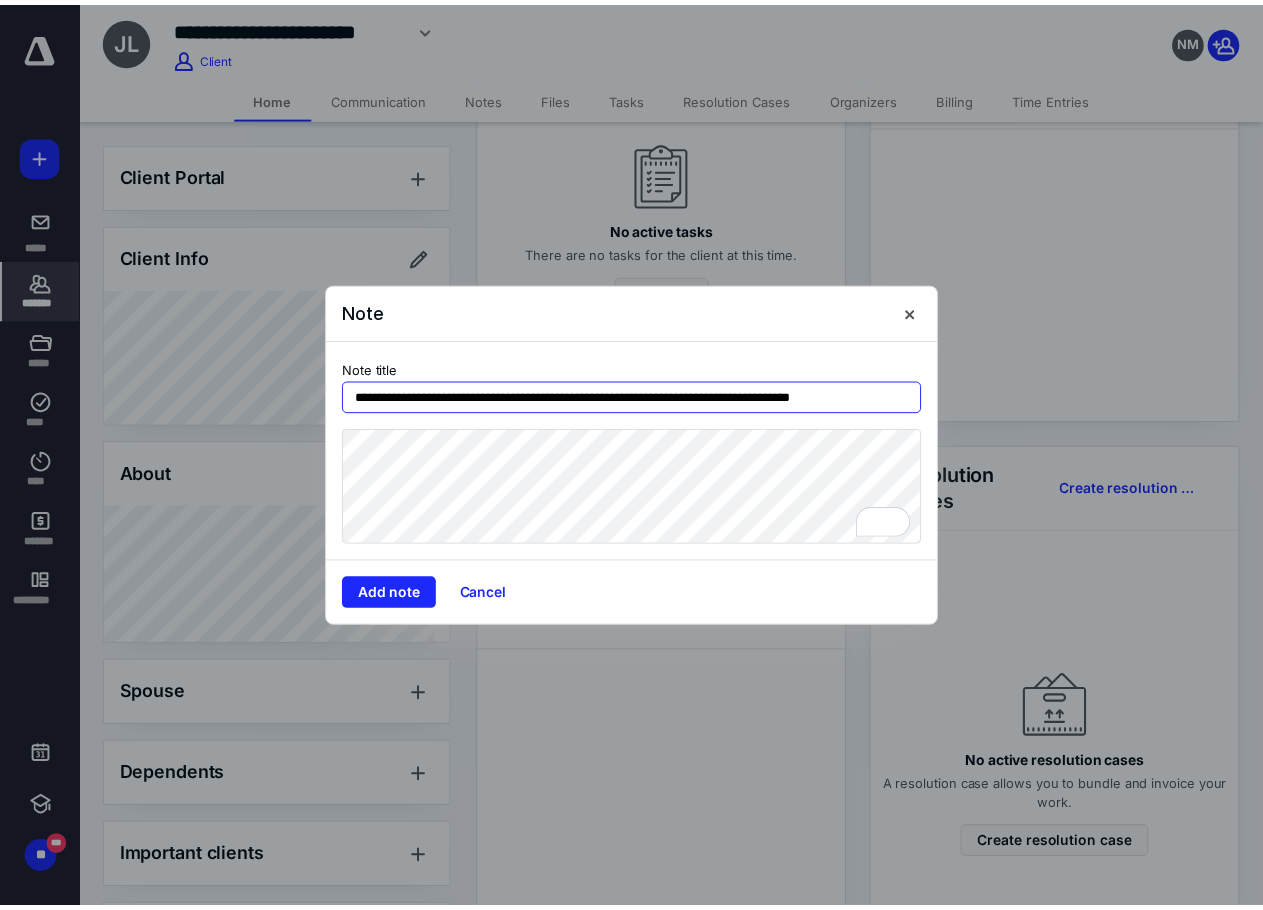 scroll, scrollTop: 0, scrollLeft: 0, axis: both 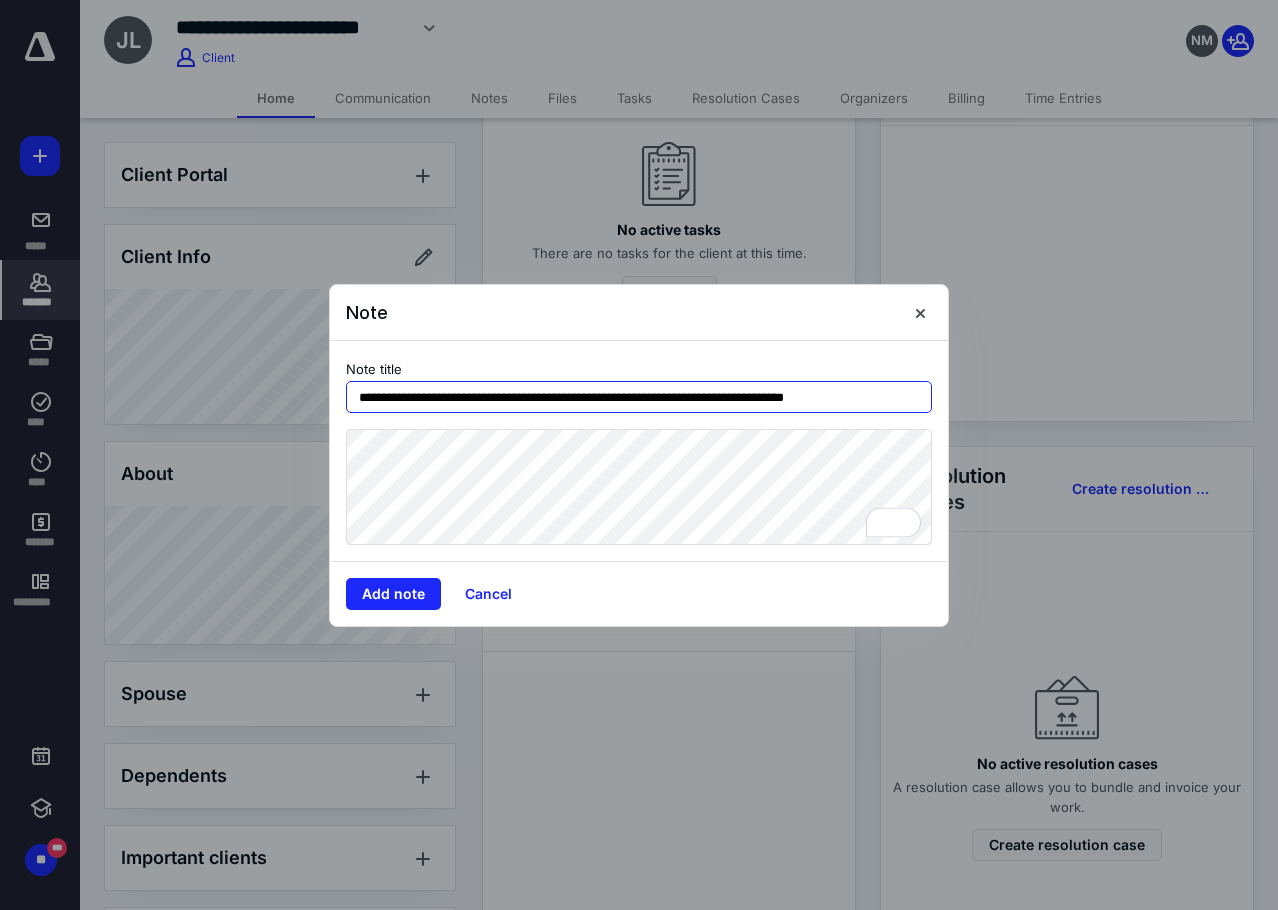 click on "**********" at bounding box center (639, 397) 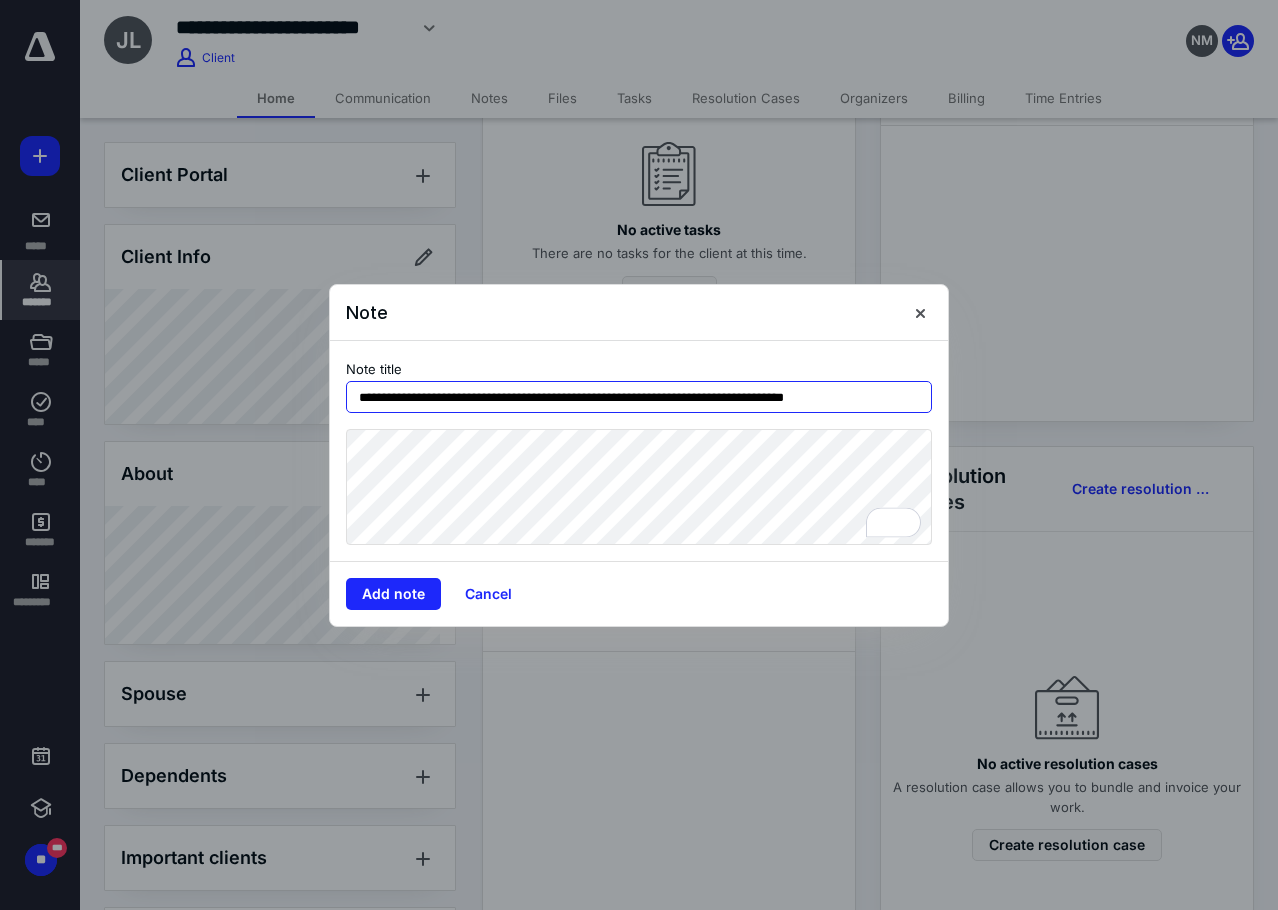 click on "**********" at bounding box center [639, 397] 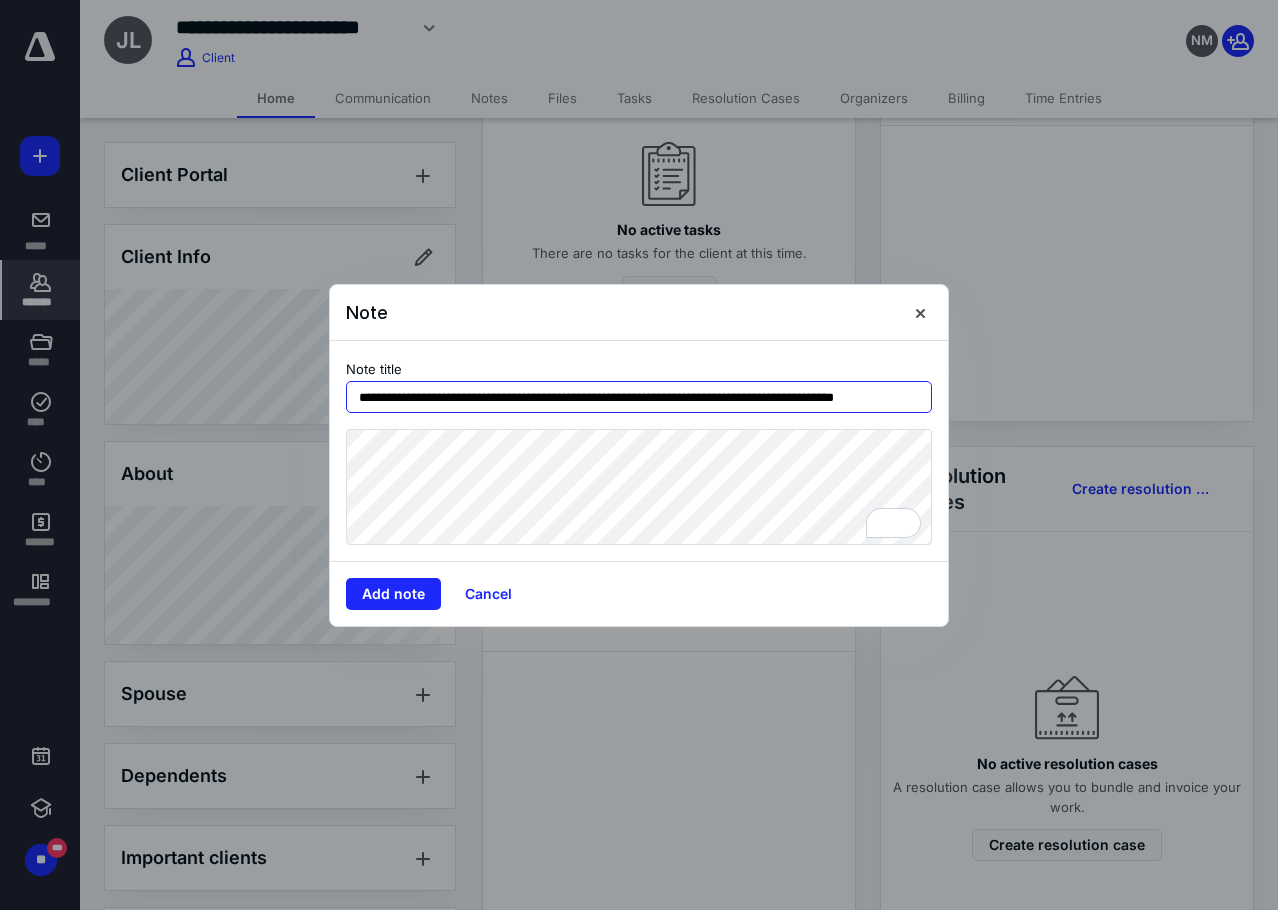 click on "**********" at bounding box center [639, 397] 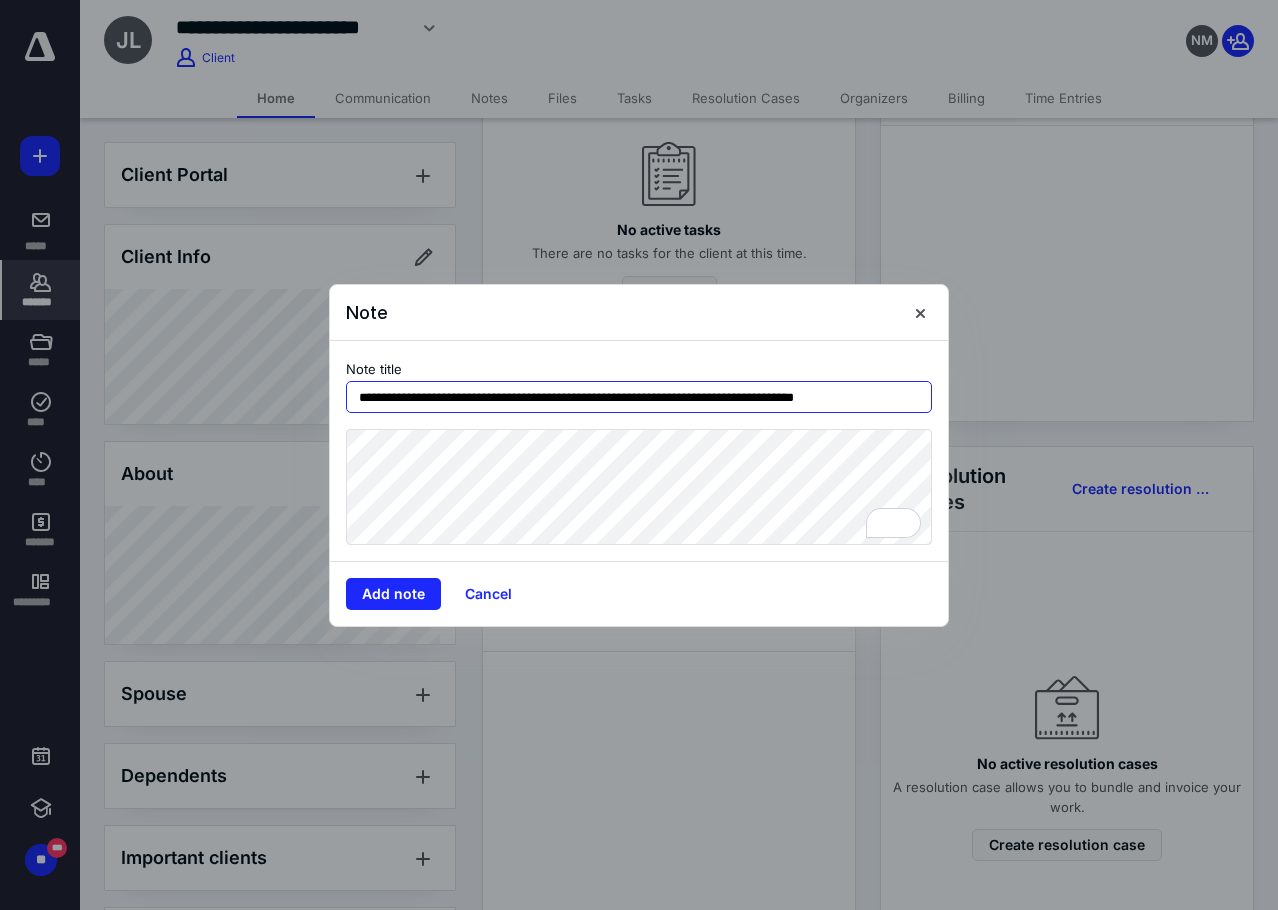 type on "**********" 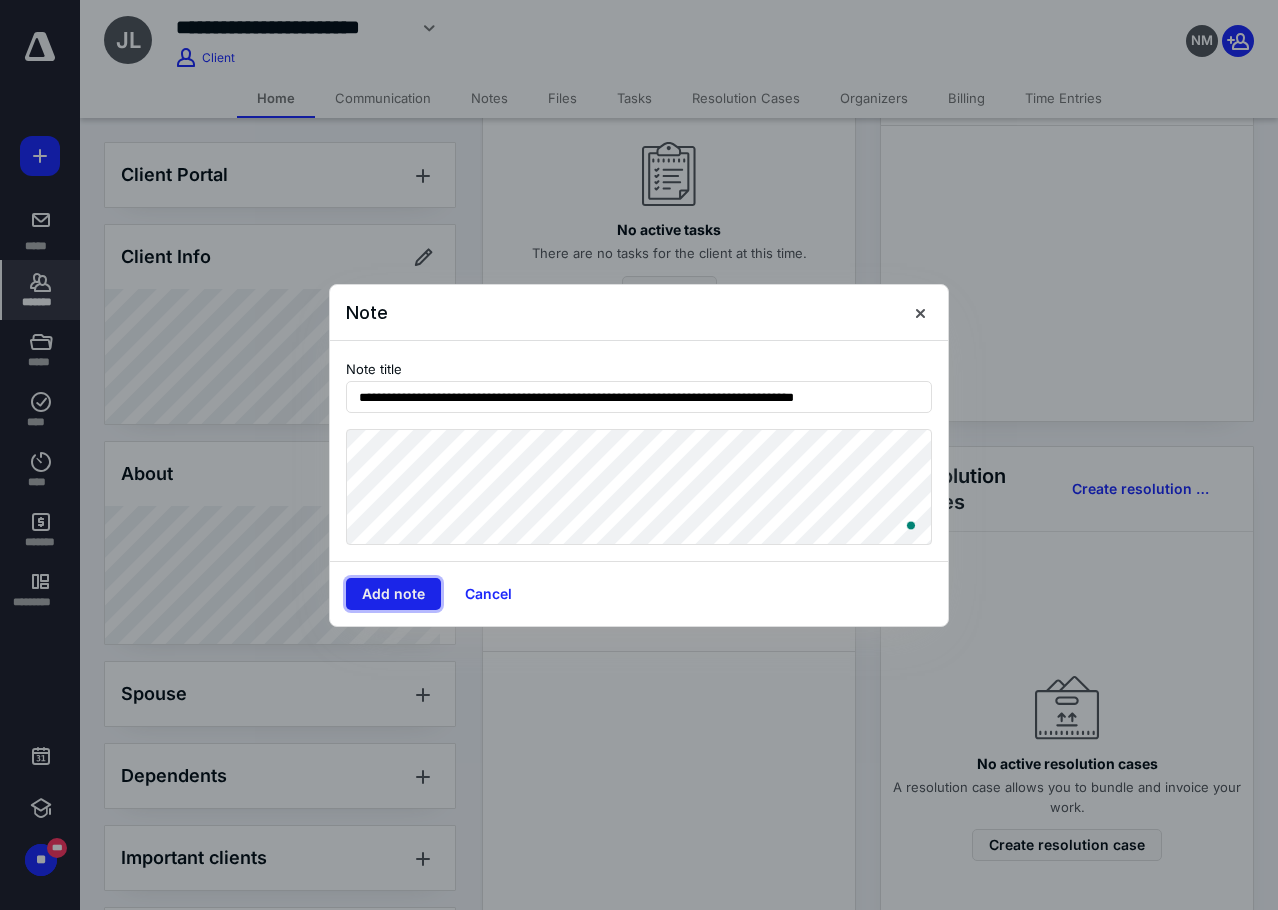 click on "Add note" at bounding box center [393, 594] 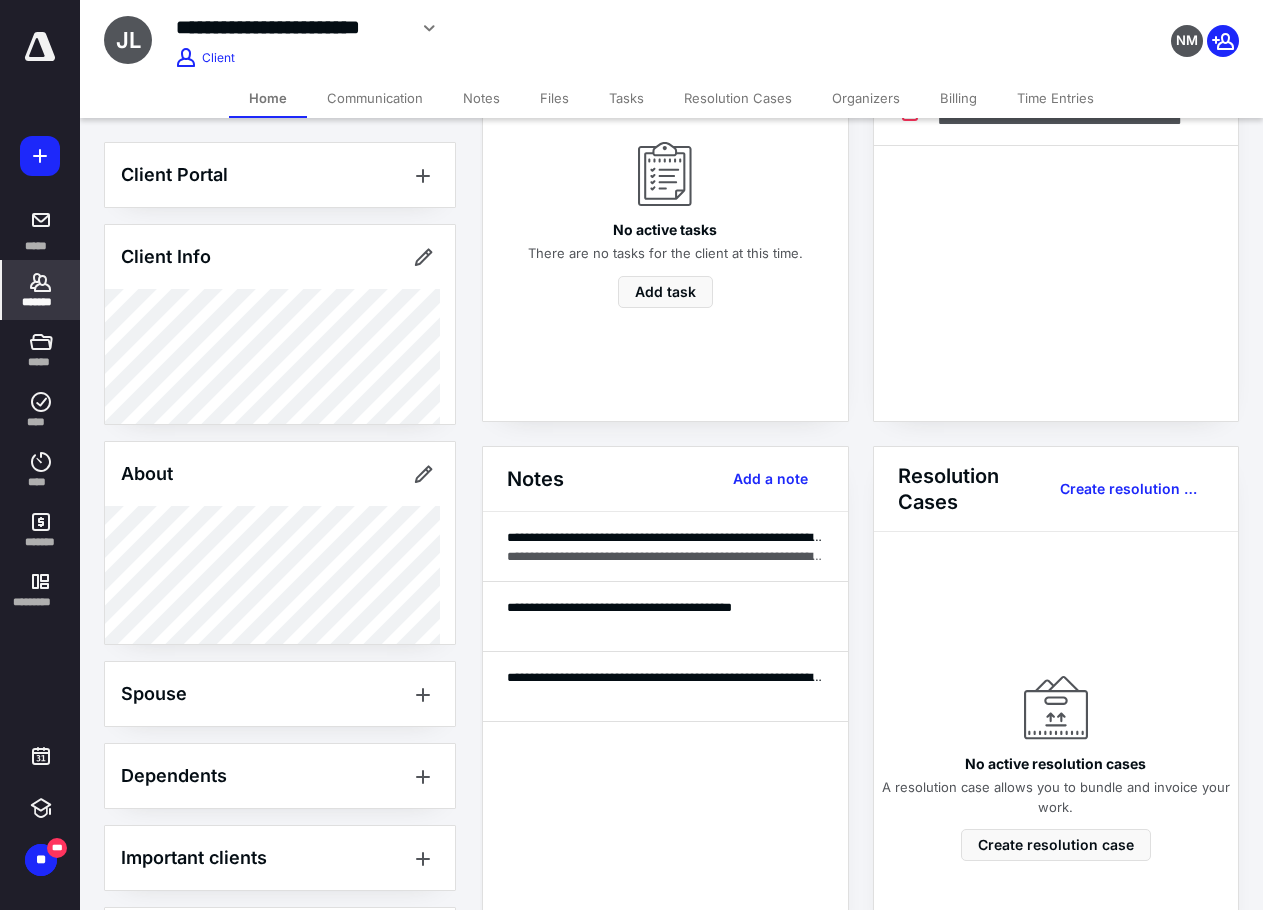 click 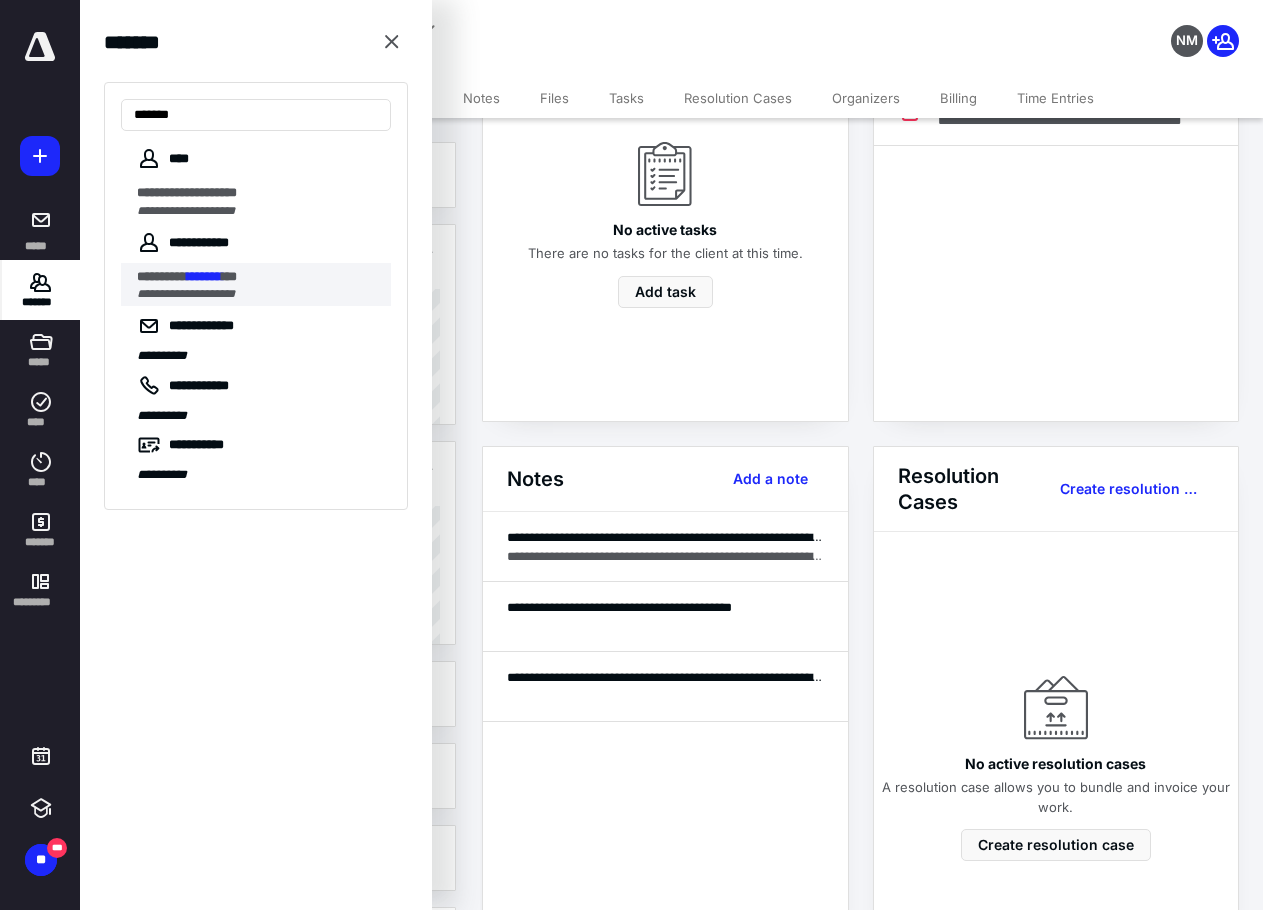 type on "*******" 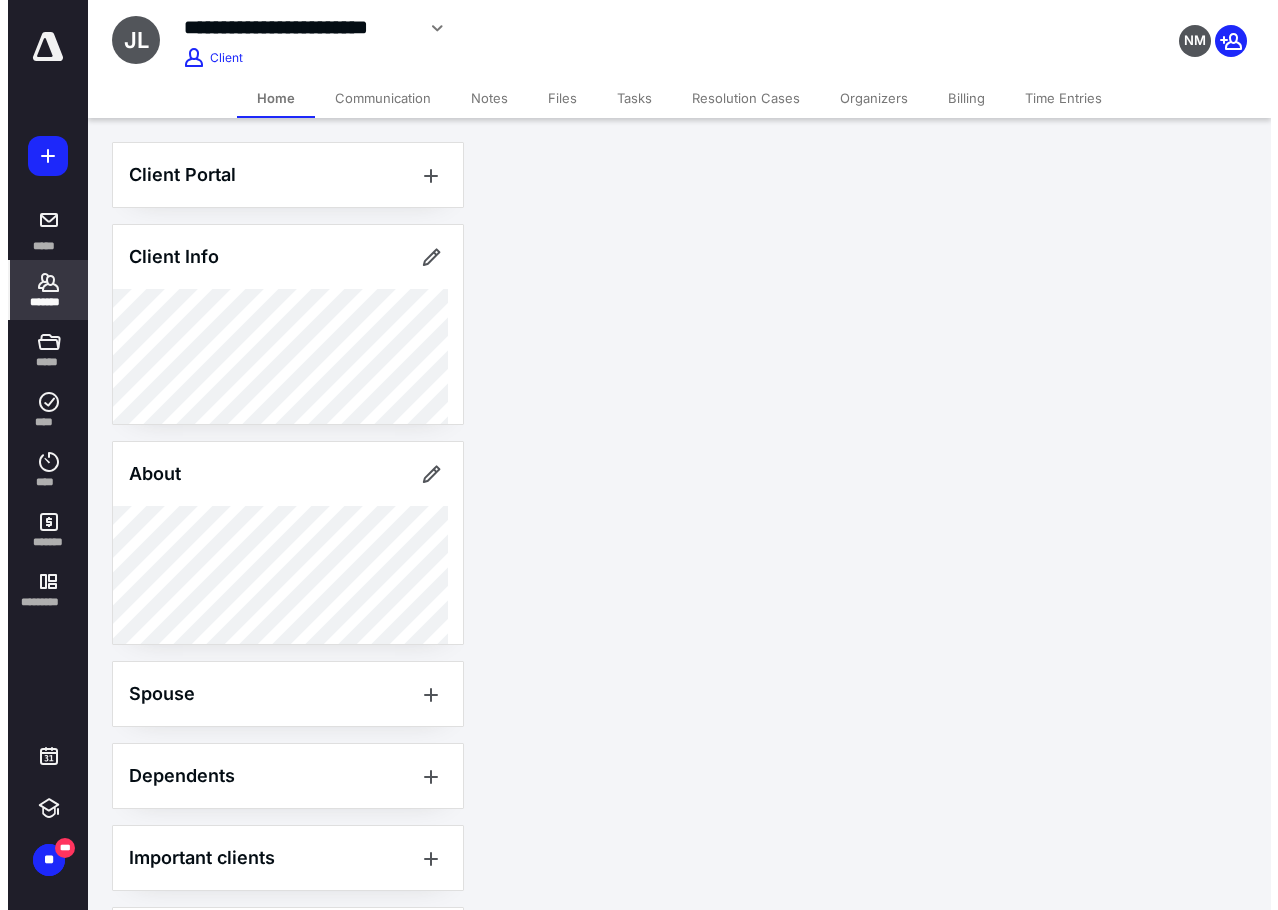 scroll, scrollTop: 0, scrollLeft: 0, axis: both 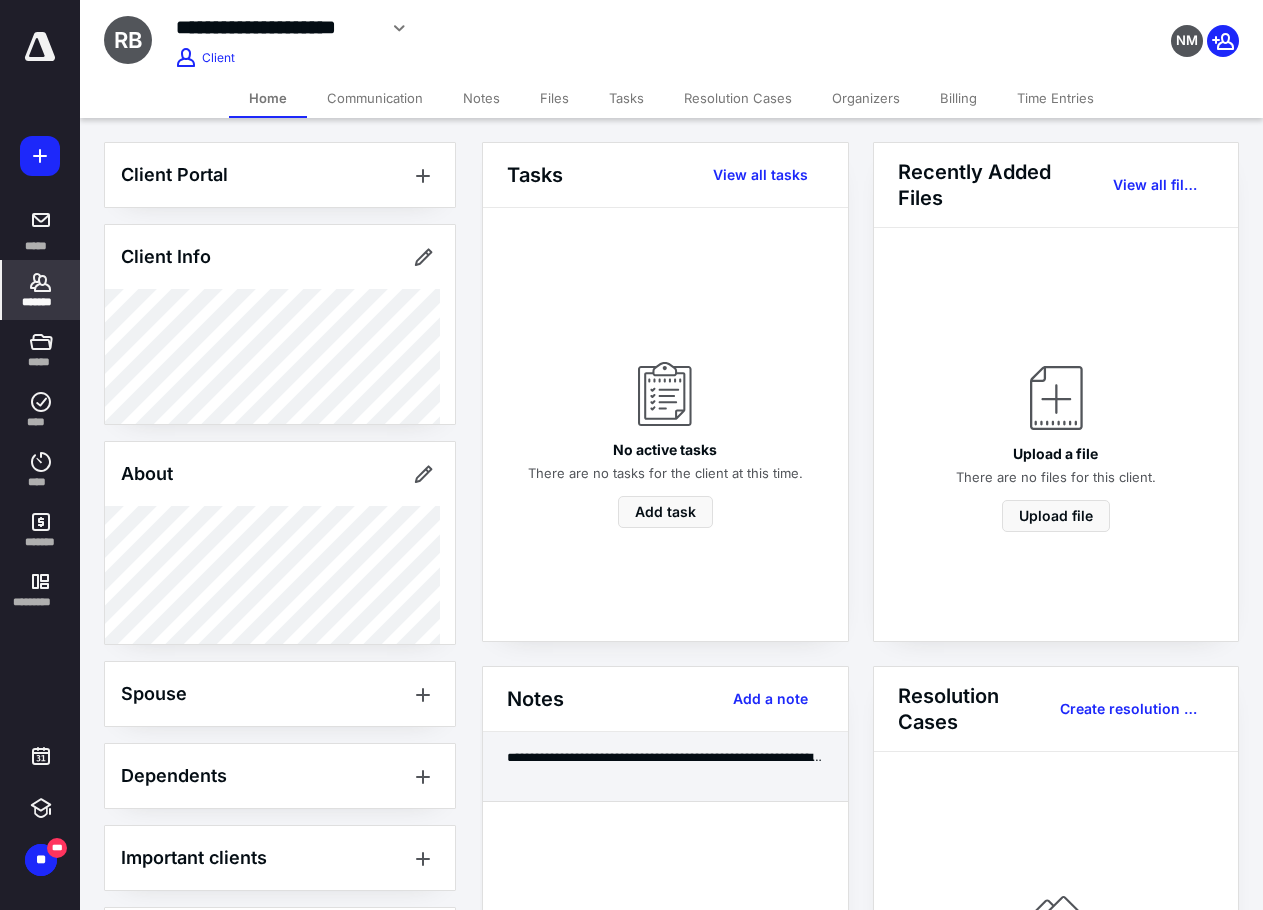 click at bounding box center [665, 776] 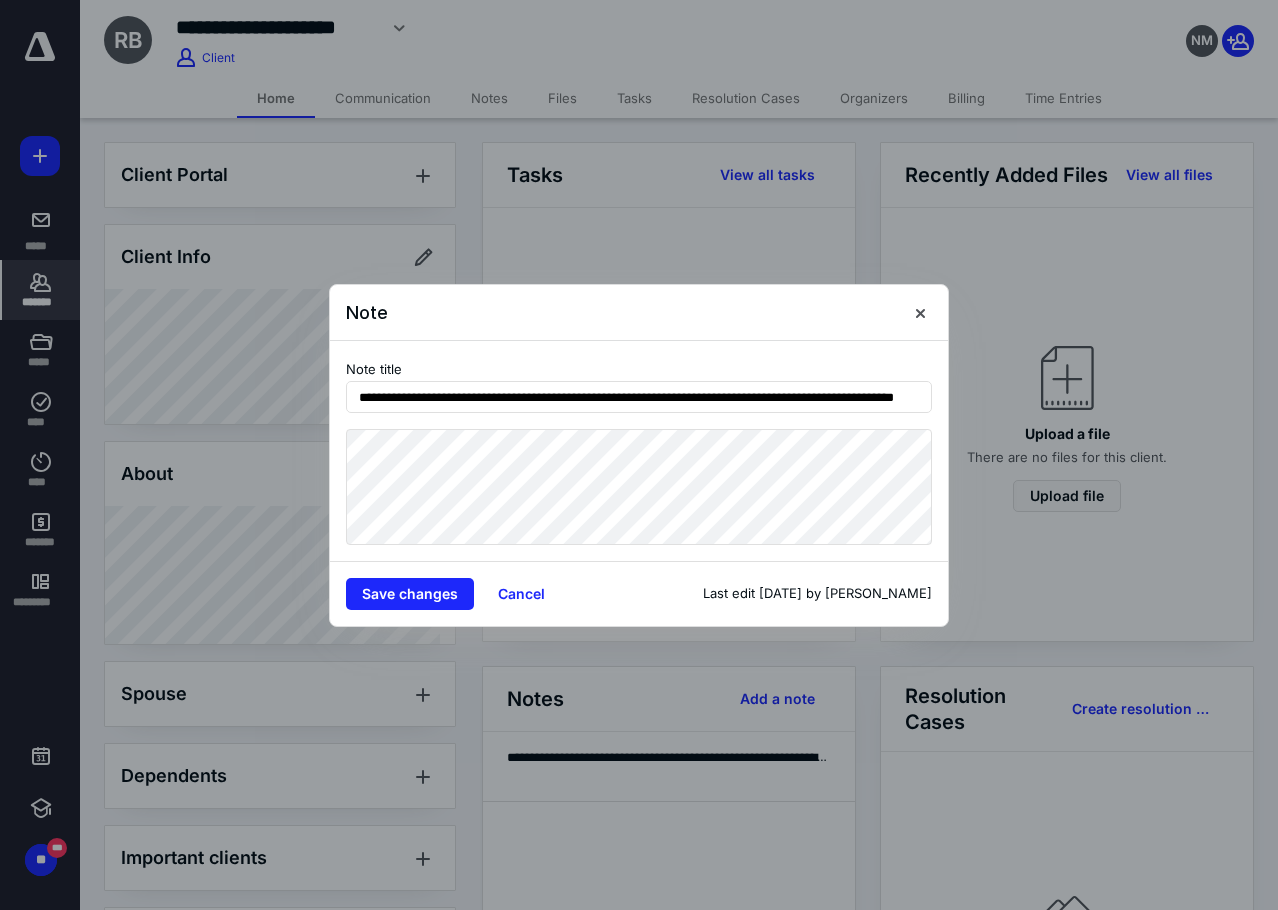 scroll, scrollTop: 0, scrollLeft: 116, axis: horizontal 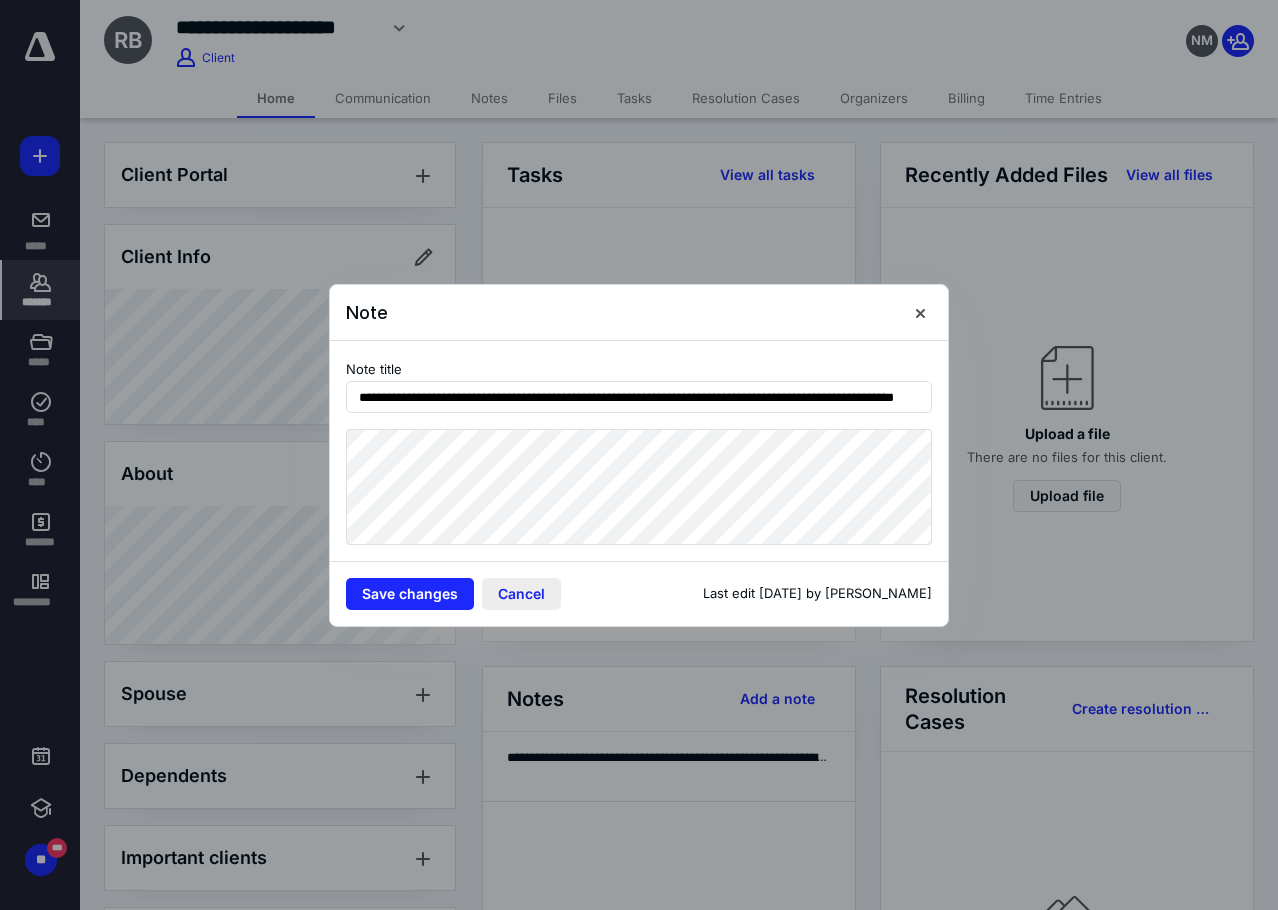 click on "Cancel" at bounding box center (521, 594) 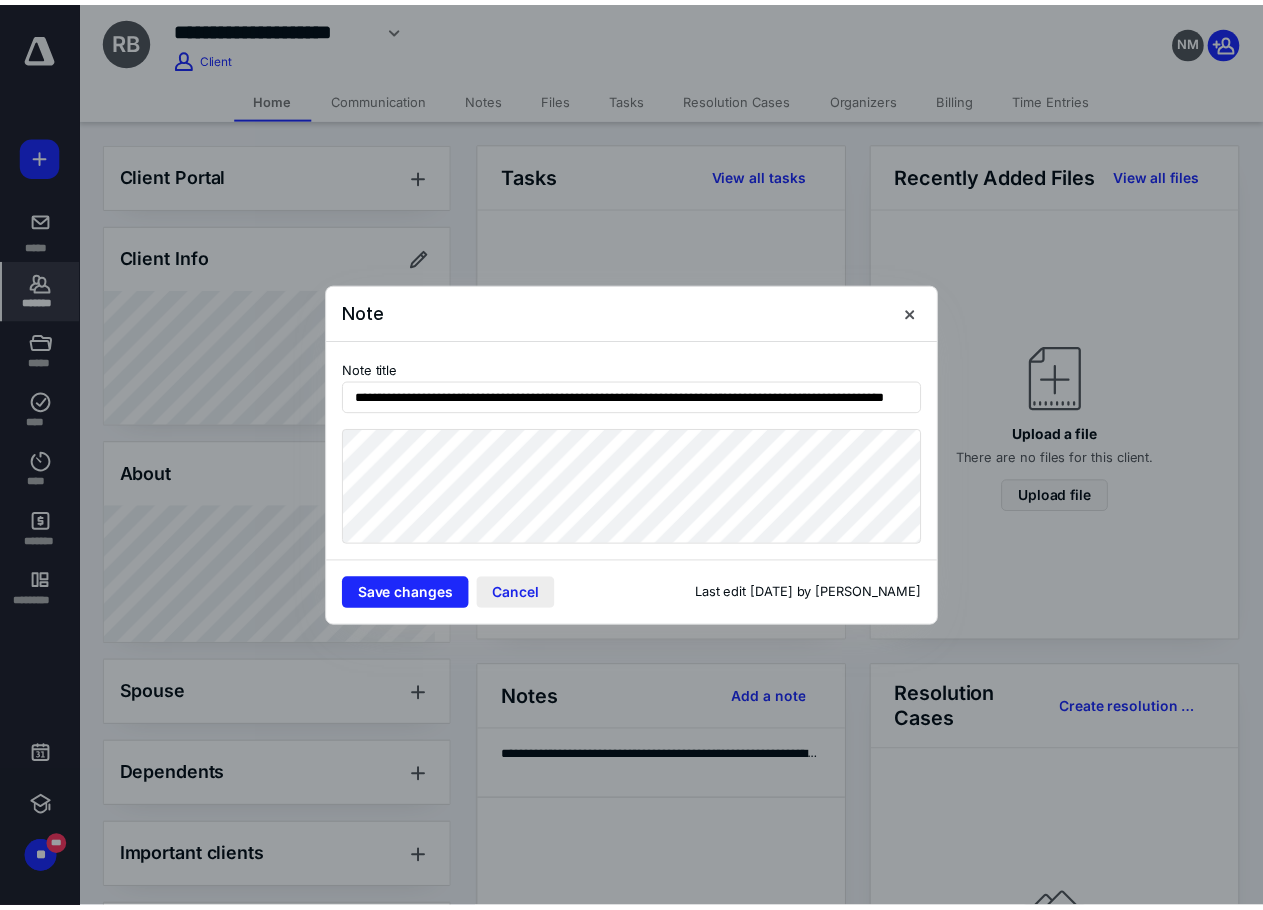 scroll, scrollTop: 0, scrollLeft: 0, axis: both 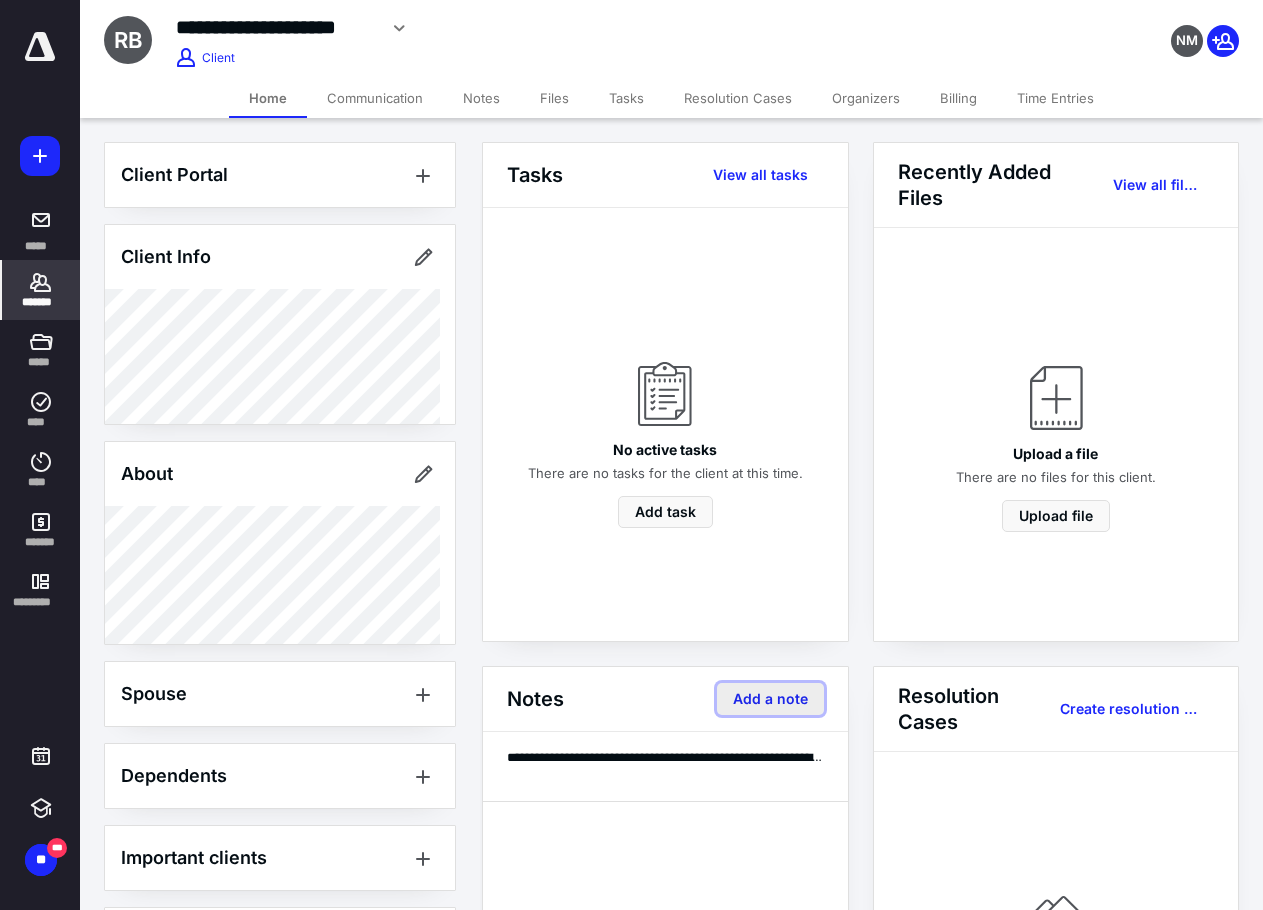 click on "Add a note" at bounding box center (770, 699) 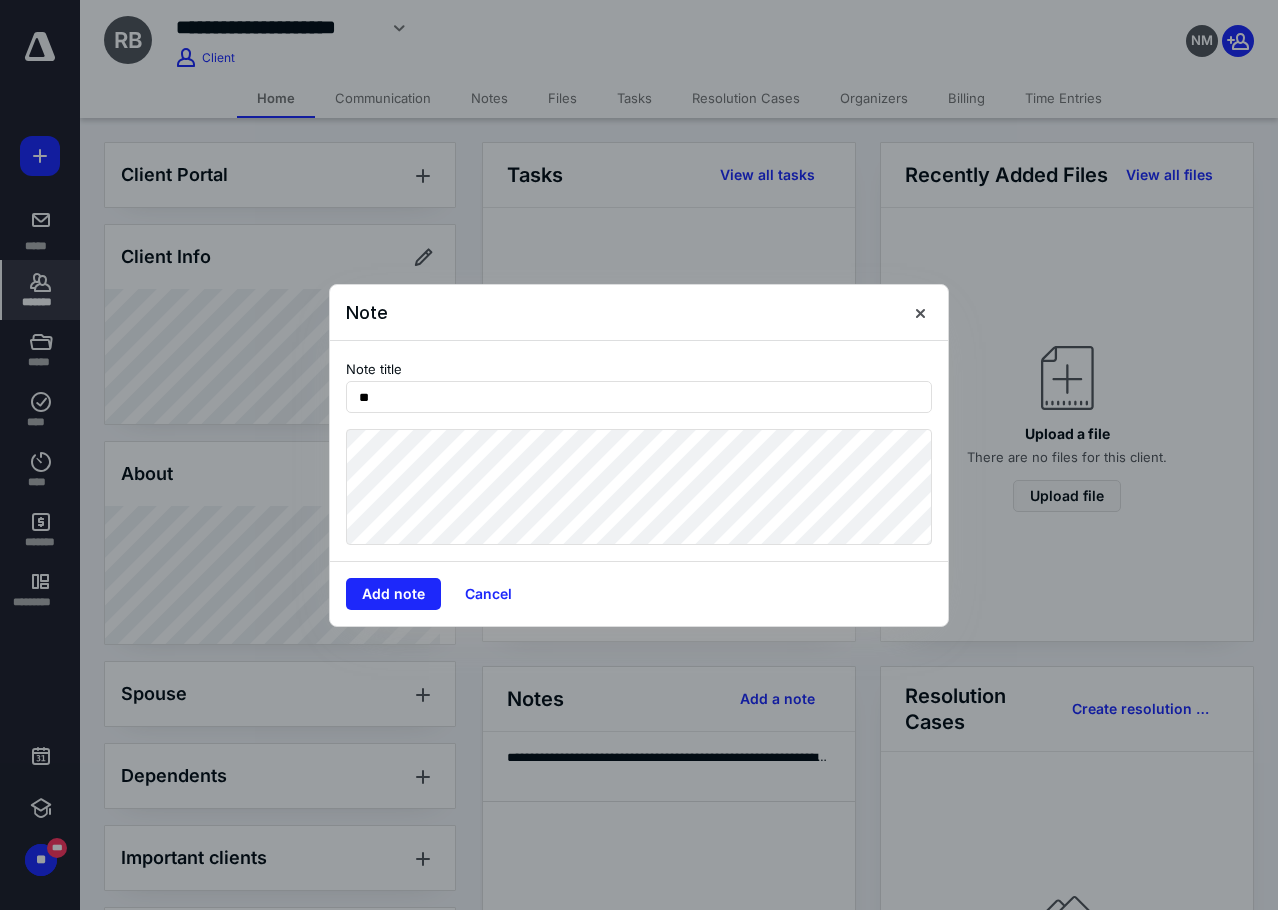 type on "*" 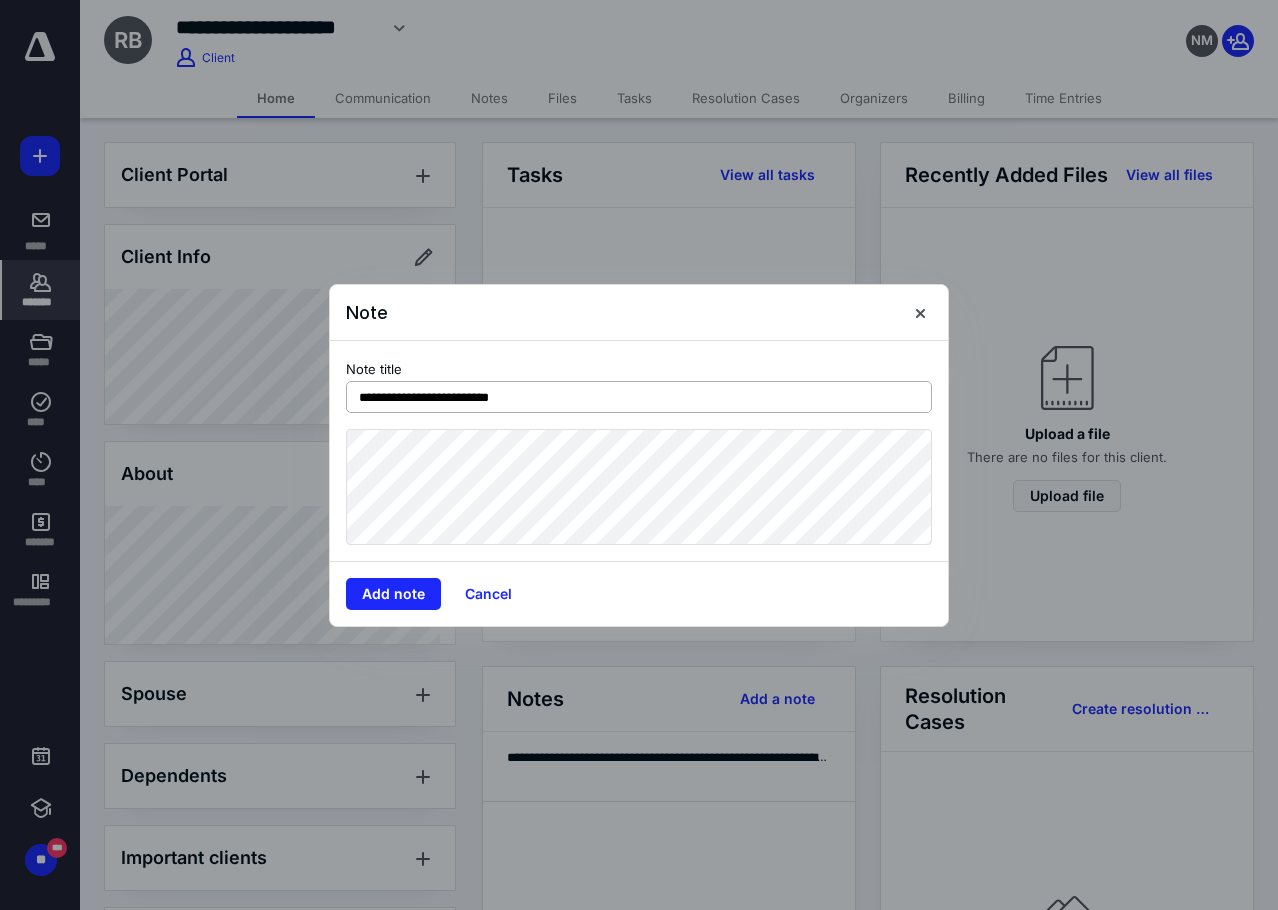 click on "**********" at bounding box center [639, 397] 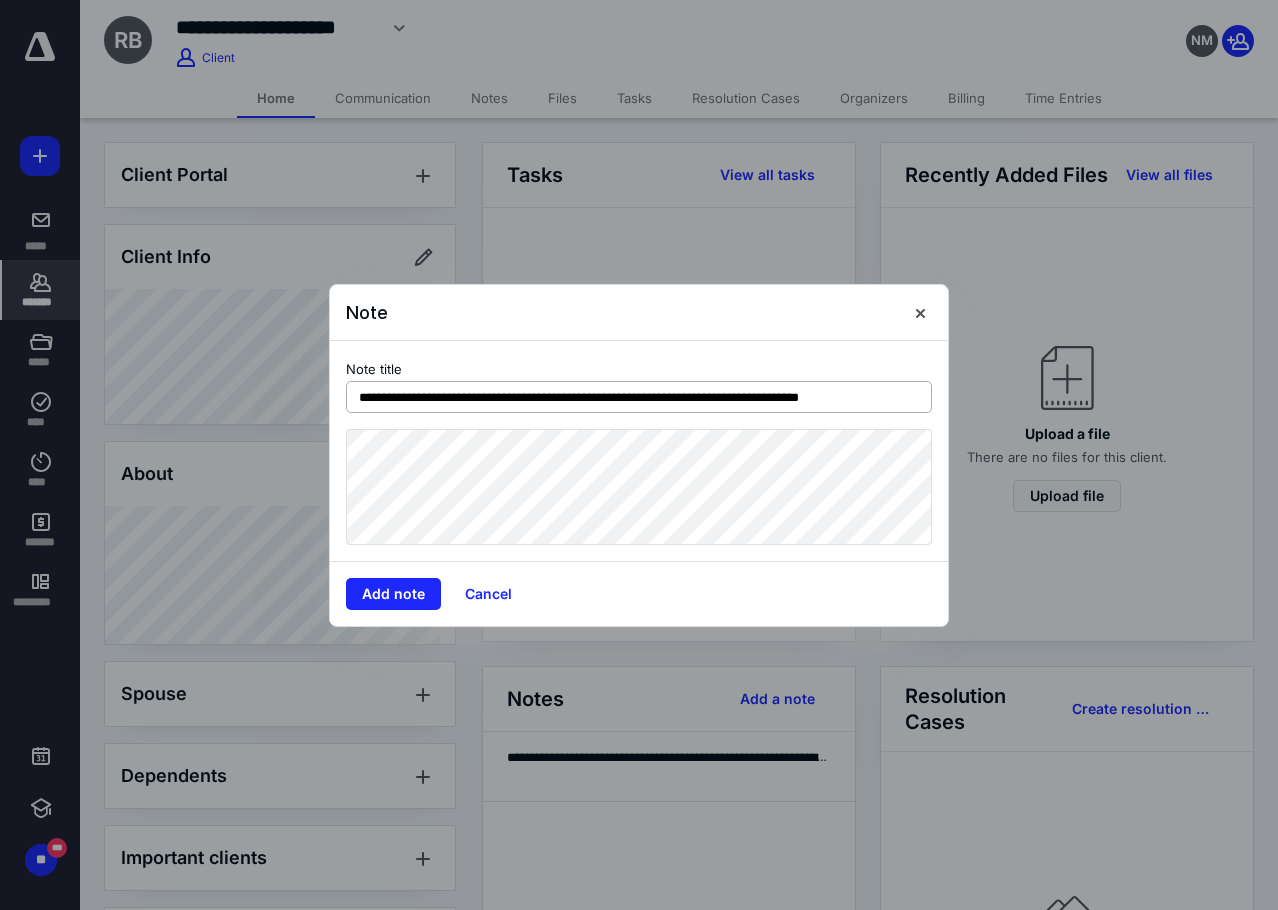 type on "**********" 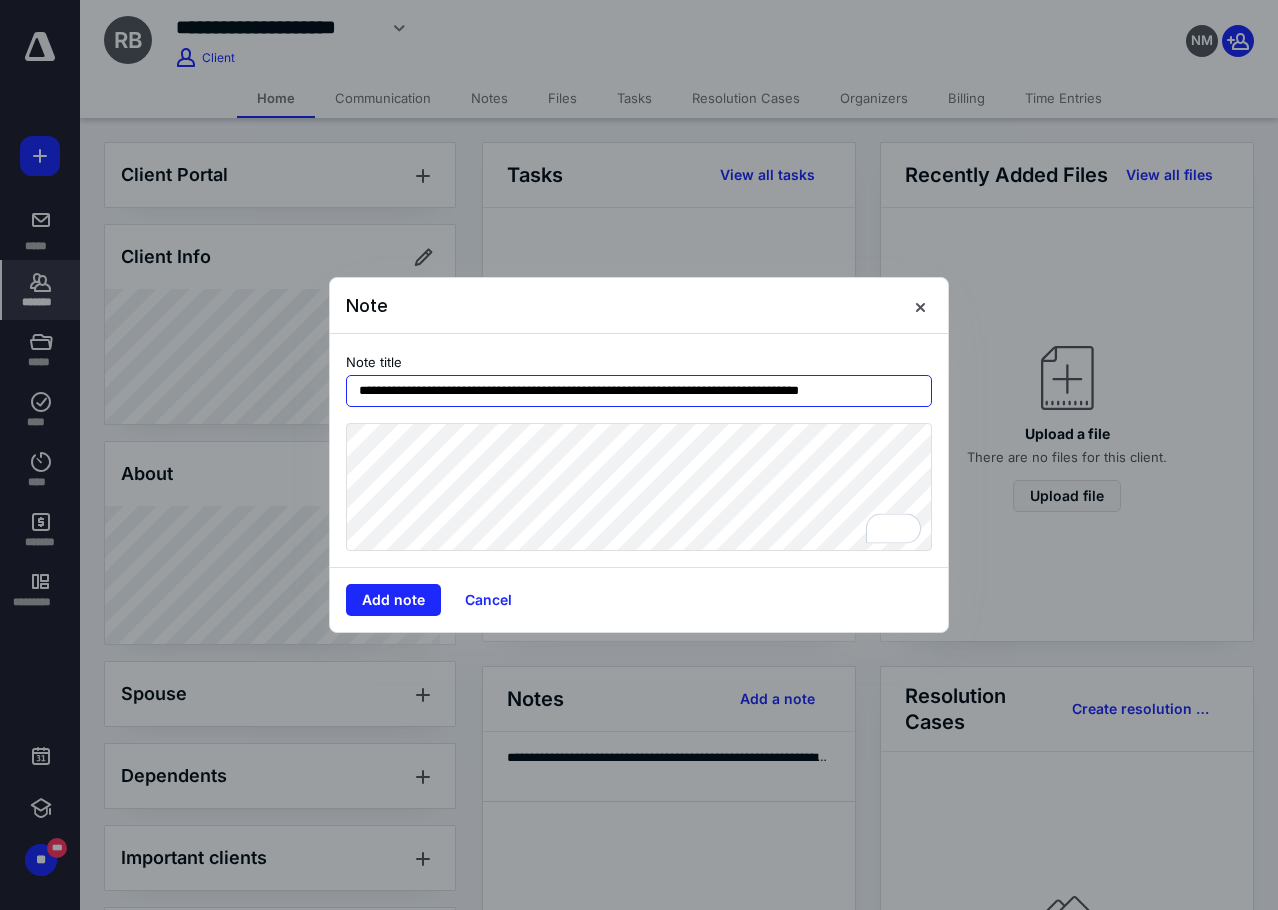 click on "**********" at bounding box center (639, 391) 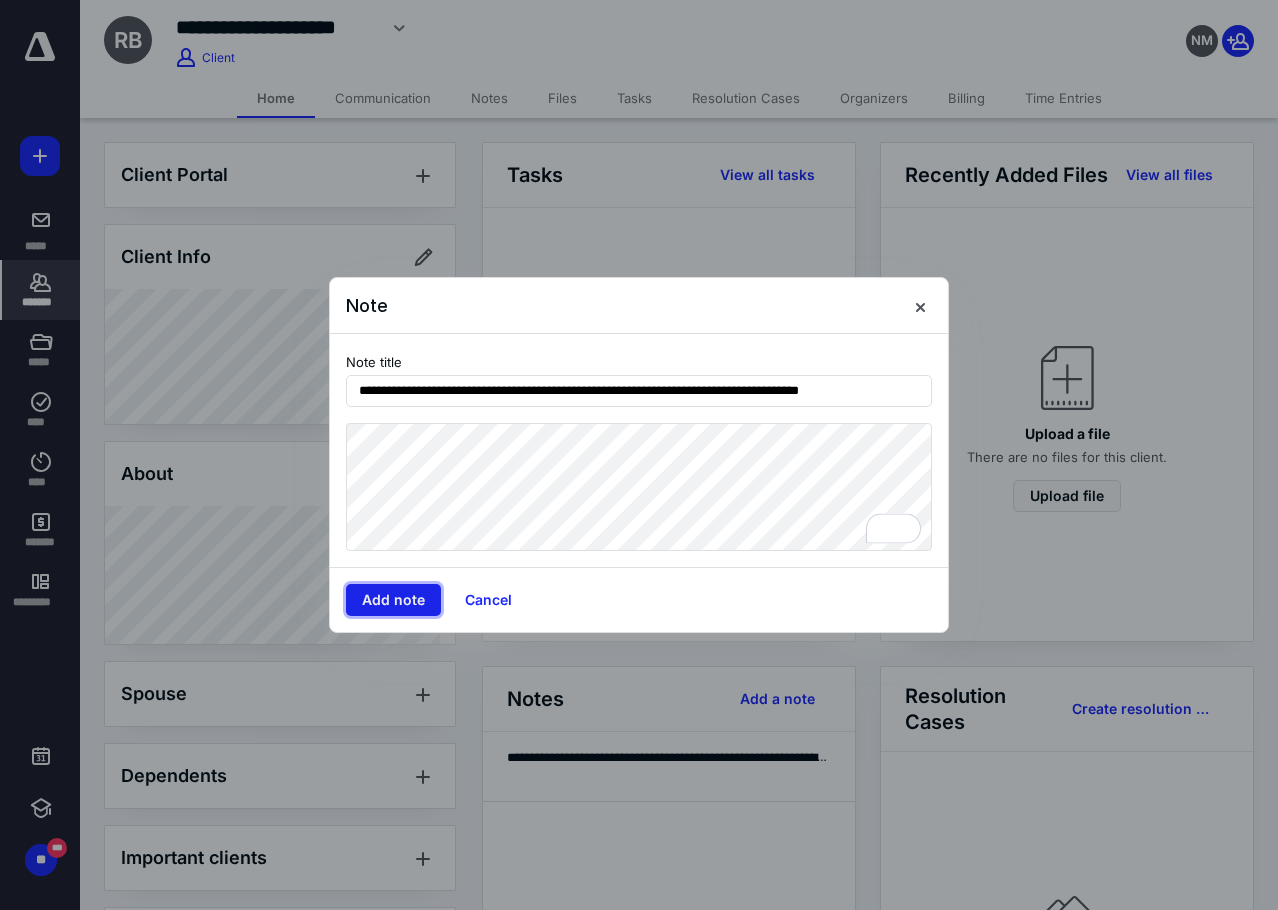 click on "Add note" at bounding box center [393, 600] 